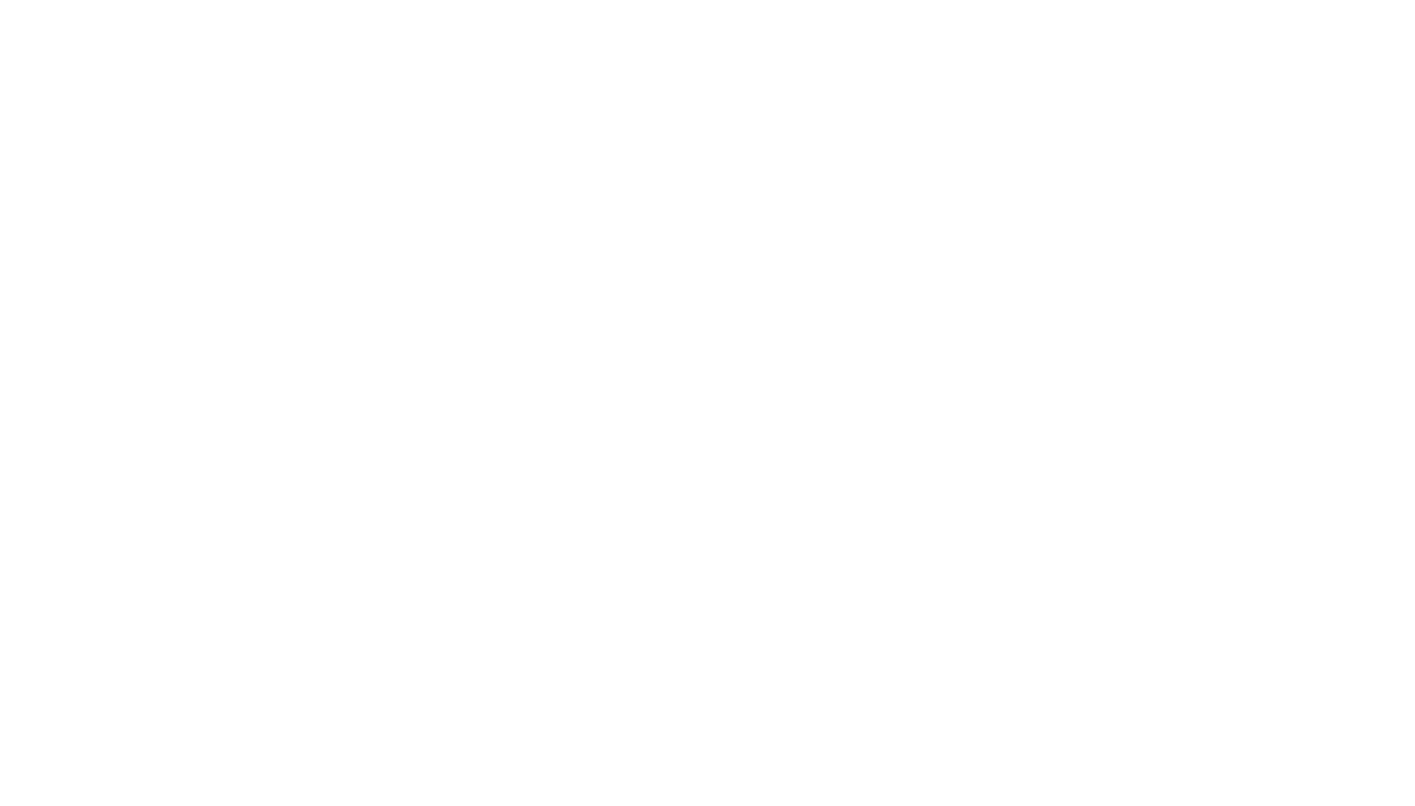 scroll, scrollTop: 0, scrollLeft: 0, axis: both 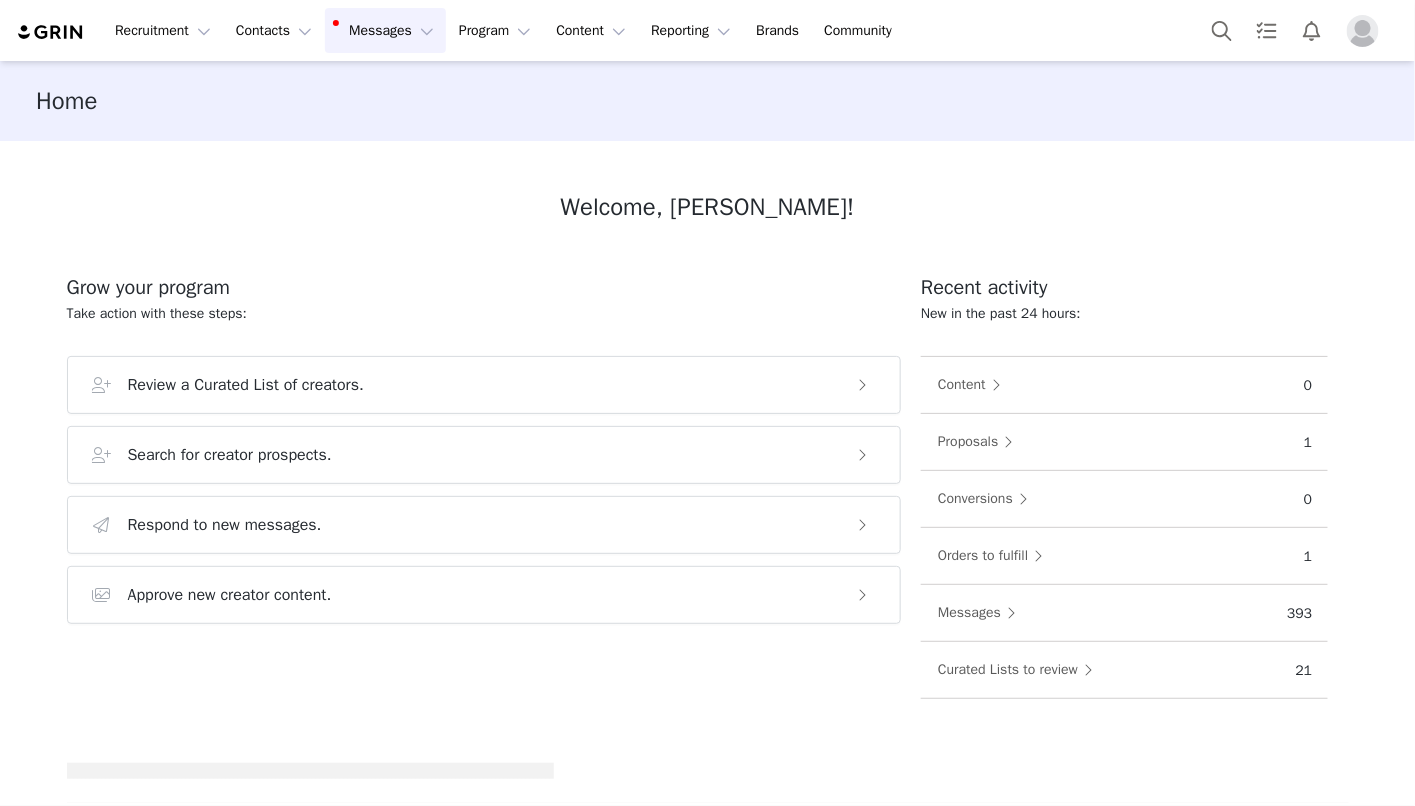 click on "Messages Messages" at bounding box center (385, 30) 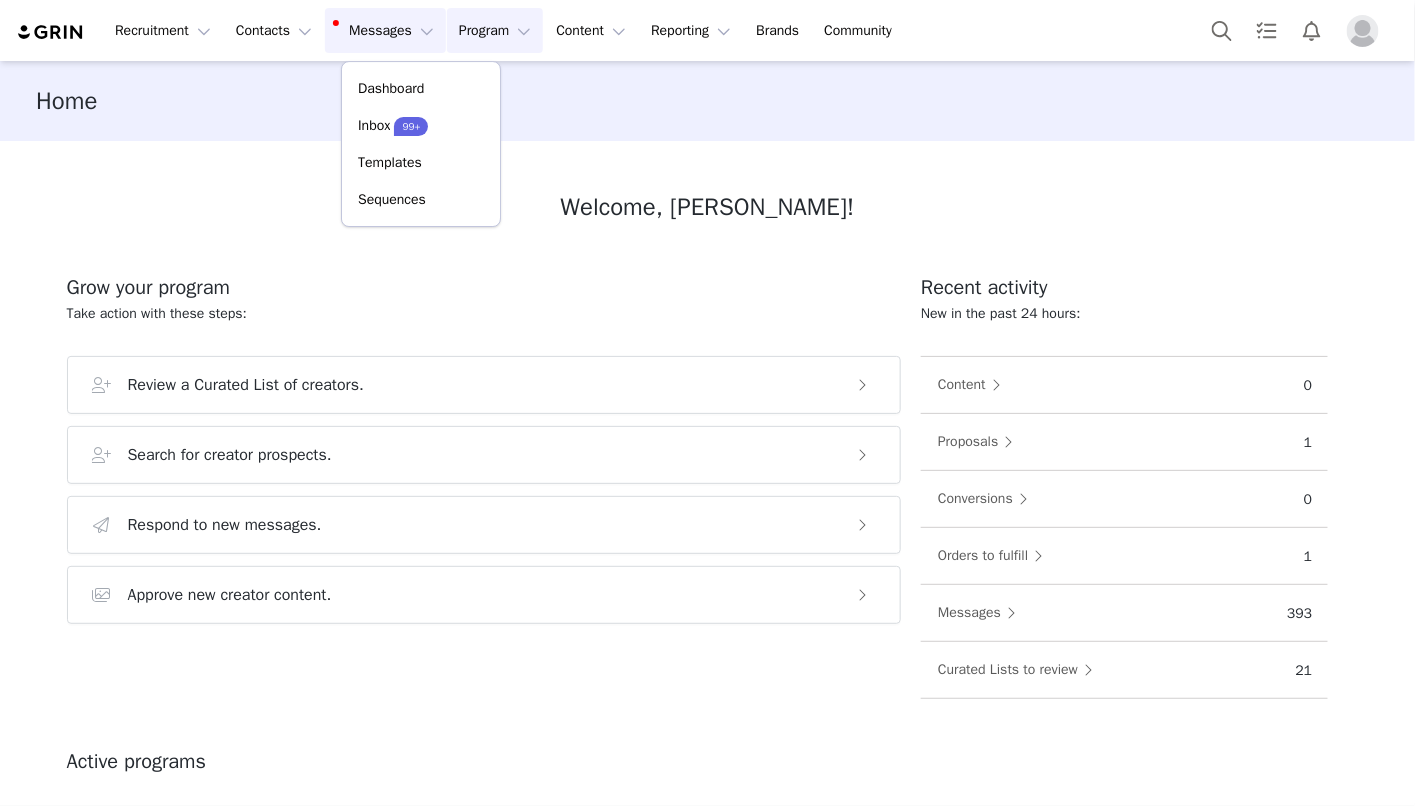 click on "Program Program" at bounding box center [495, 30] 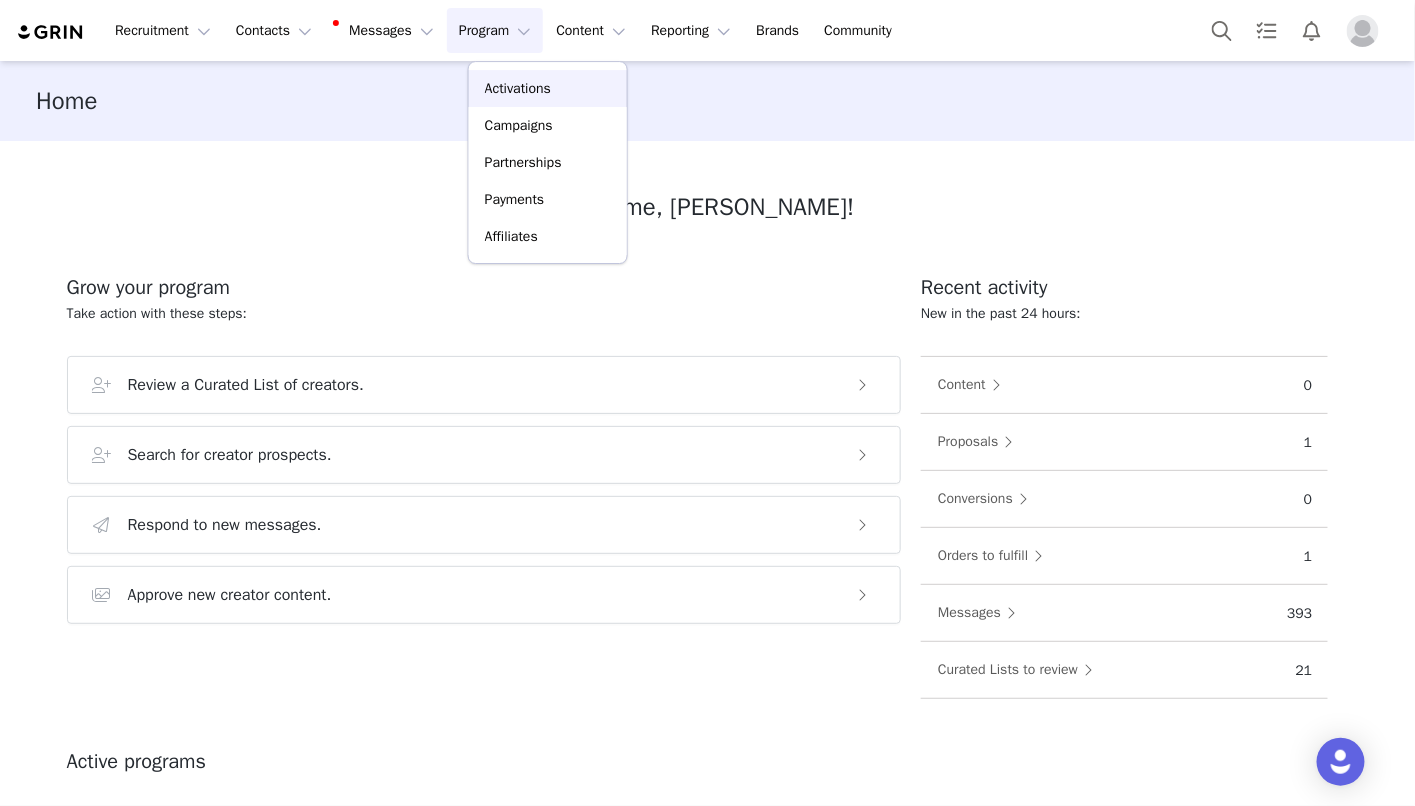 click on "Activations" at bounding box center [548, 88] 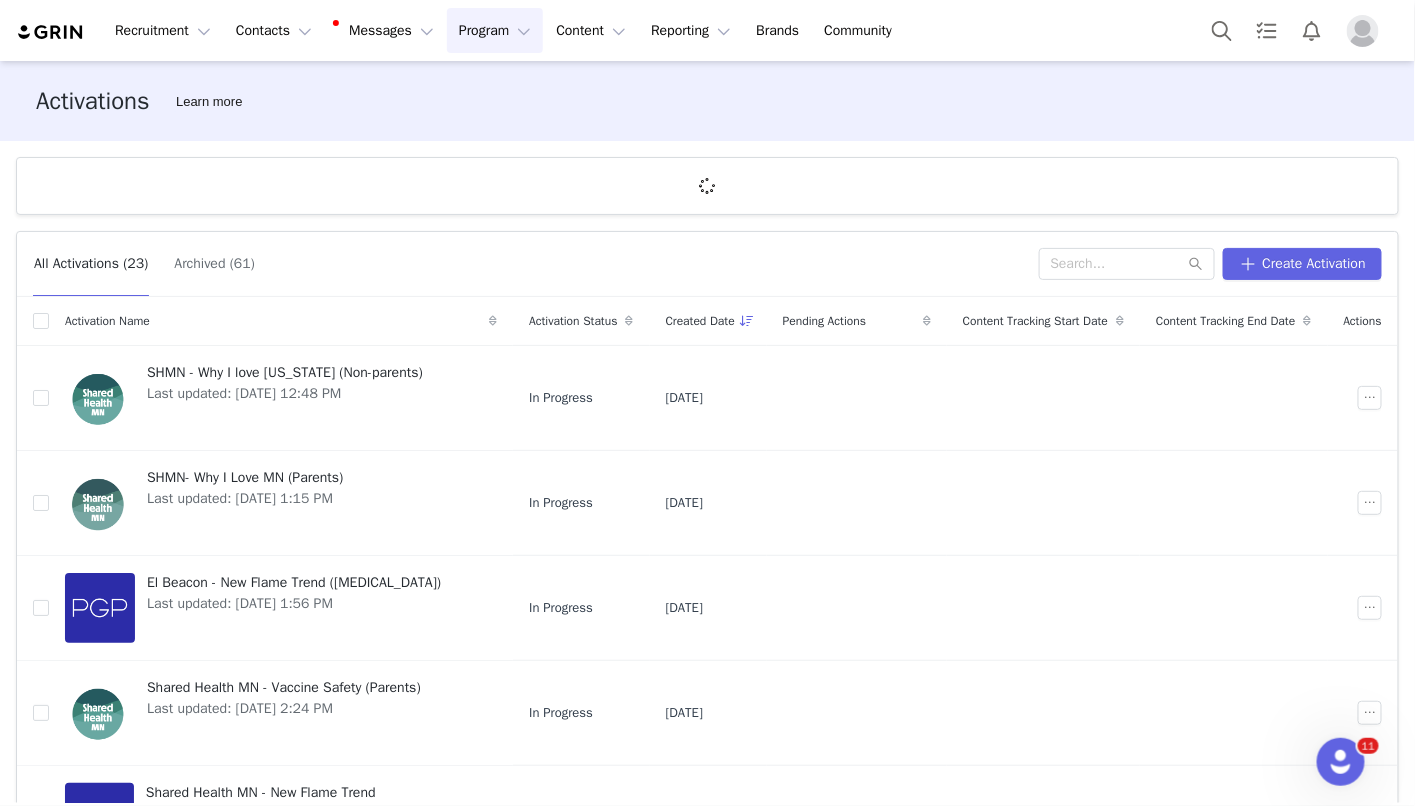 scroll, scrollTop: 0, scrollLeft: 0, axis: both 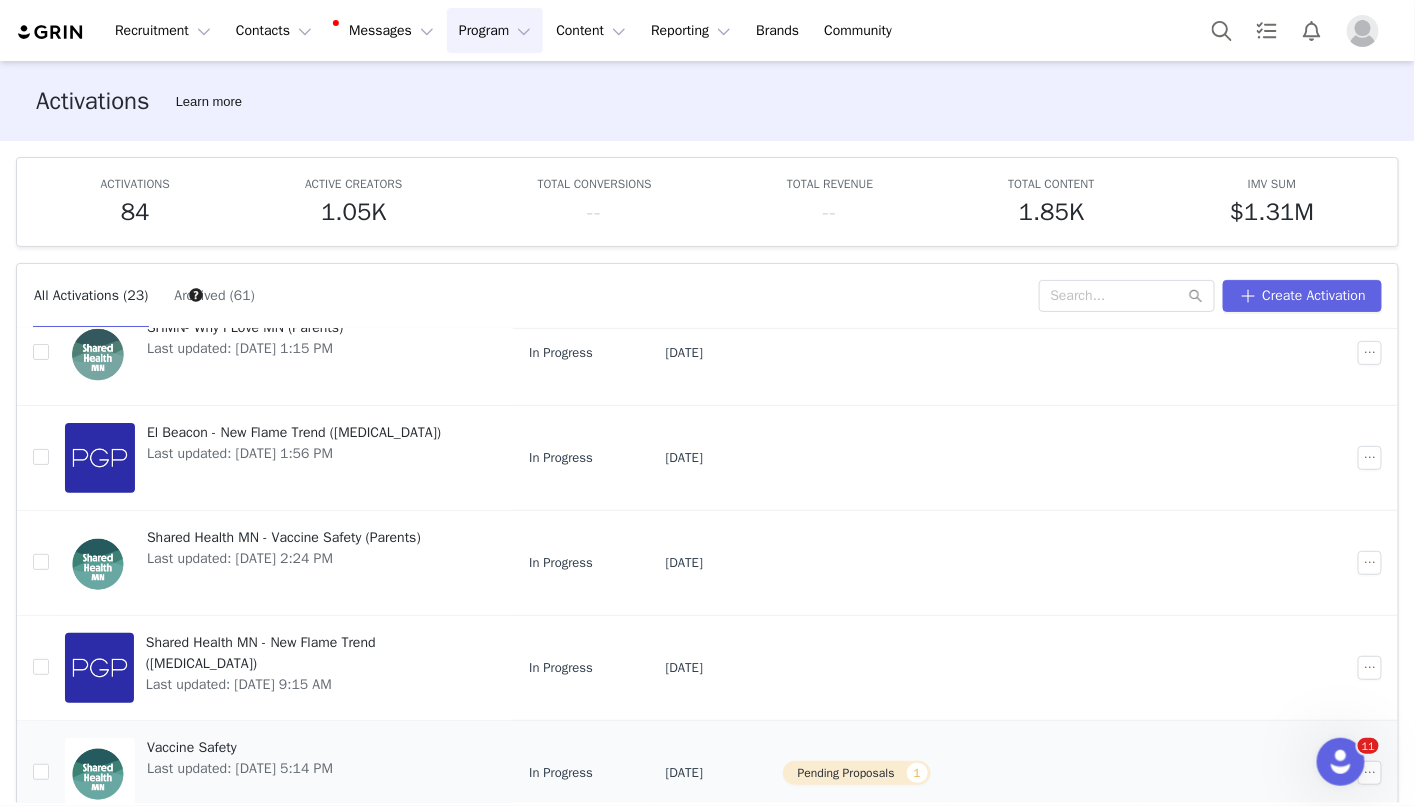 click on "Vaccine Safety" at bounding box center [240, 747] 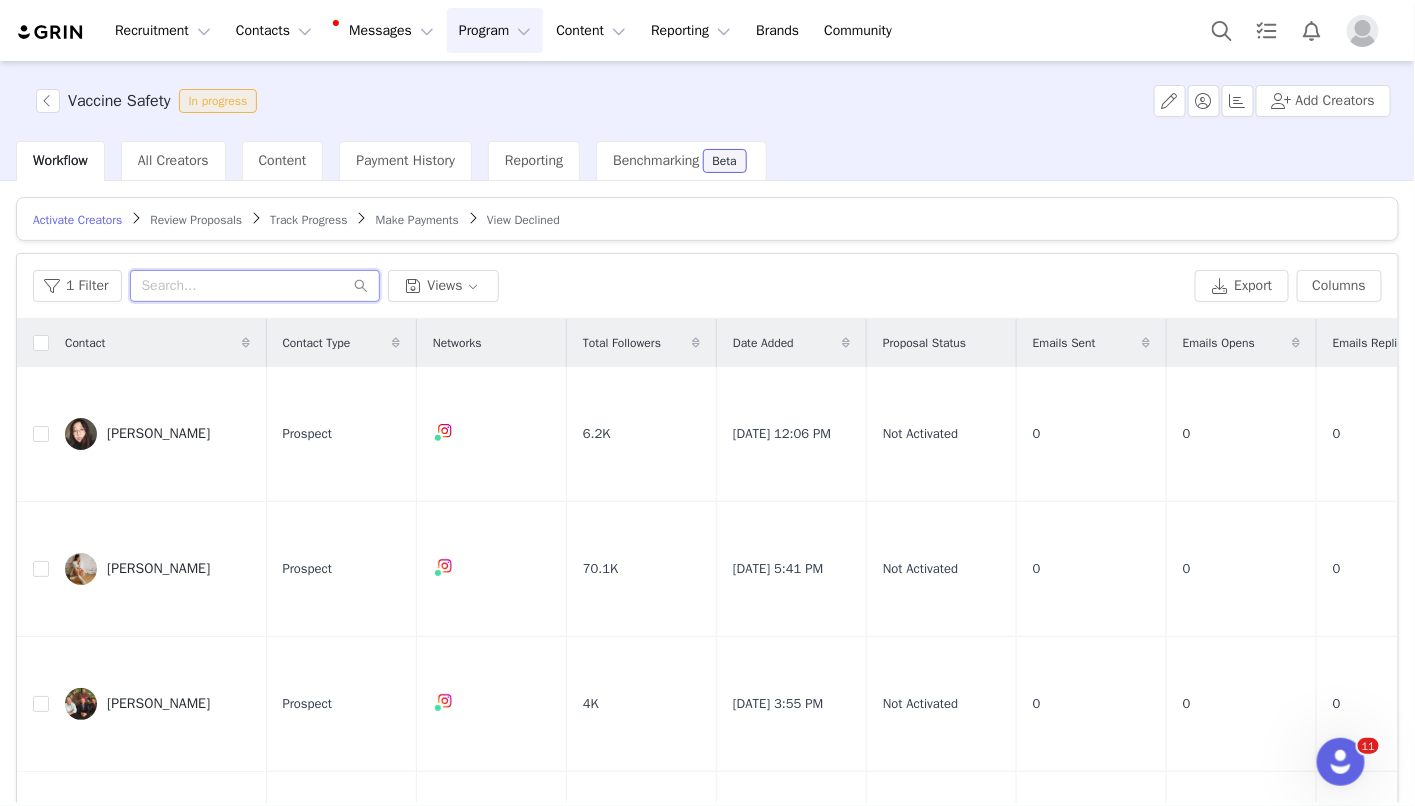 click at bounding box center (255, 286) 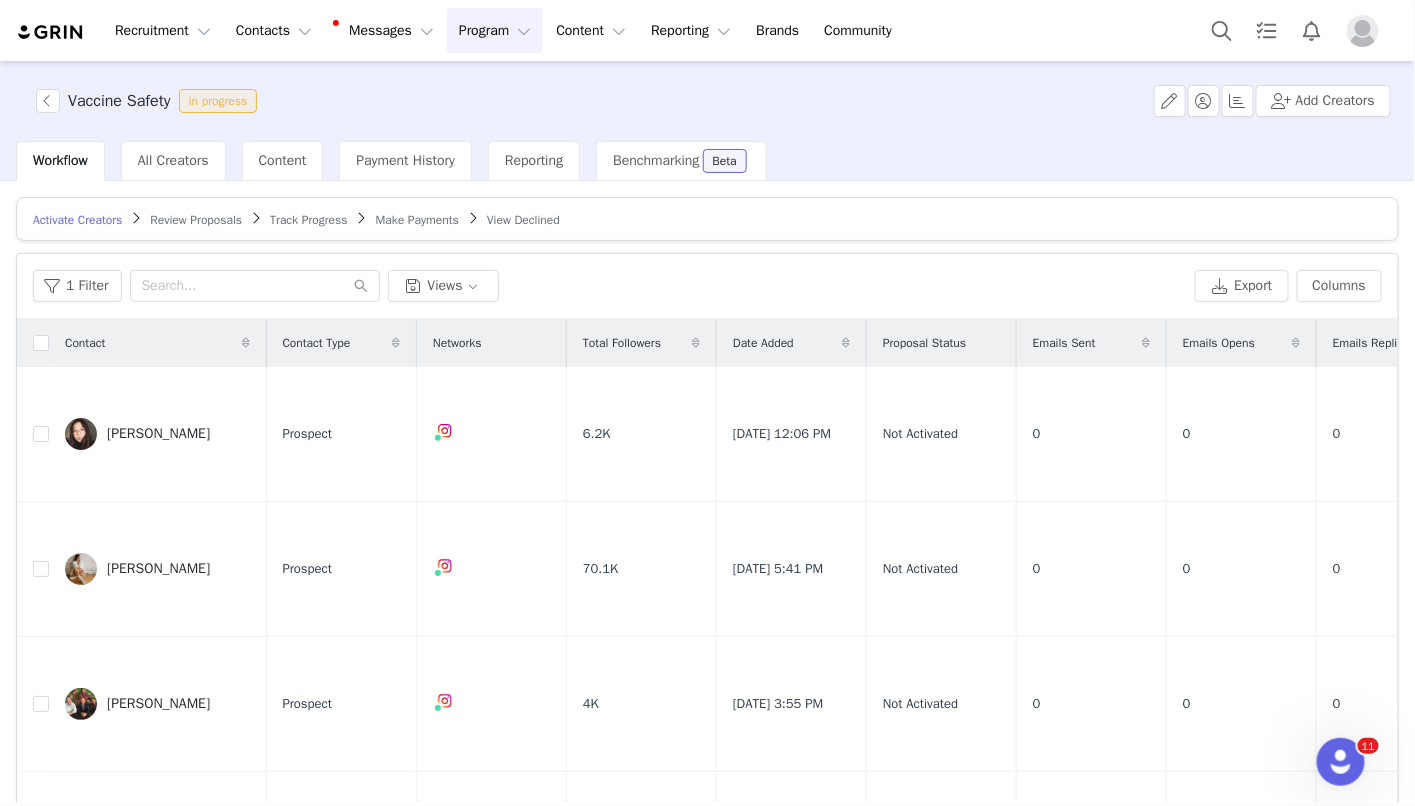 click on "Review Proposals" at bounding box center (196, 220) 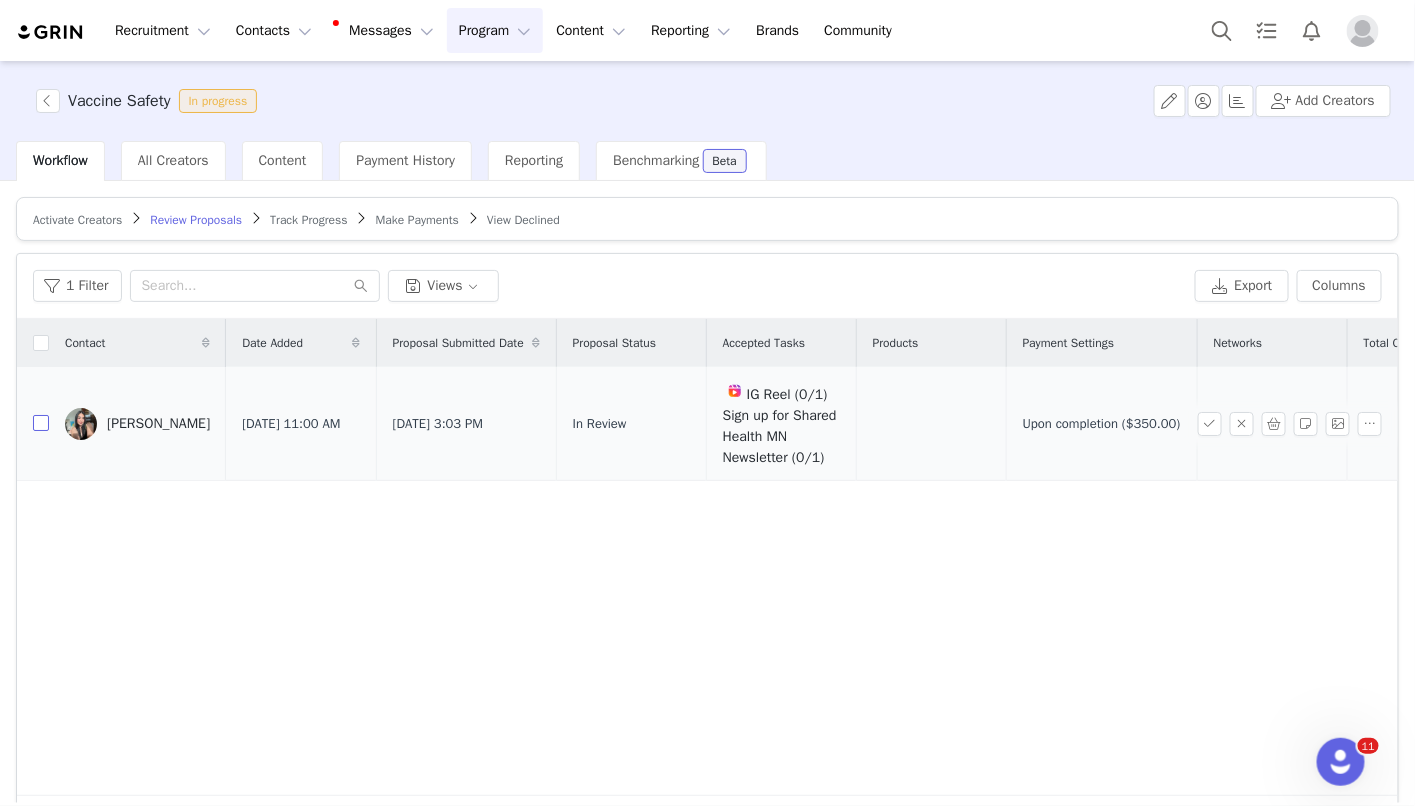 click at bounding box center [41, 423] 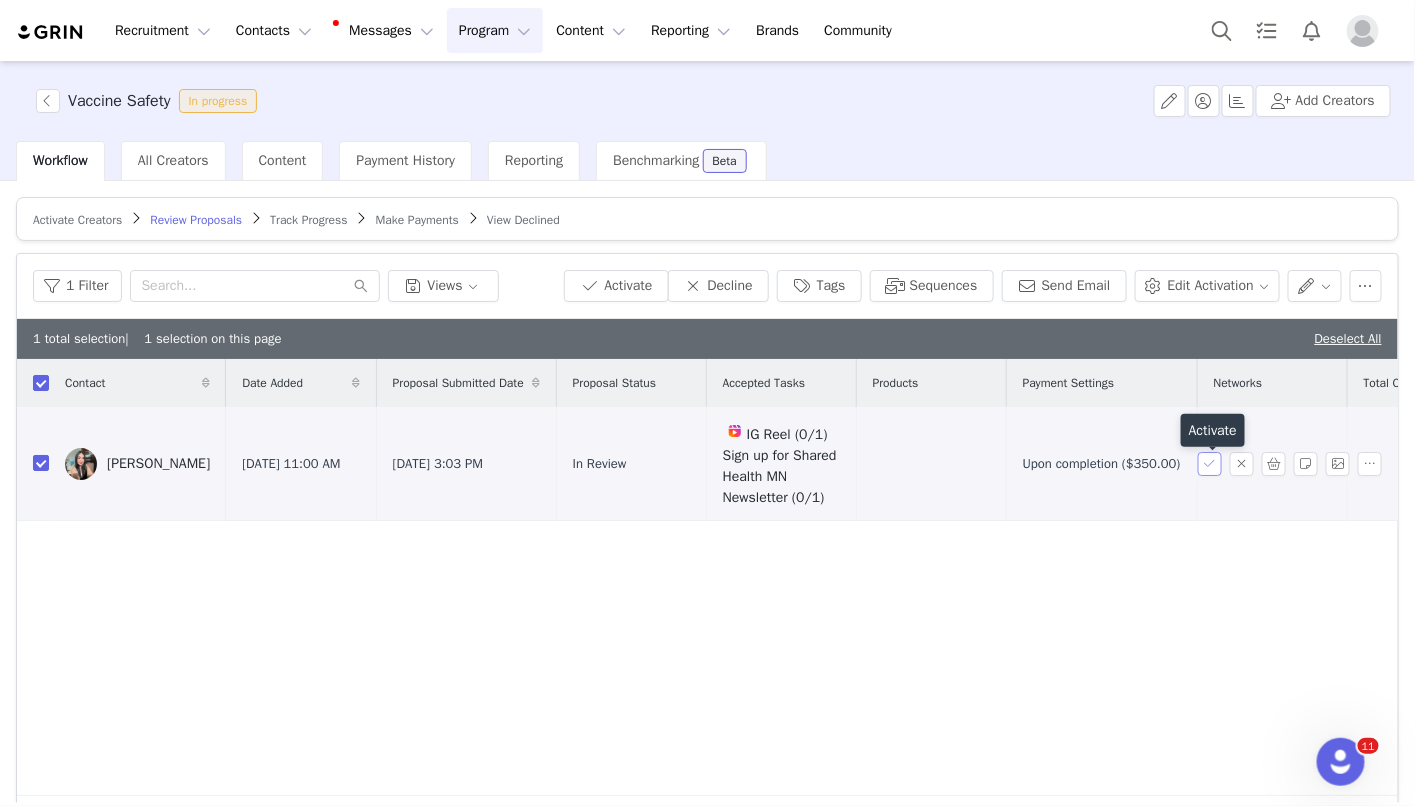 click at bounding box center [1210, 464] 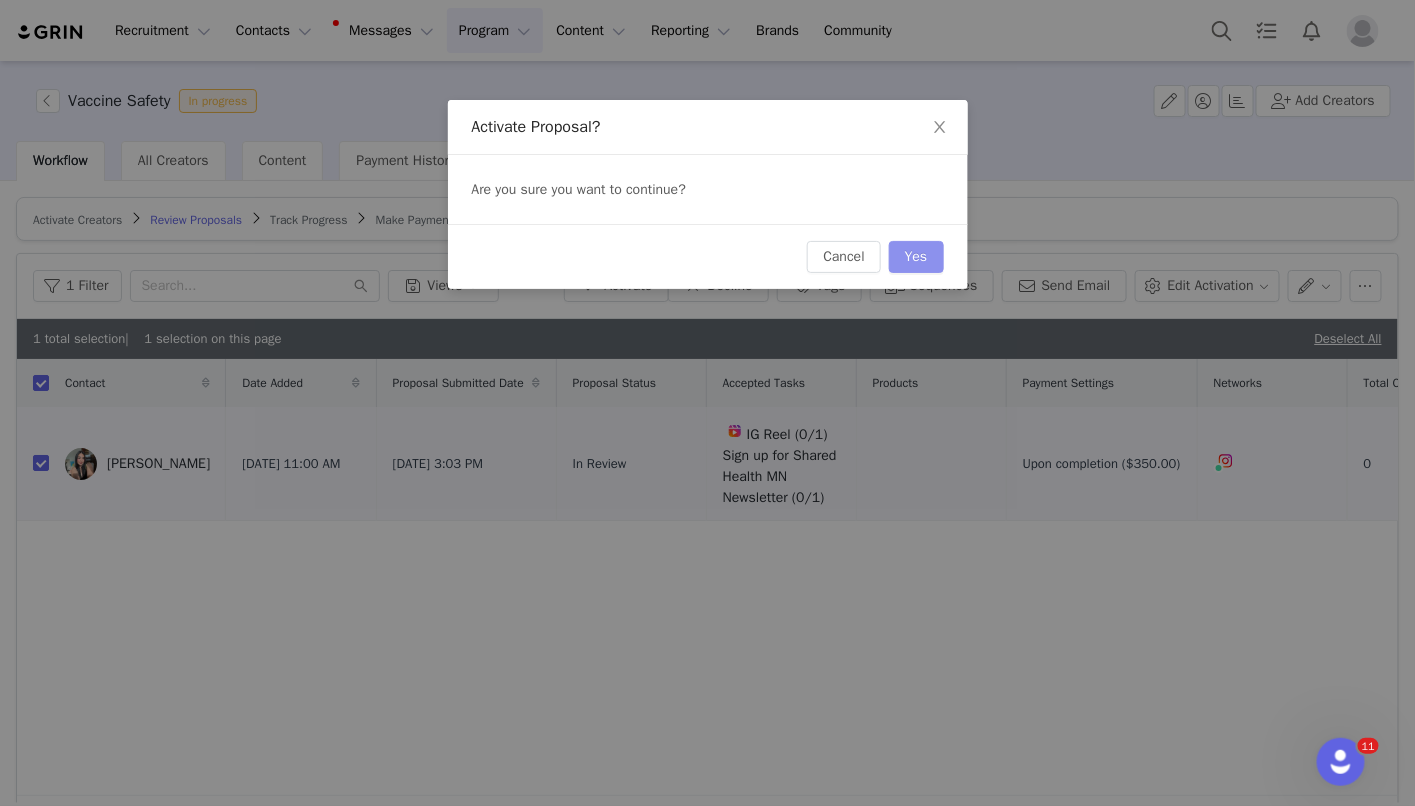 click on "Yes" at bounding box center (916, 257) 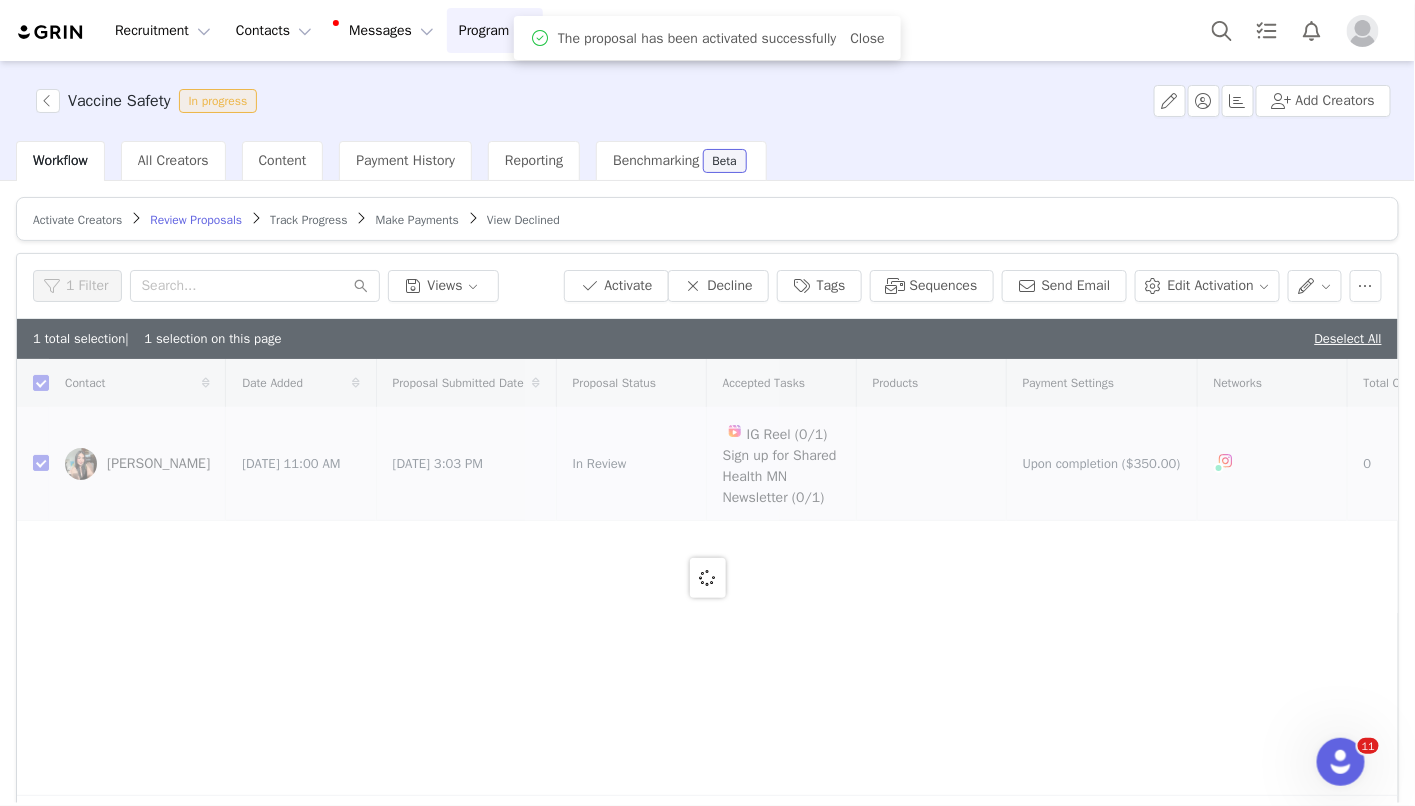 checkbox on "false" 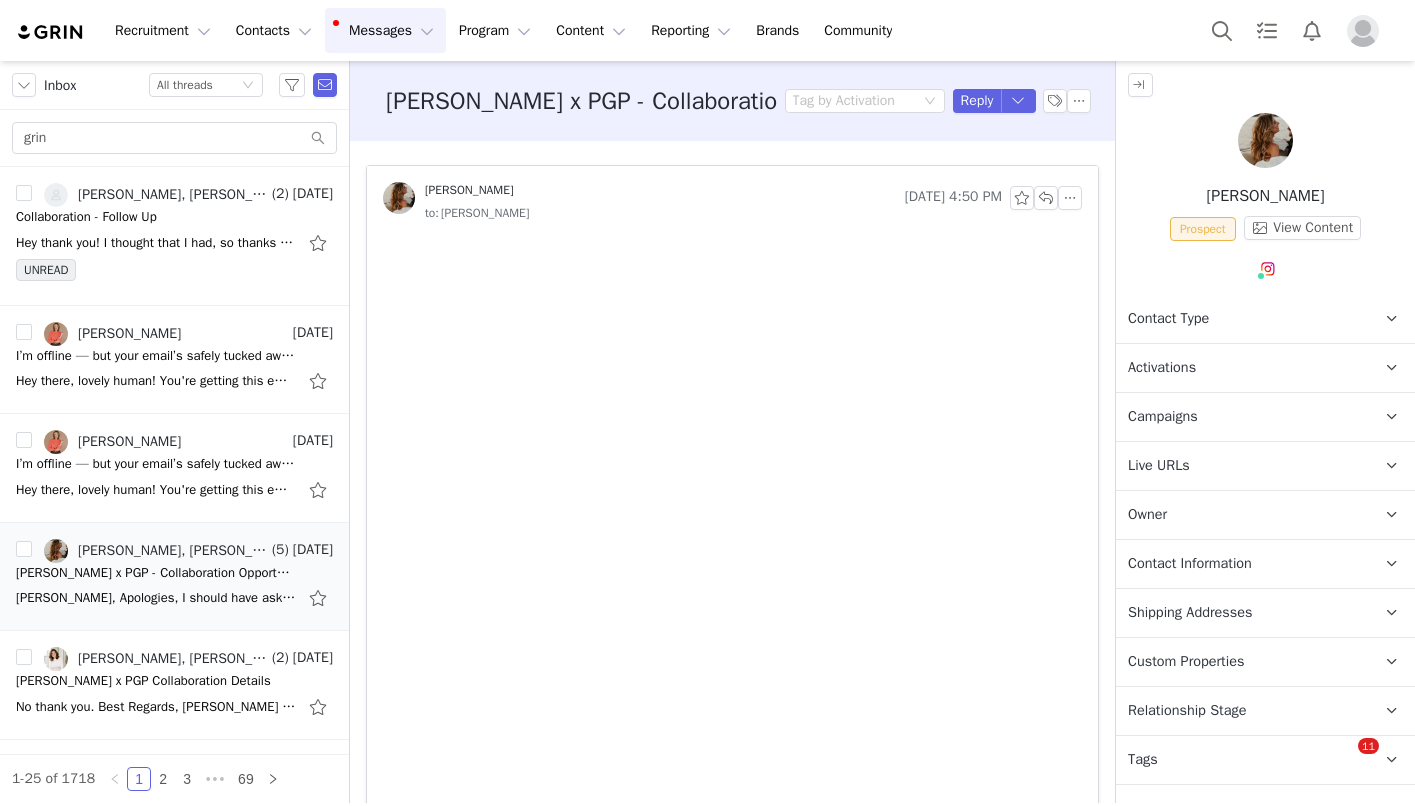 scroll, scrollTop: 0, scrollLeft: 0, axis: both 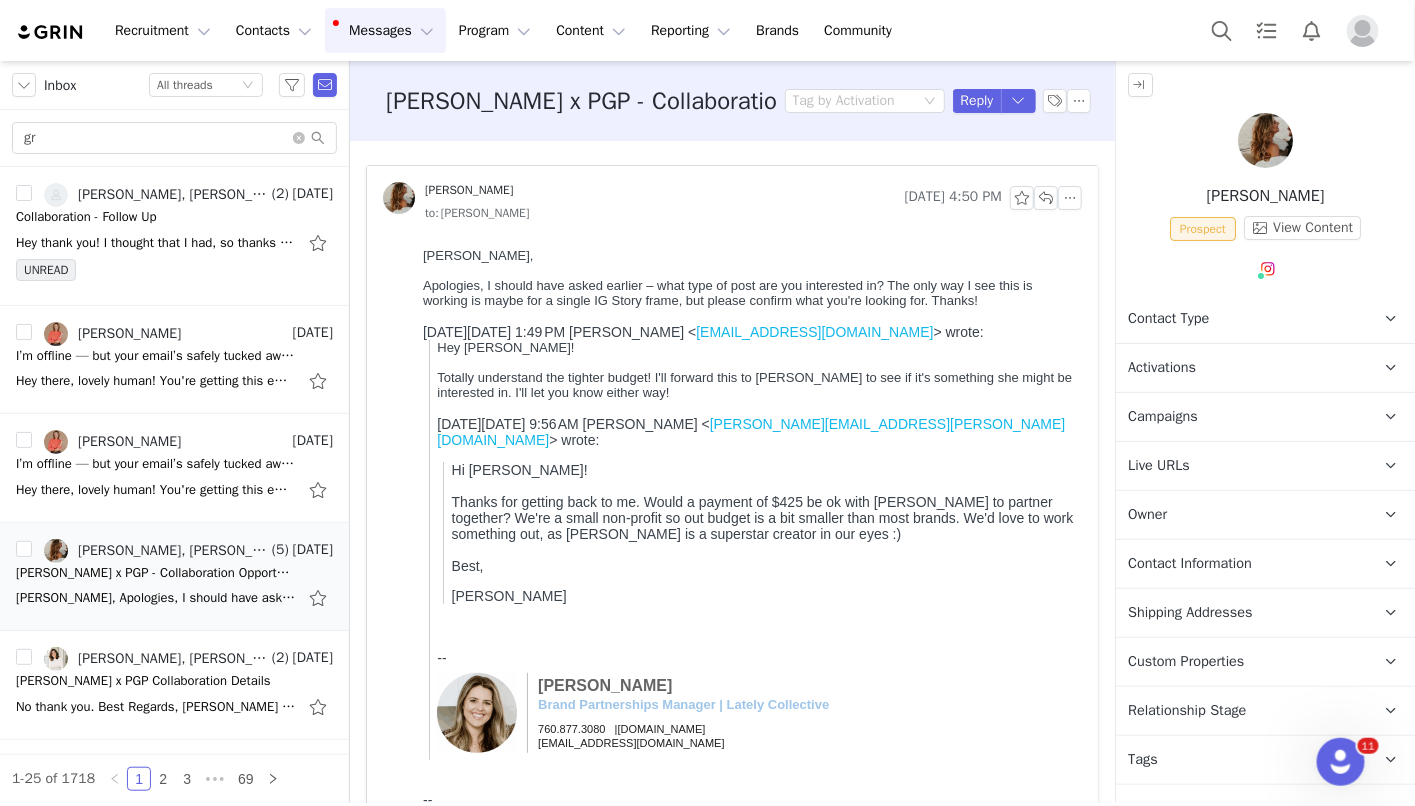 type on "g" 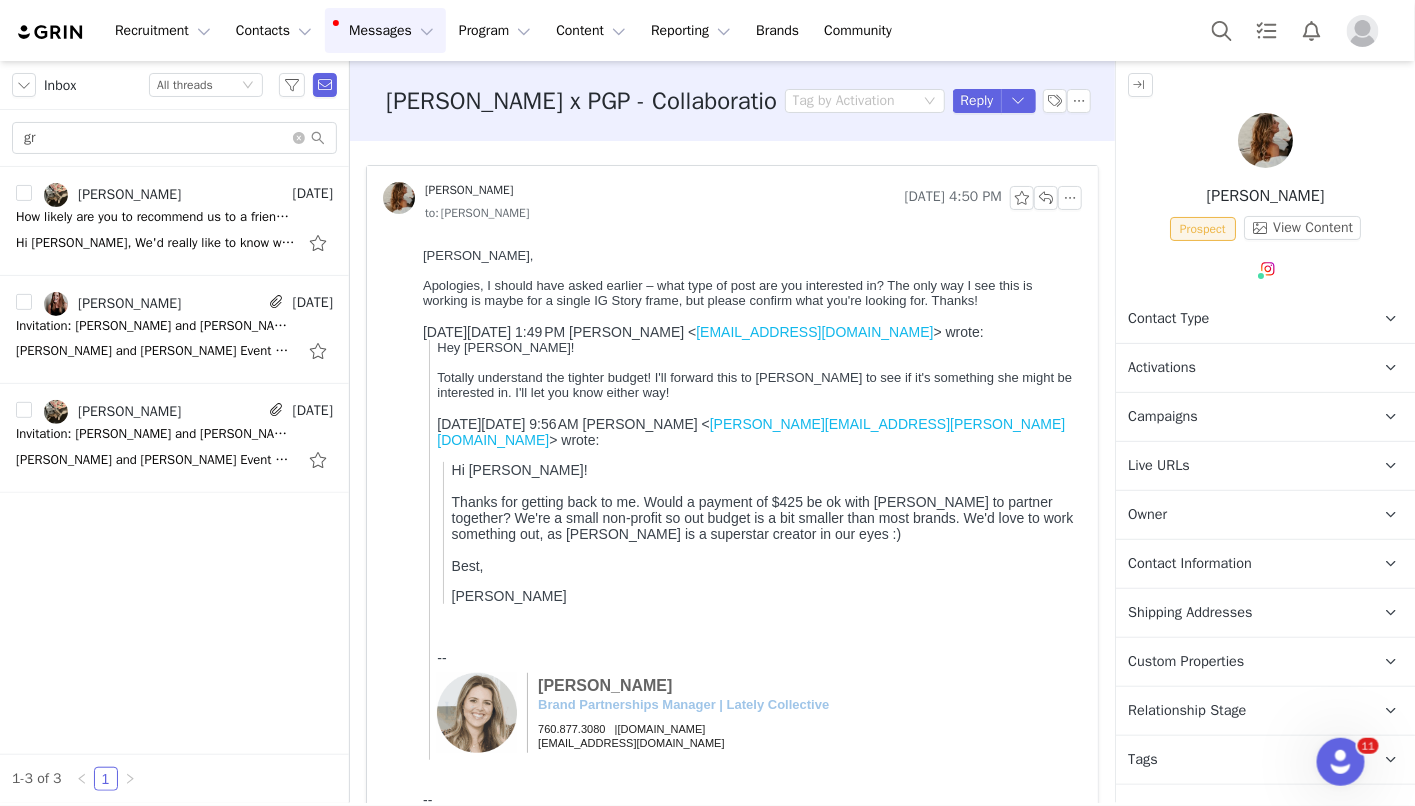 type on "g" 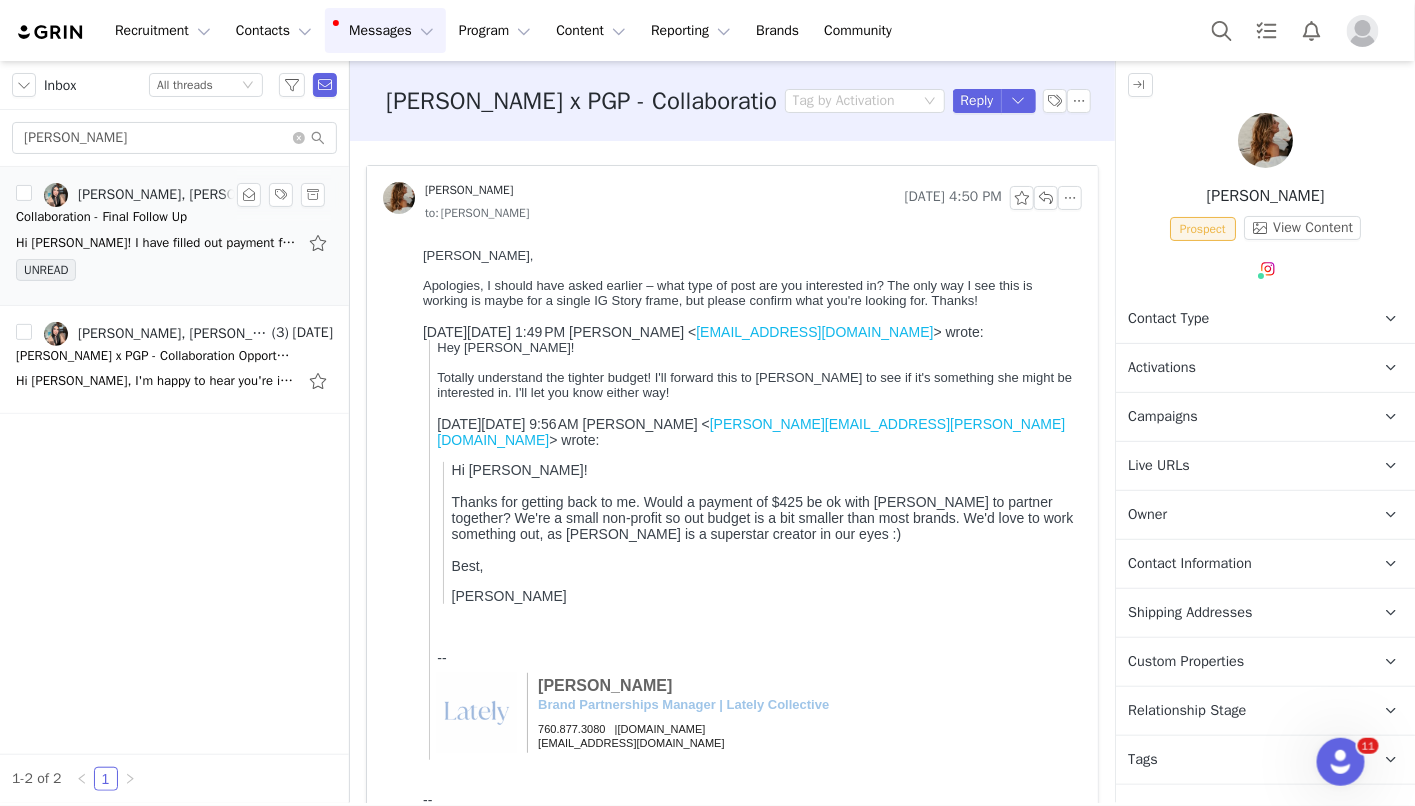 type on "yvette" 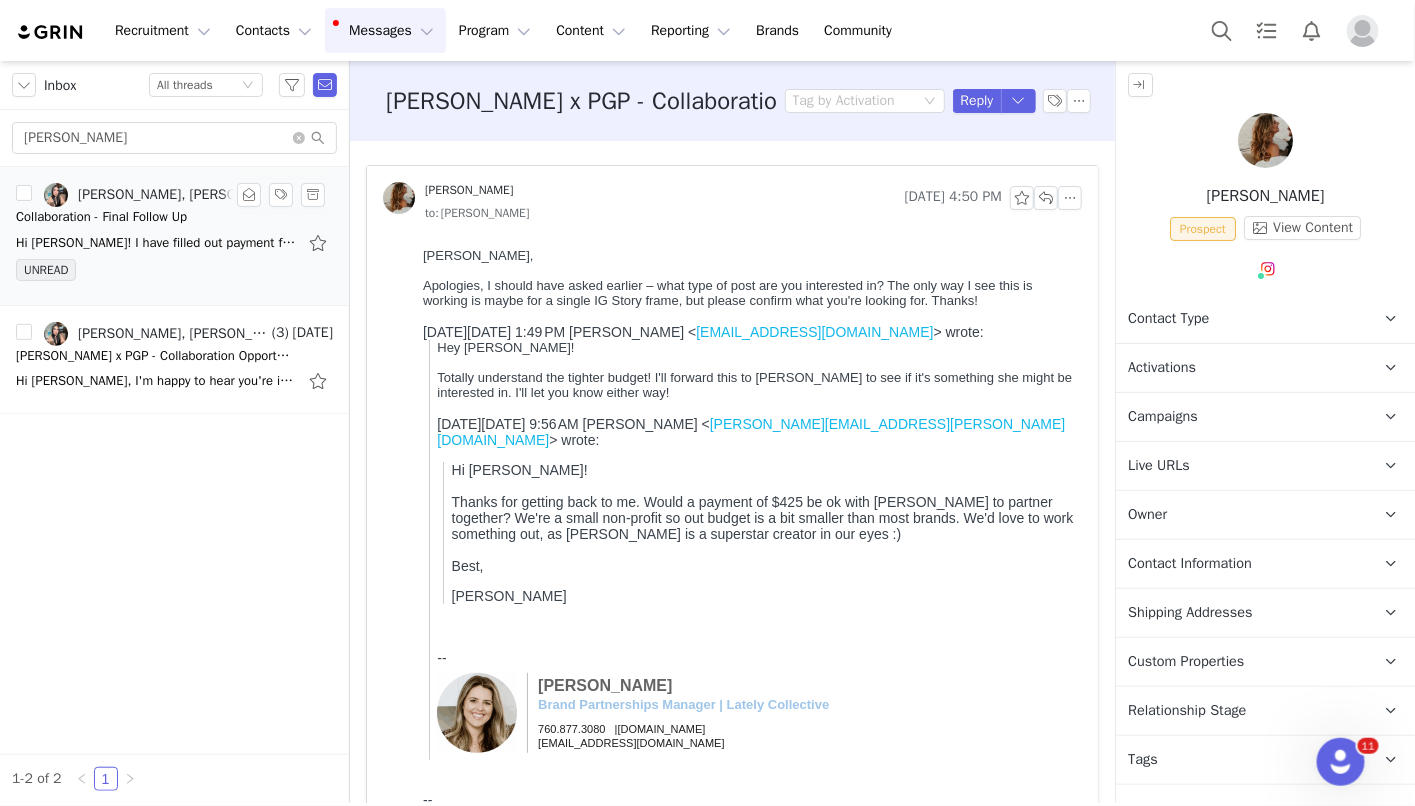 click on "Hi Jeffrey! I have filled out payment form, W9 form, and filled out the proposal. Does the following timeline work for you? I send you the draft by Wednesday July 16th and post on Friday the 18th? Let" at bounding box center (156, 243) 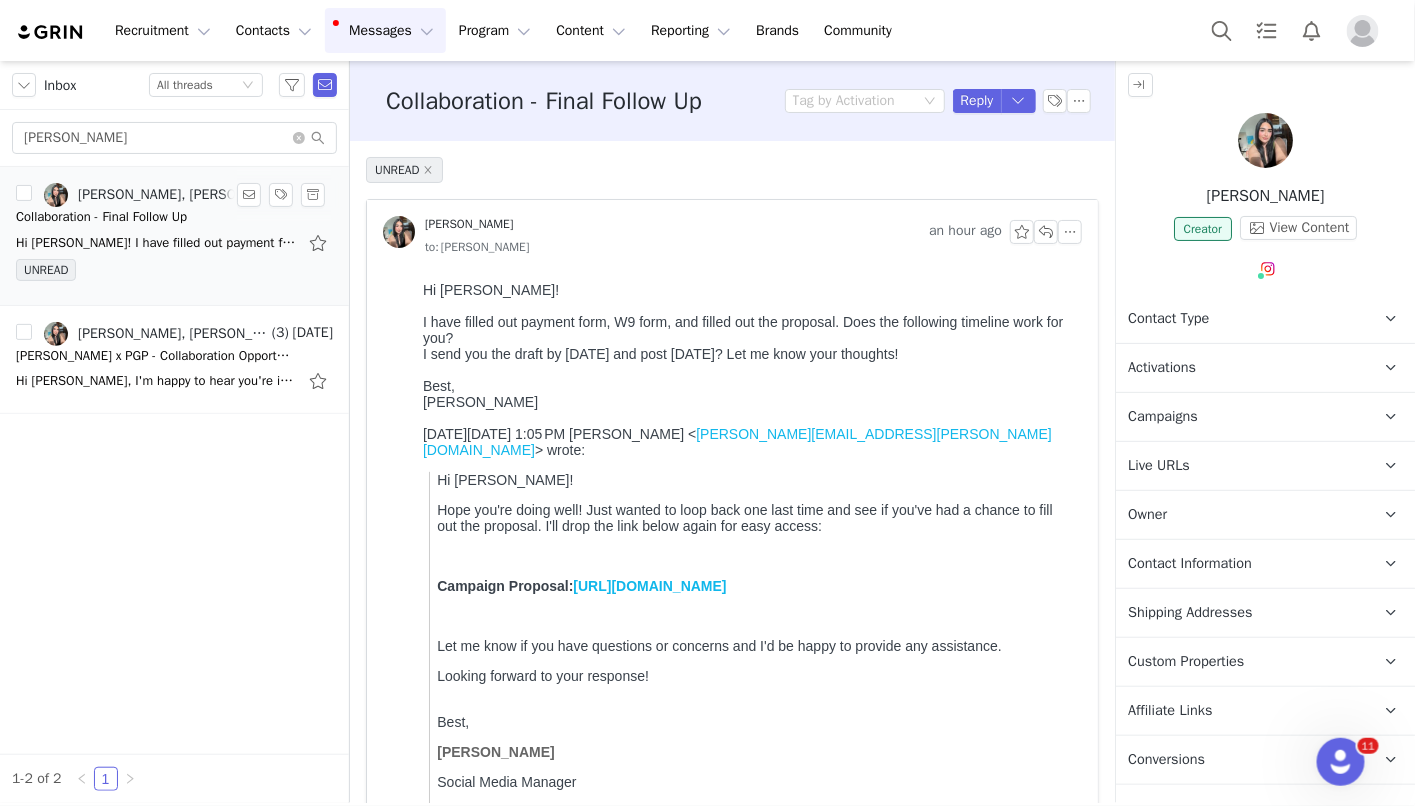 scroll, scrollTop: 0, scrollLeft: 0, axis: both 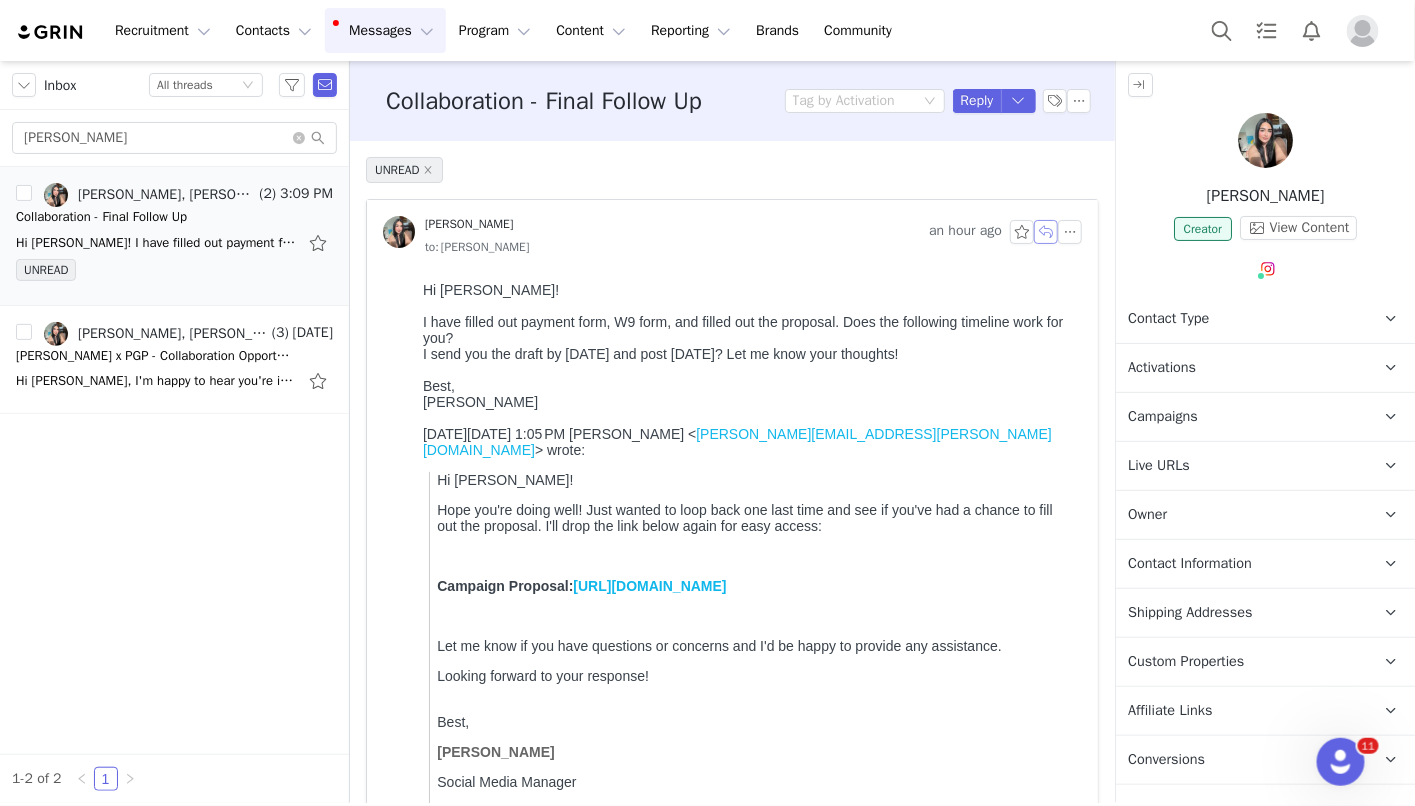 click at bounding box center (1046, 232) 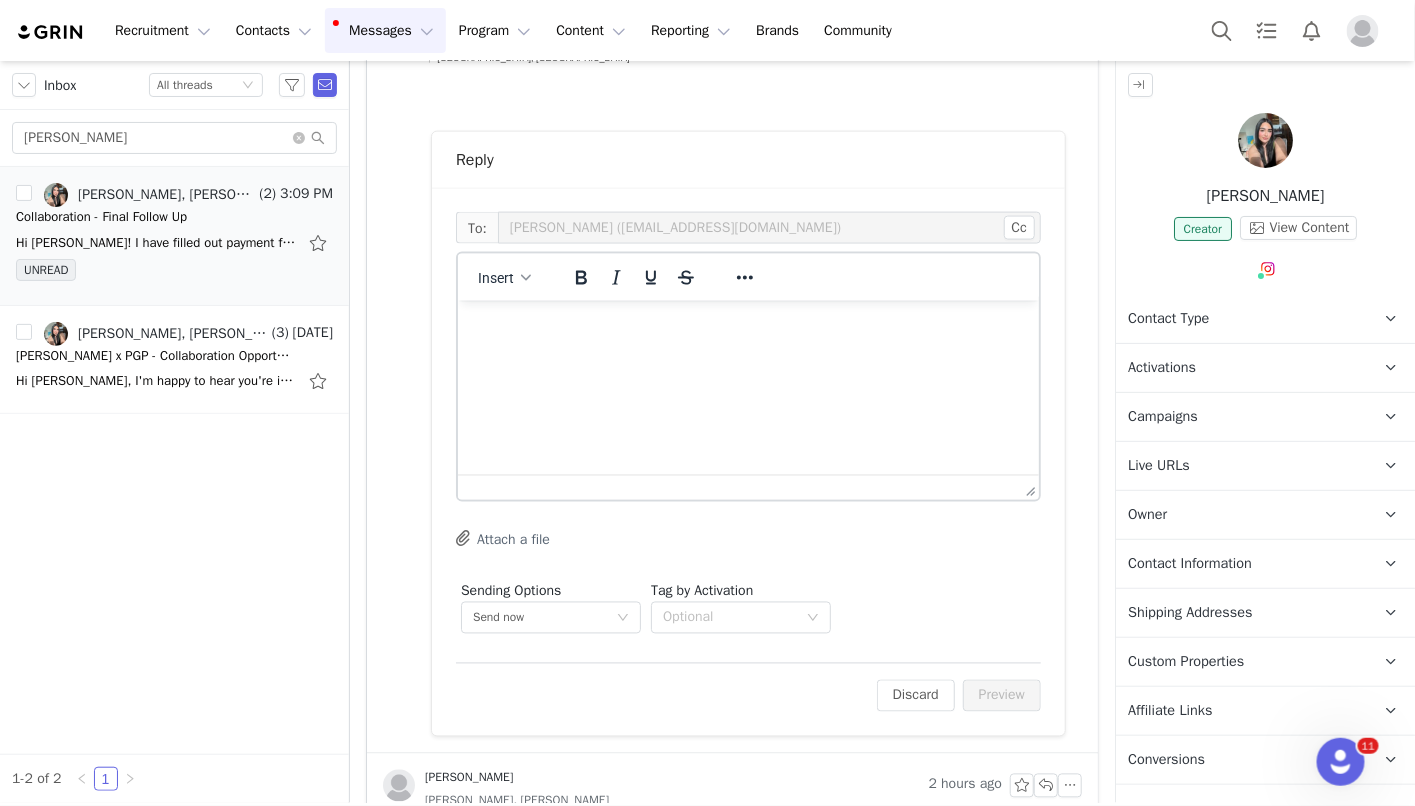 scroll, scrollTop: 947, scrollLeft: 0, axis: vertical 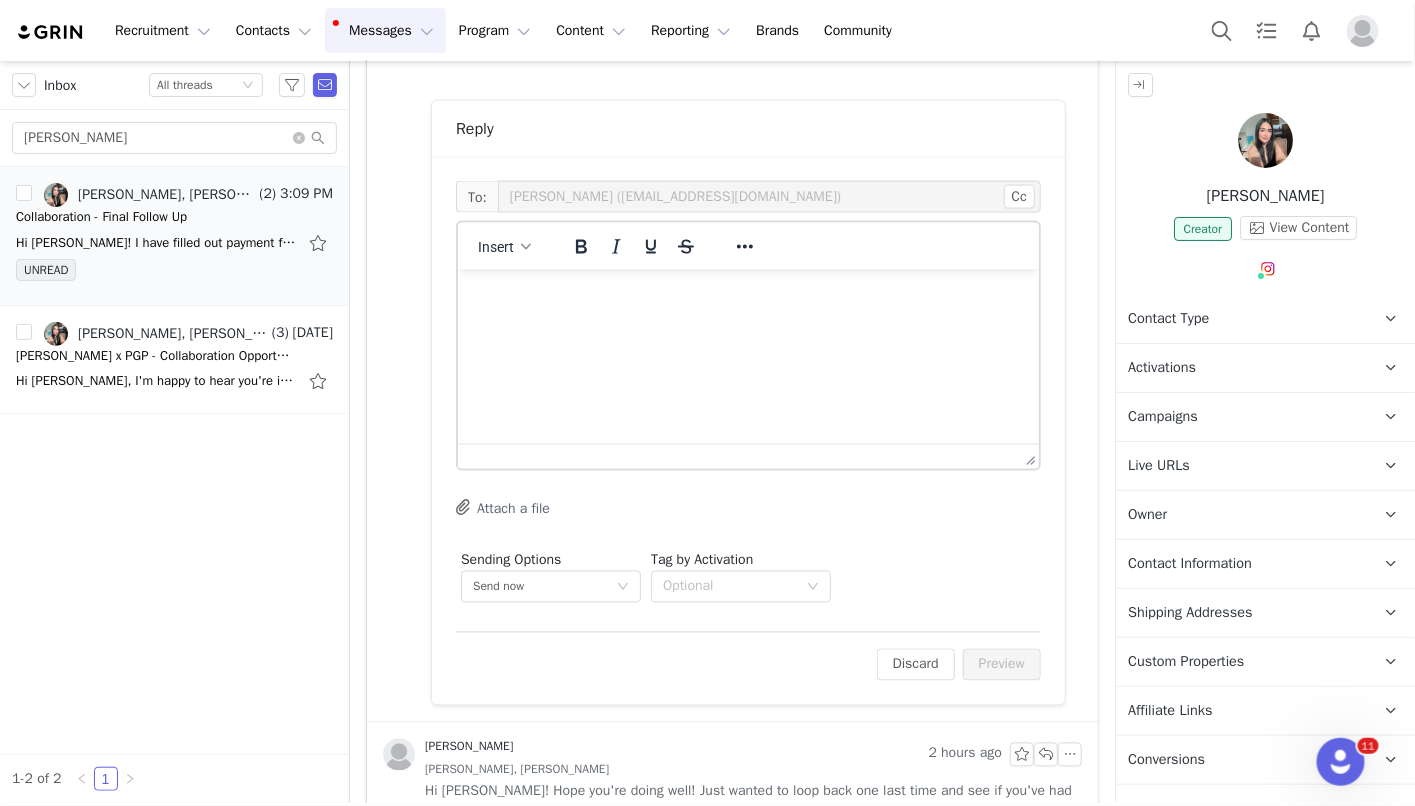 click on "Insert" at bounding box center (505, 246) 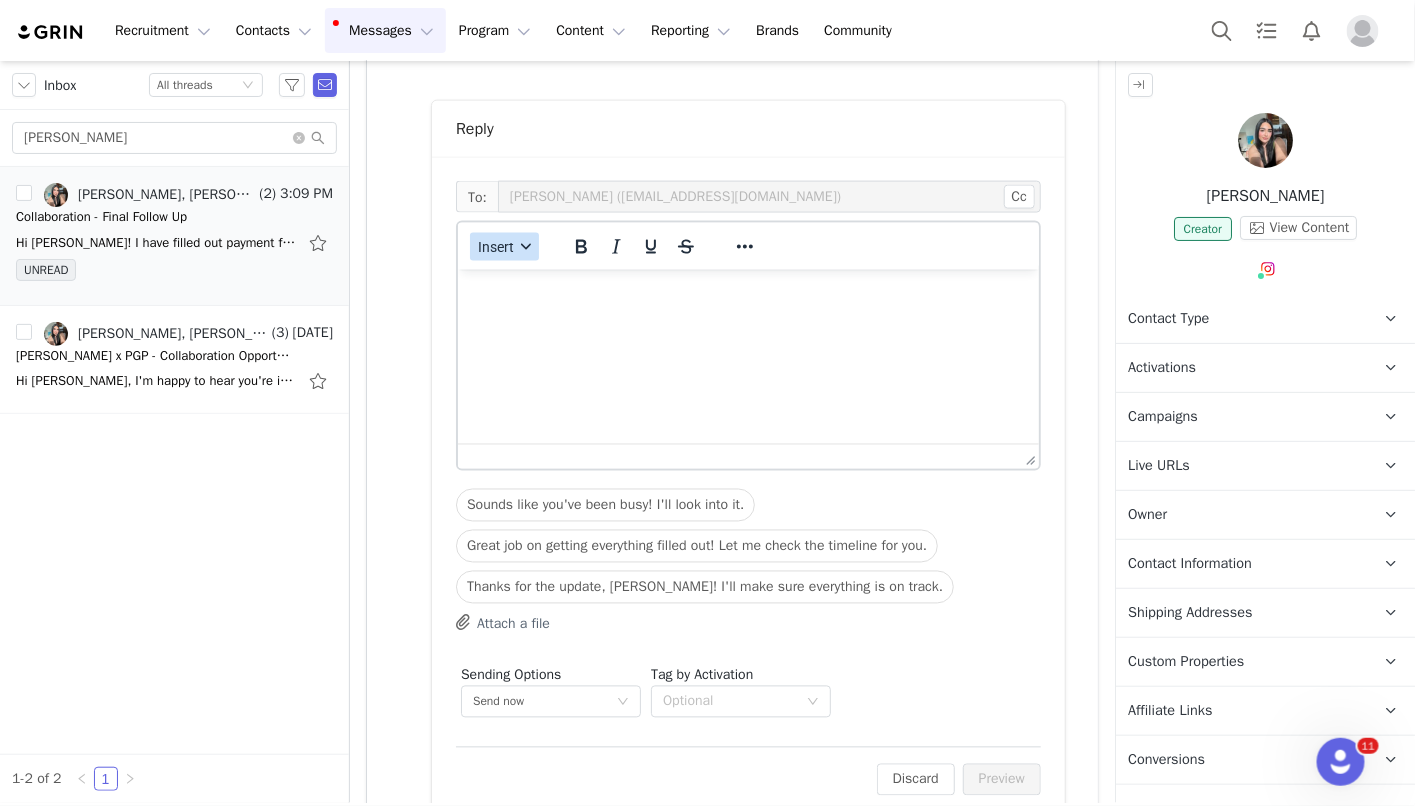 click on "Insert" at bounding box center (504, 247) 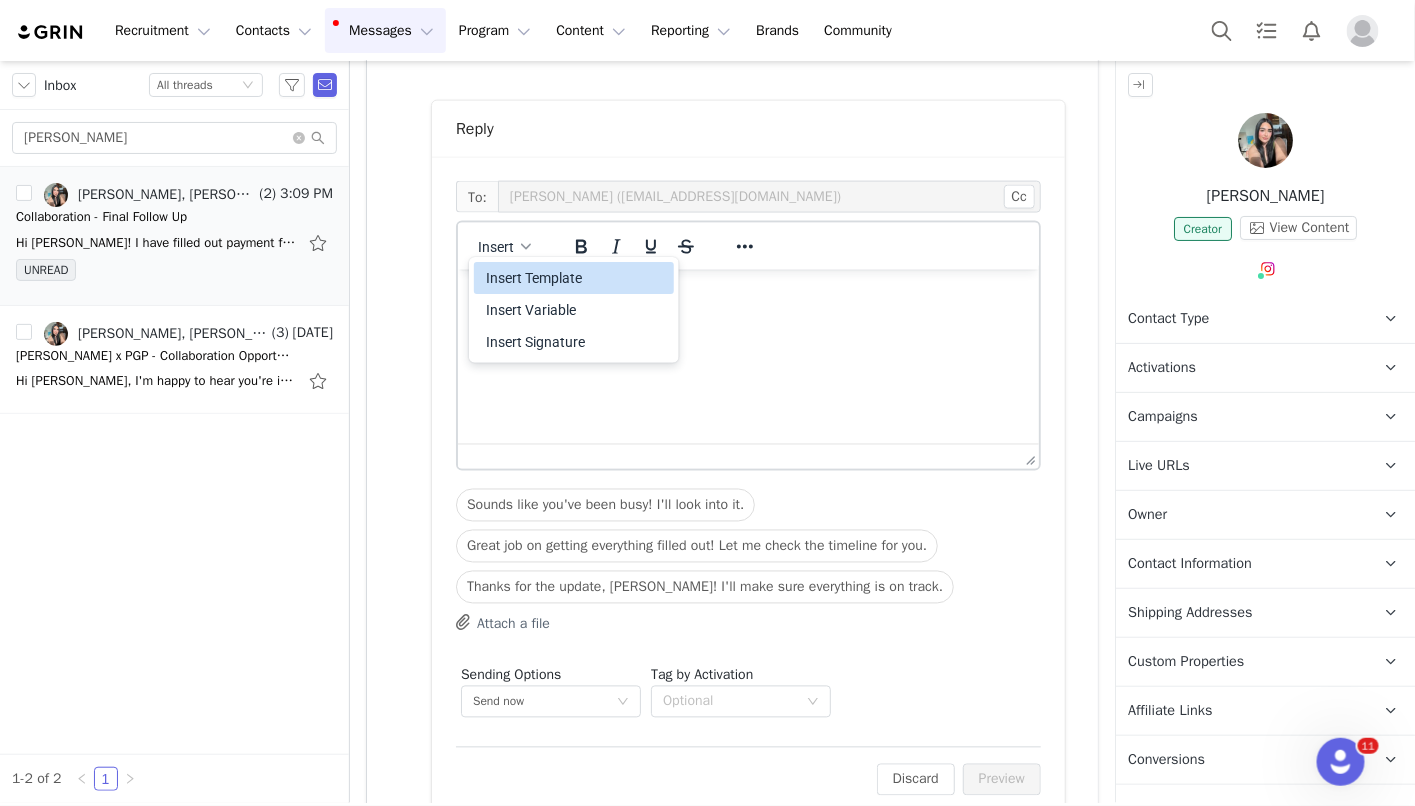 click on "Insert Template" at bounding box center (576, 278) 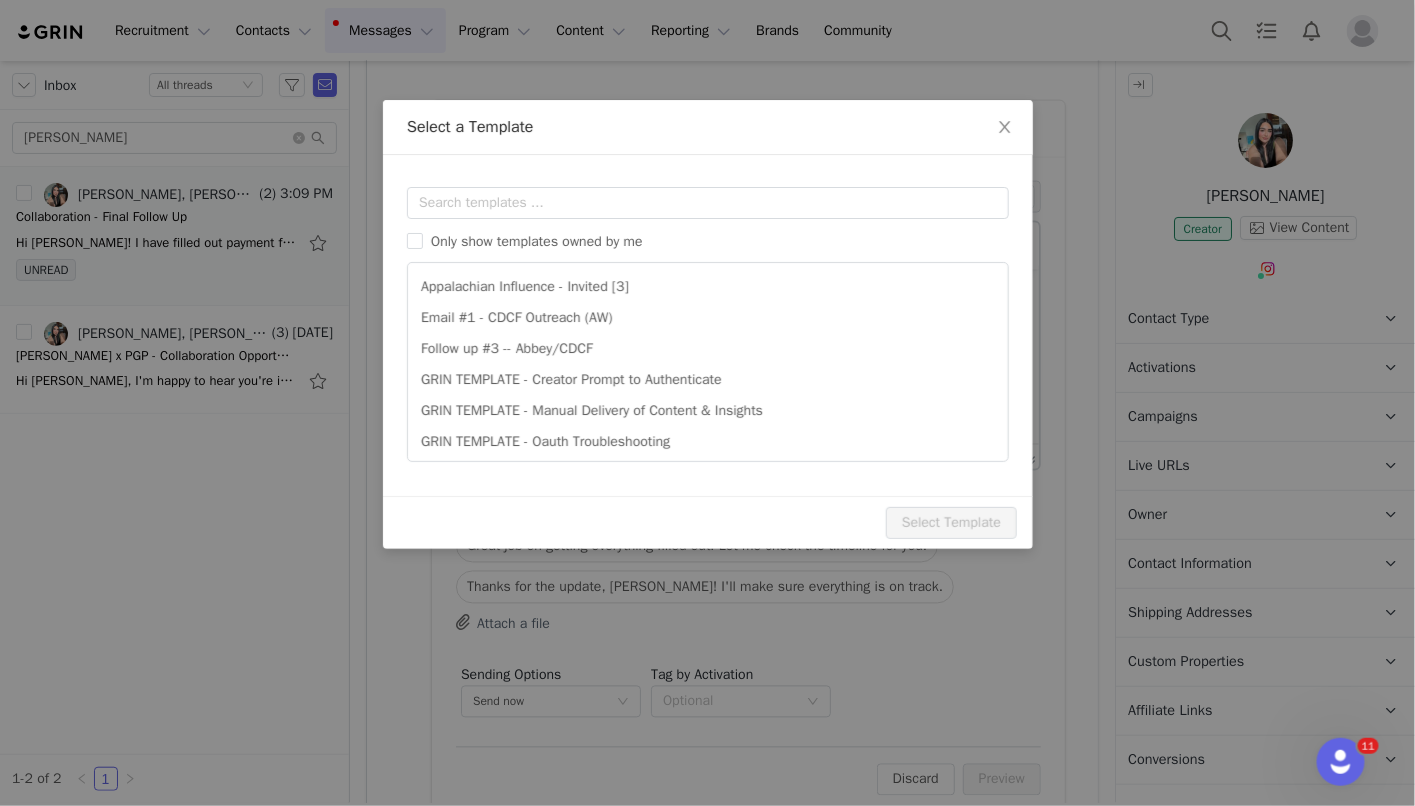 scroll, scrollTop: 0, scrollLeft: 0, axis: both 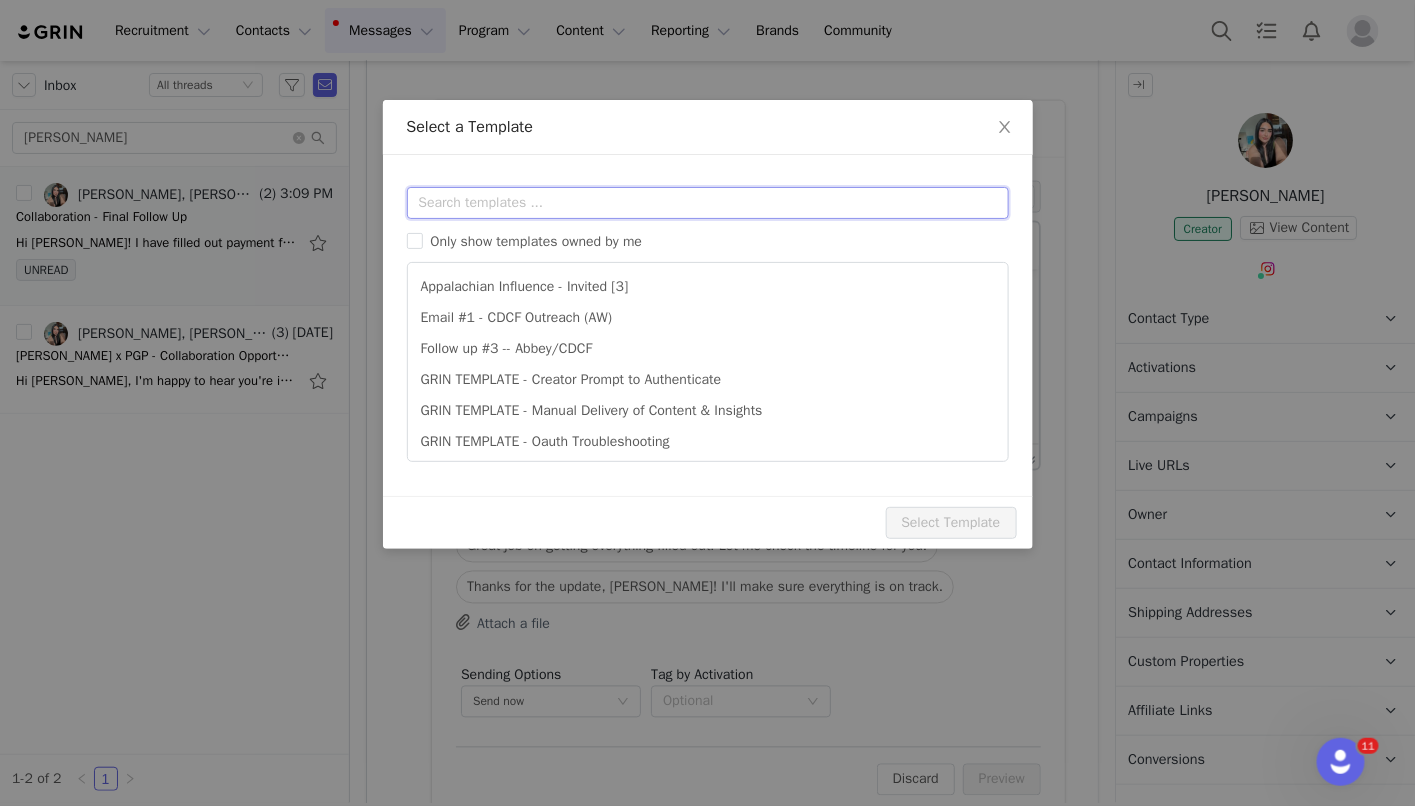 click at bounding box center [708, 203] 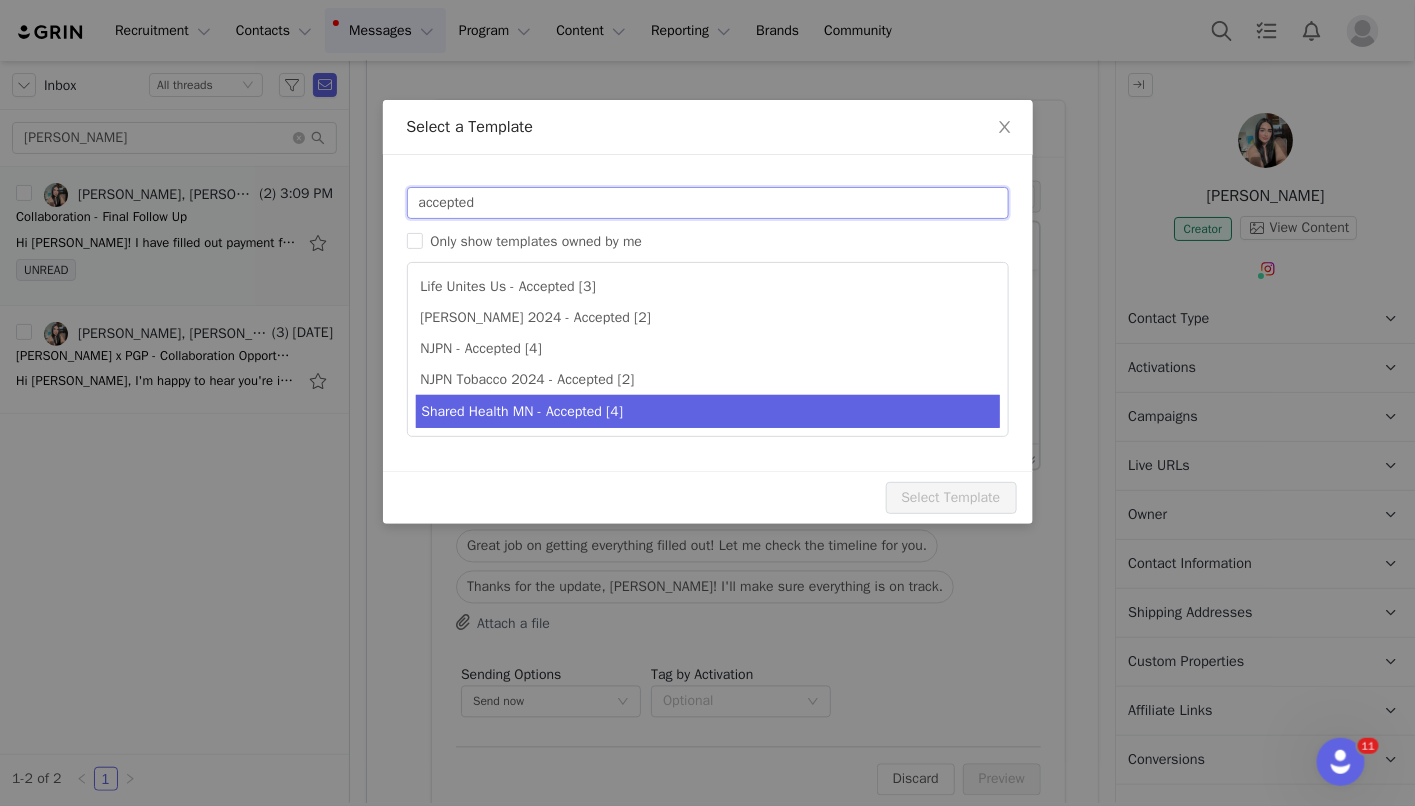 type on "accepted" 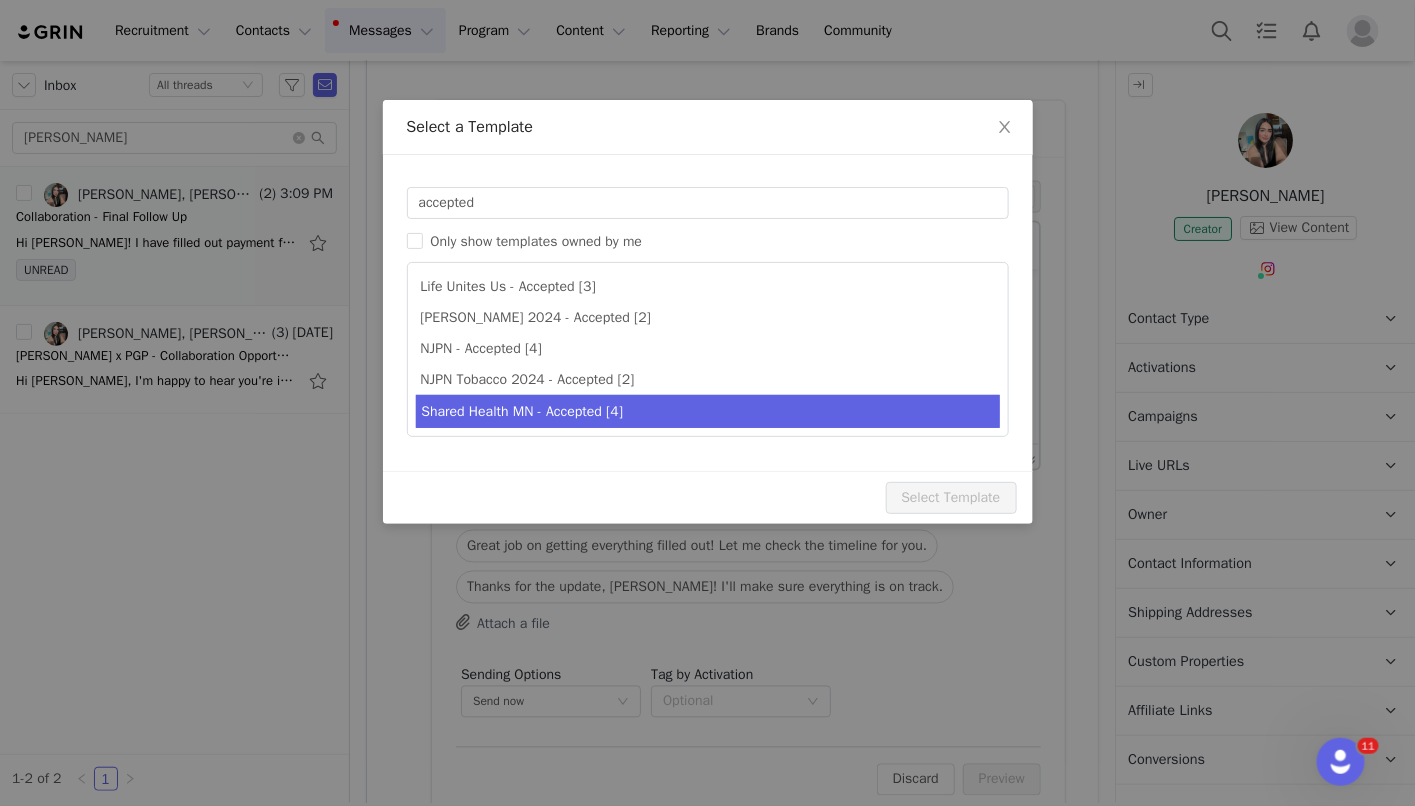 click on "Shared Health MN - Accepted [4]" at bounding box center (708, 411) 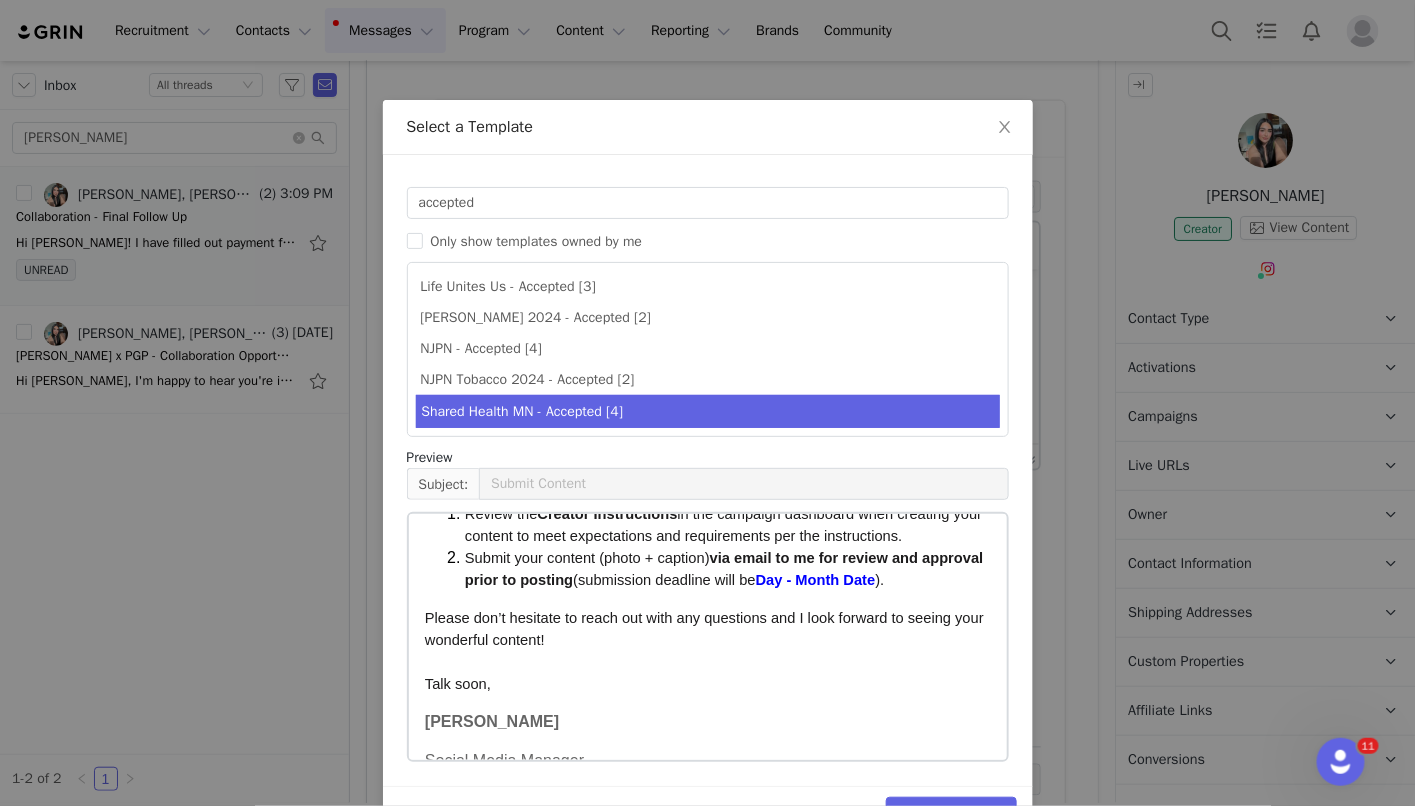 scroll, scrollTop: 472, scrollLeft: 0, axis: vertical 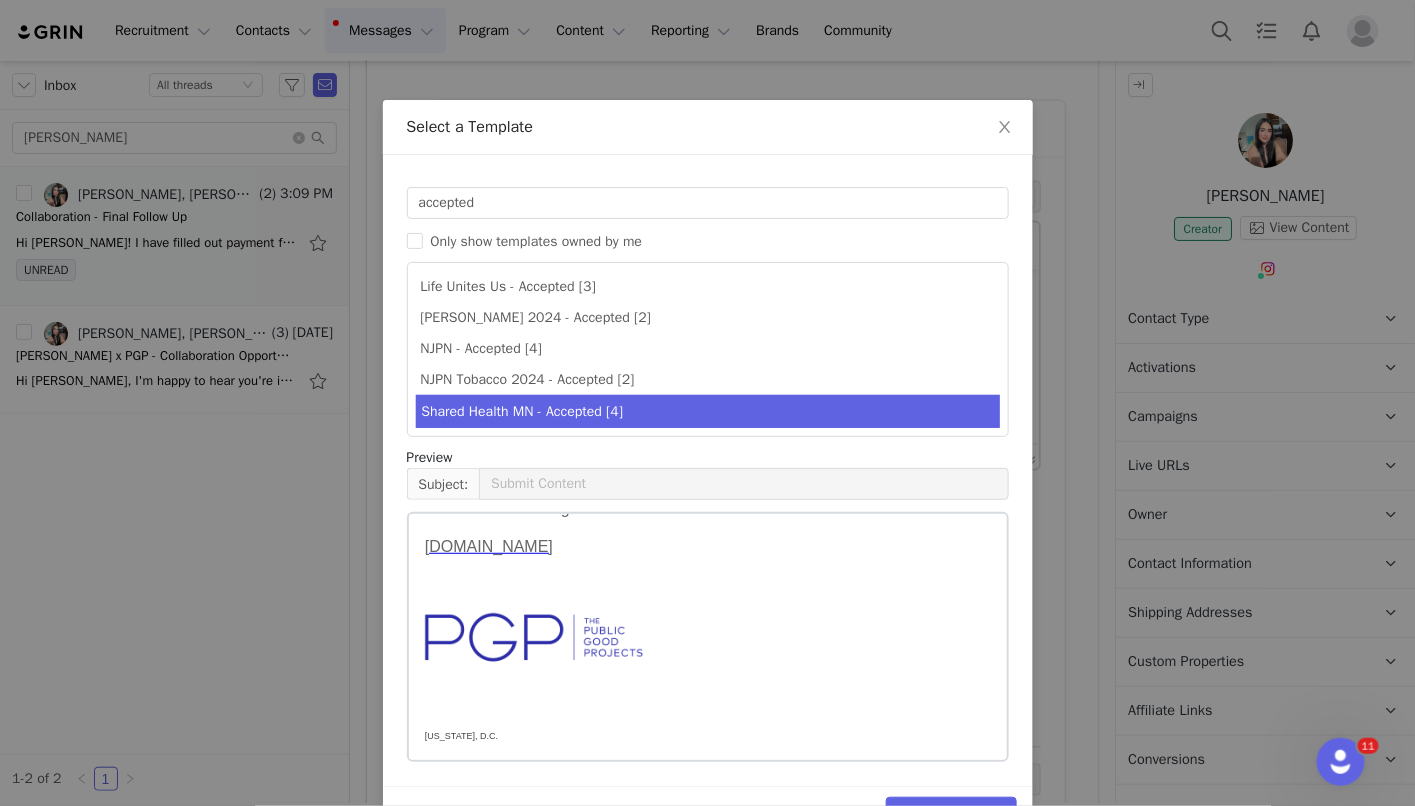 click on "Save   Cancel   You've changed 0 contact   properties" at bounding box center [707, 848] 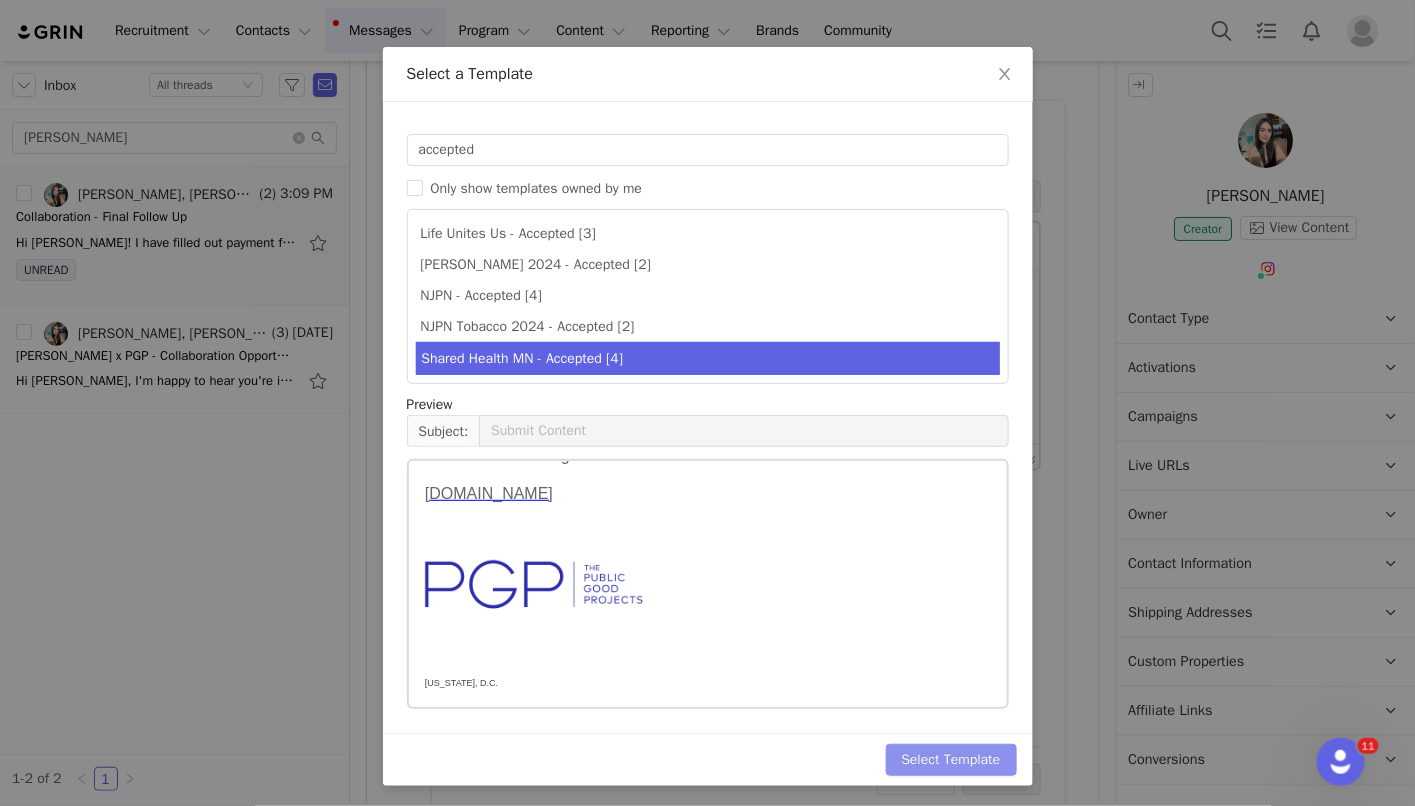 click on "Select Template" at bounding box center (951, 760) 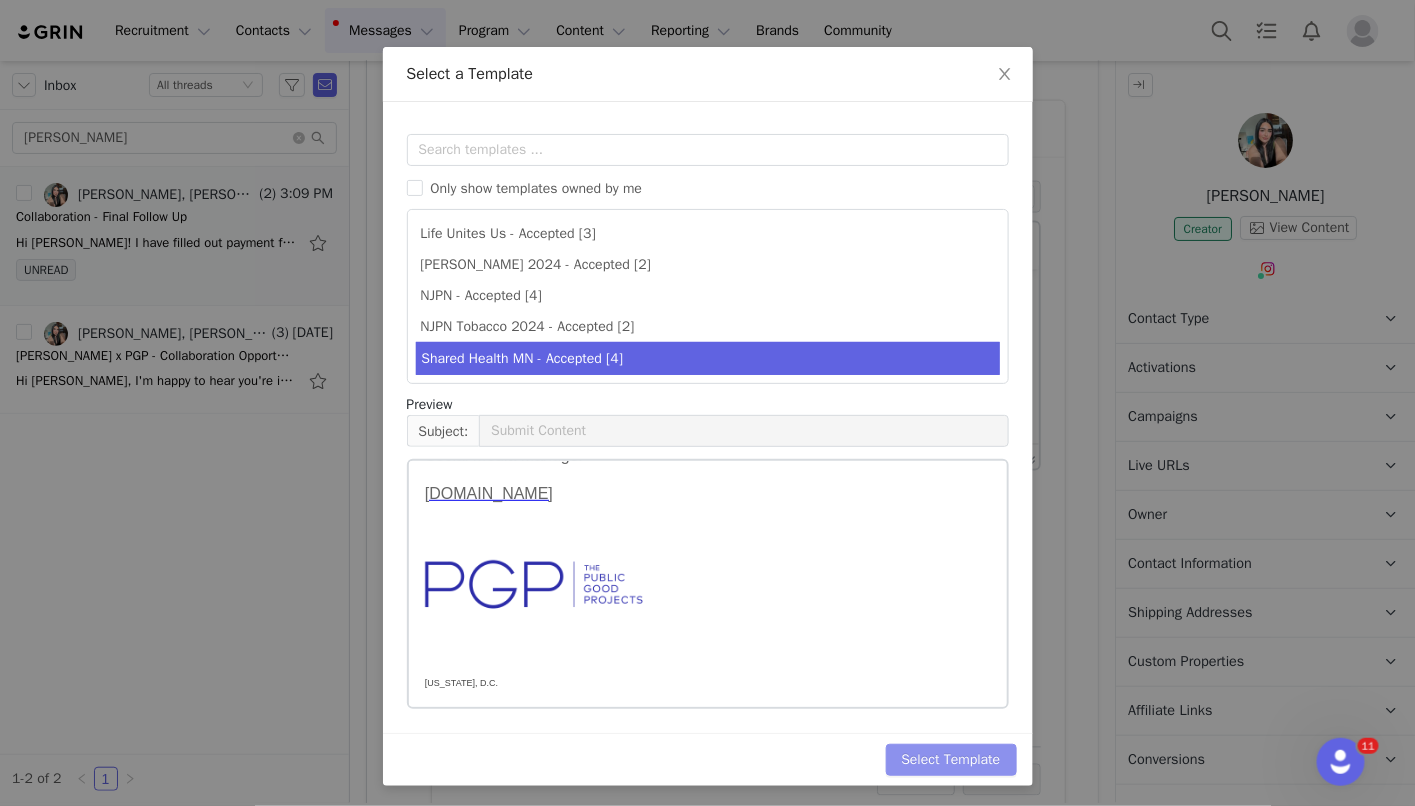 scroll, scrollTop: 0, scrollLeft: 0, axis: both 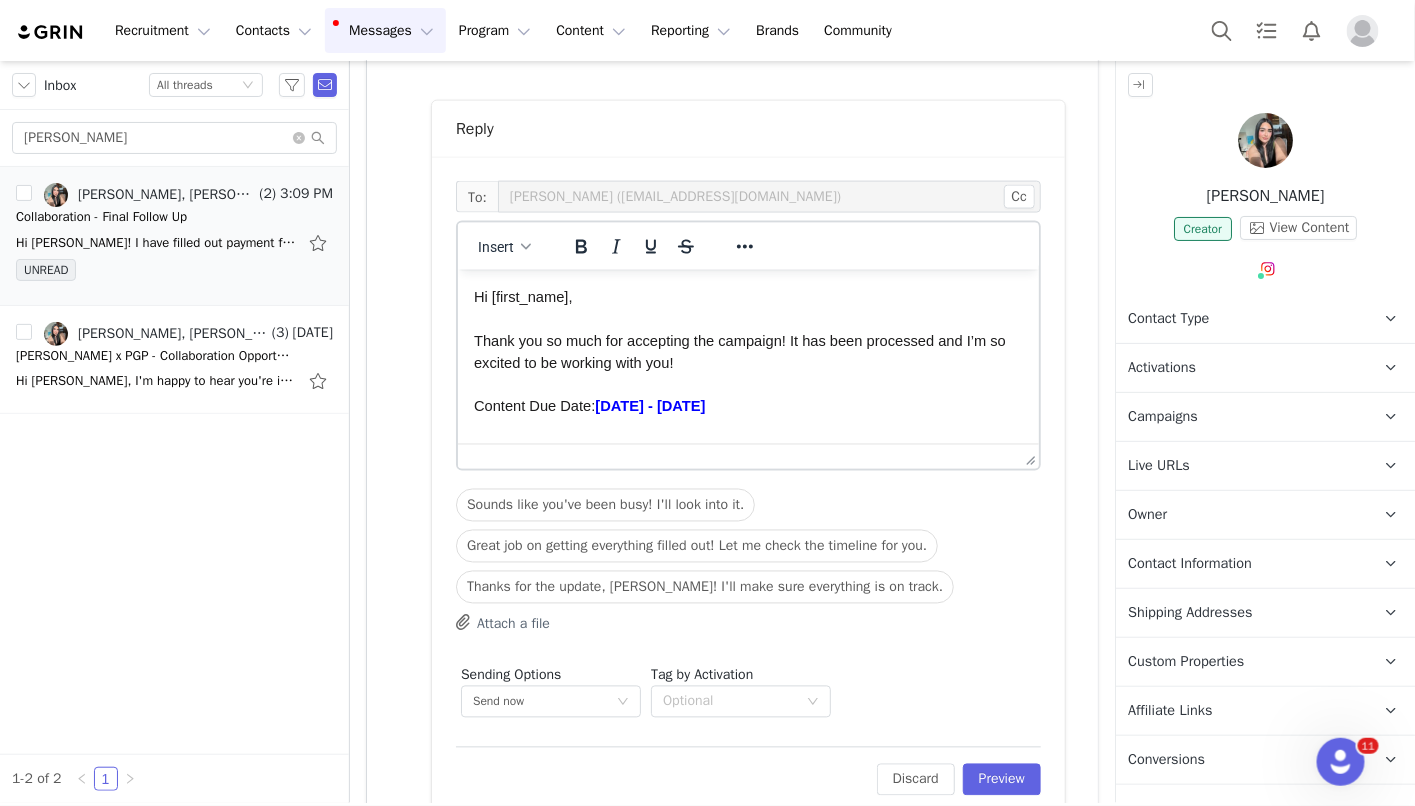 click on "Hi [first_name]," at bounding box center (522, 296) 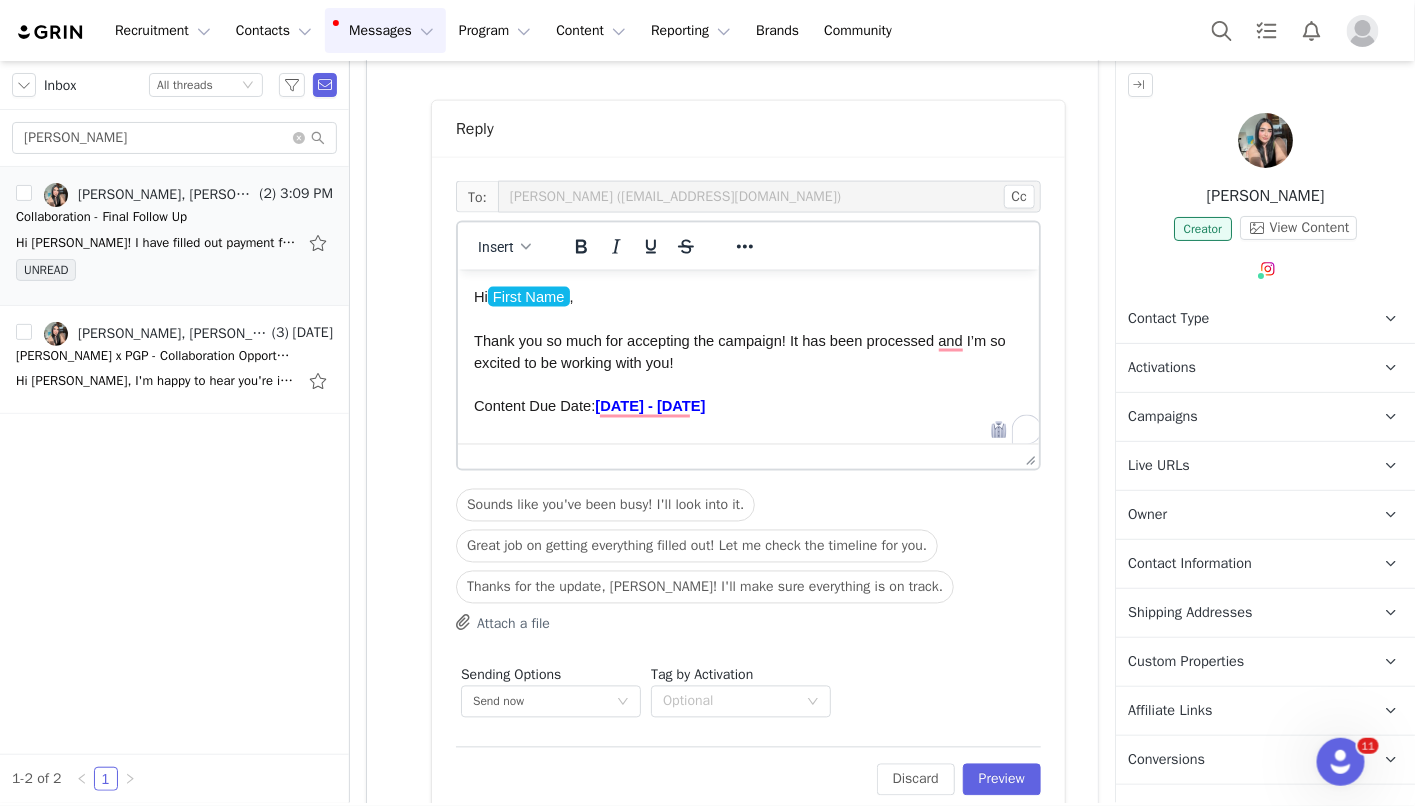 click on "Thank you so much for accepting the campaign! It has been processed and I’m so excited to be working with you!" at bounding box center (741, 351) 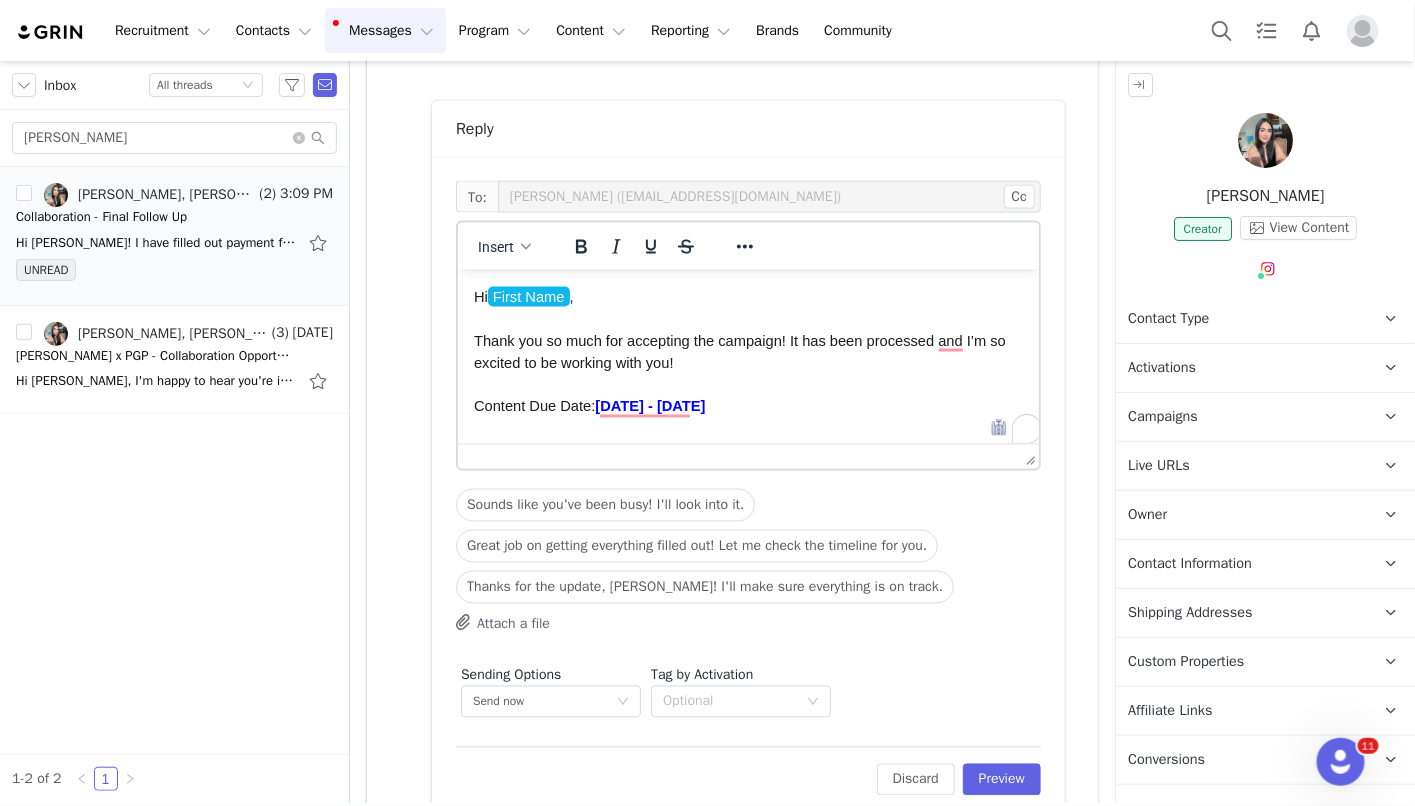 click on "Thank you so much for accepting the campaign! It has been processed and I’m so excited to be working with you!" at bounding box center [741, 351] 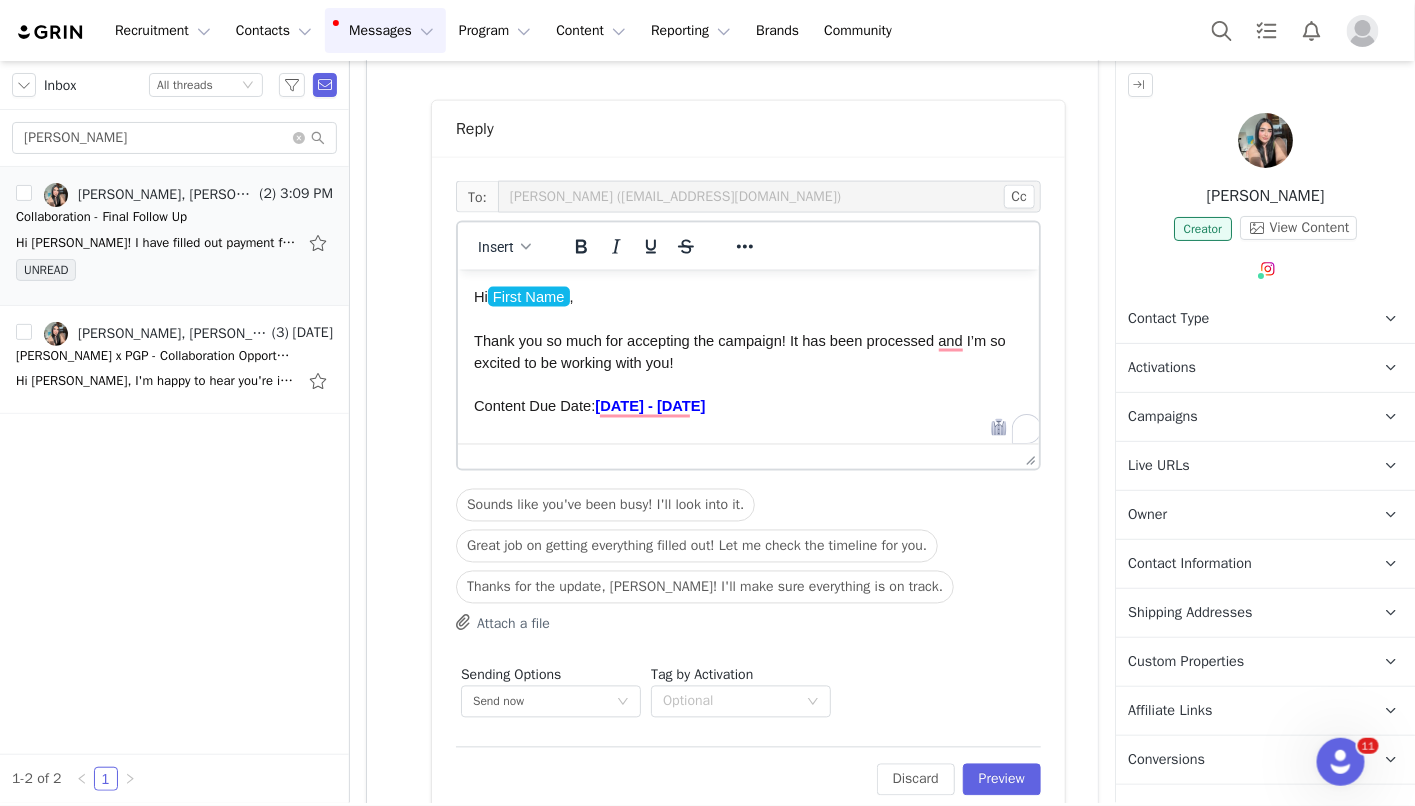 type 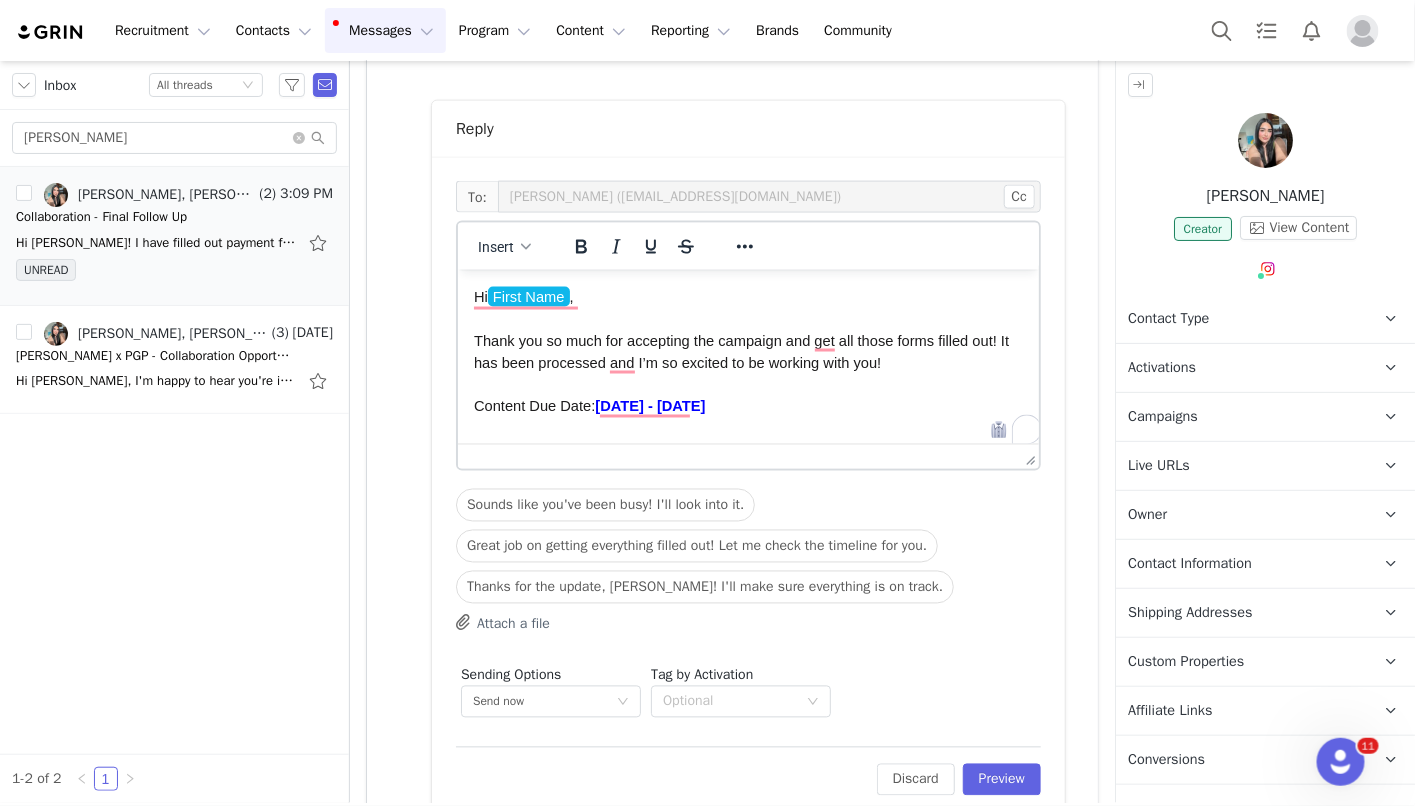 drag, startPoint x: 474, startPoint y: 403, endPoint x: 768, endPoint y: 414, distance: 294.20572 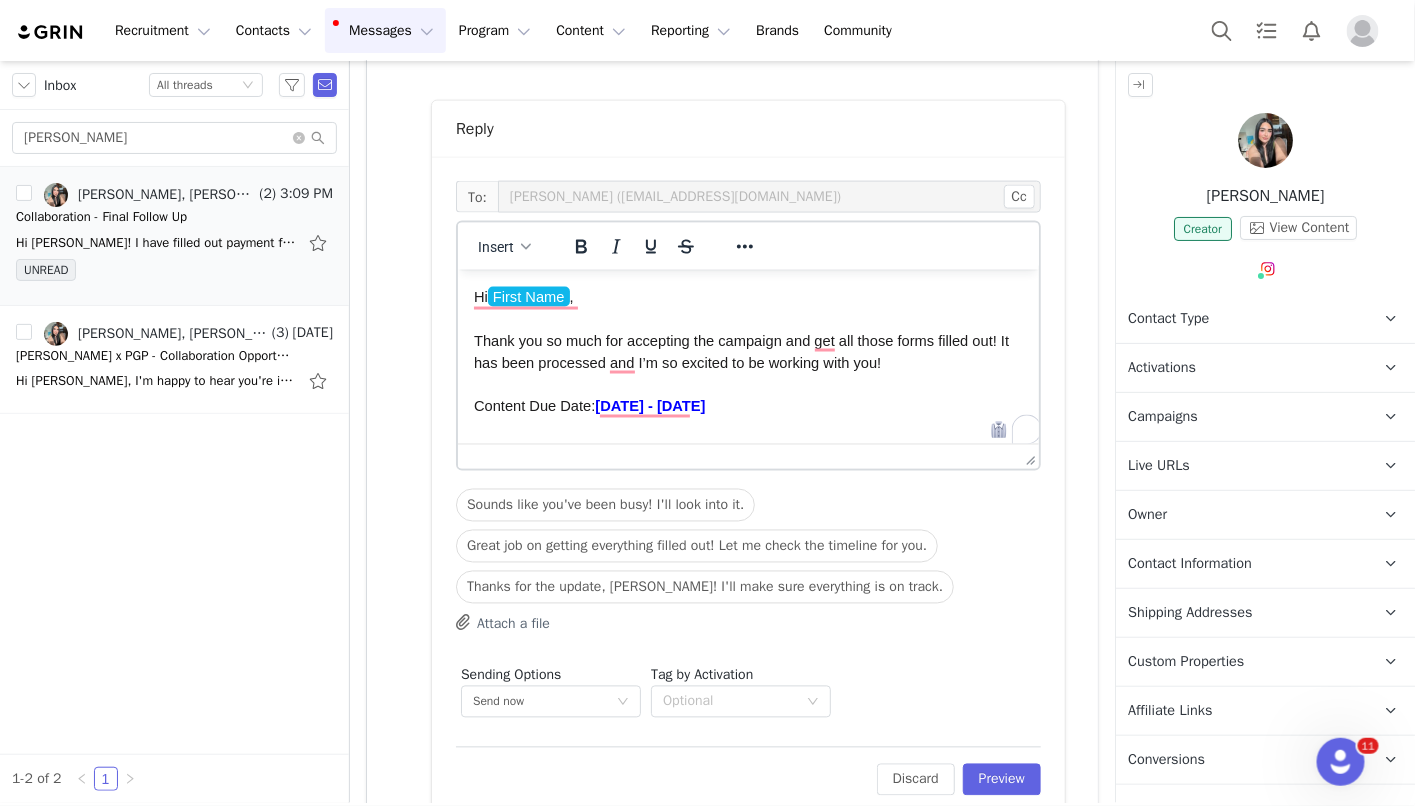 click on "Content Due Date:  Wednesday - May 28th" at bounding box center (747, 406) 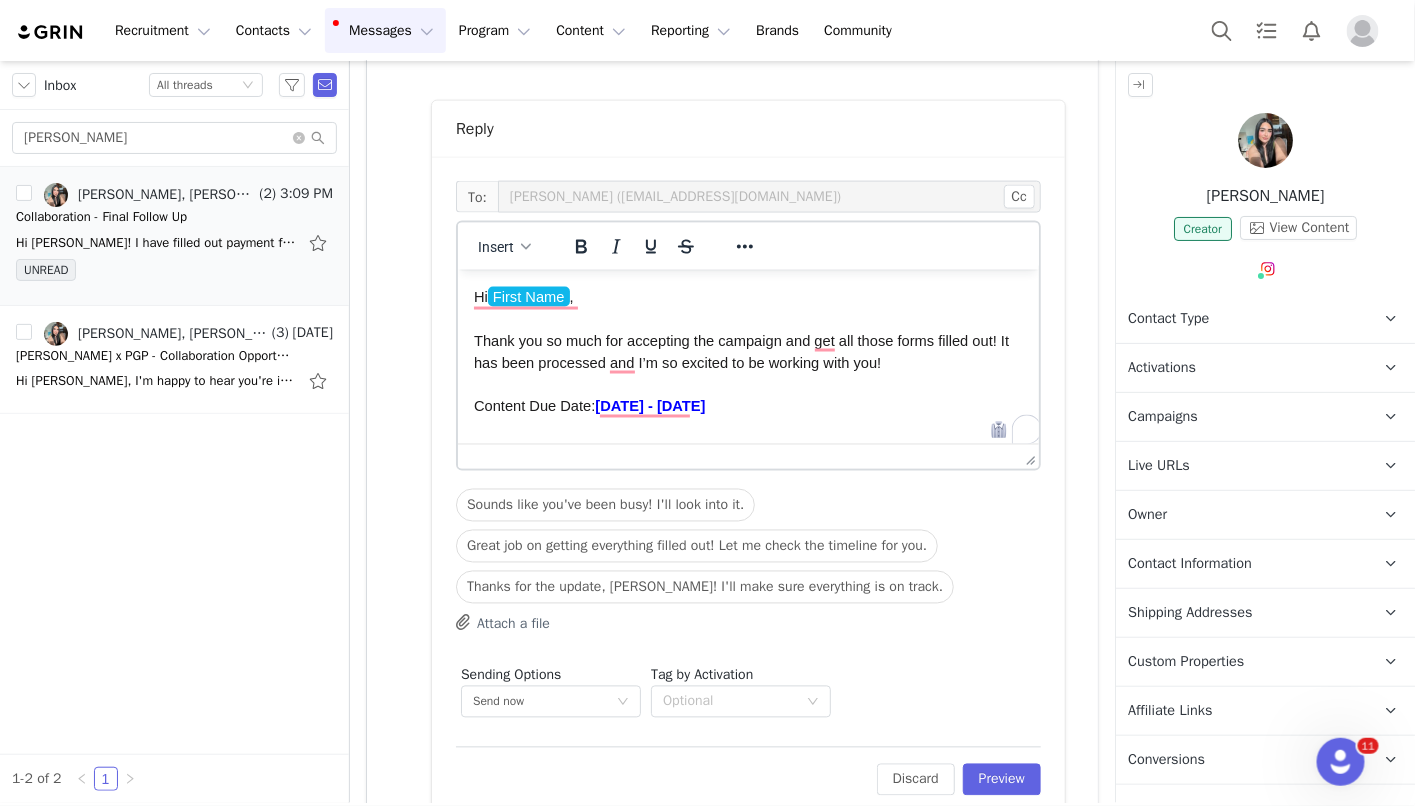 drag, startPoint x: 596, startPoint y: 404, endPoint x: 465, endPoint y: 396, distance: 131.24405 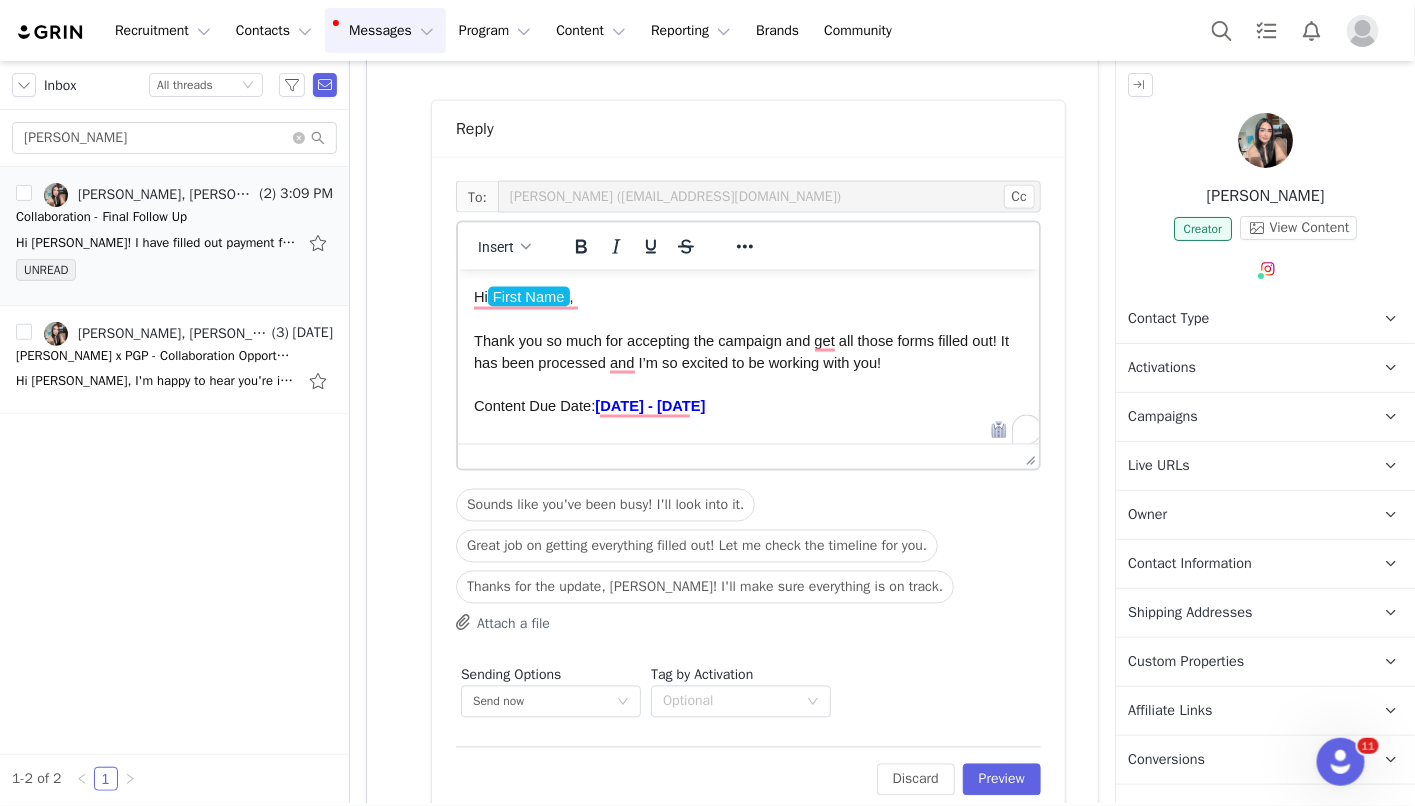 click on "Hi  First Name , Thank you so much for accepting the campaign and get all those forms filled out! It has been processed and I’m so excited to be working with you! Content Due Date:  Wednesday - May 28th Next Steps:  Review the  Creator Instructions  in the campaign dashboard when creating your content to meet expectations and requirements per the instructions.  Submit your content (photo + caption)  via email to me for review and approval prior to posting  (submission deadline will be  Day - Month Date ). Please don’t hesitate to reach out with any questions and I look forward to seeing your wonderful content! Talk soon, Jeffrey Sykes Social Media Manager publicgoodprojects.org WASHINGTON, D.C. NEW YORK, NY ATLANTA, GA SAN DIEGO, CA" at bounding box center [747, 686] 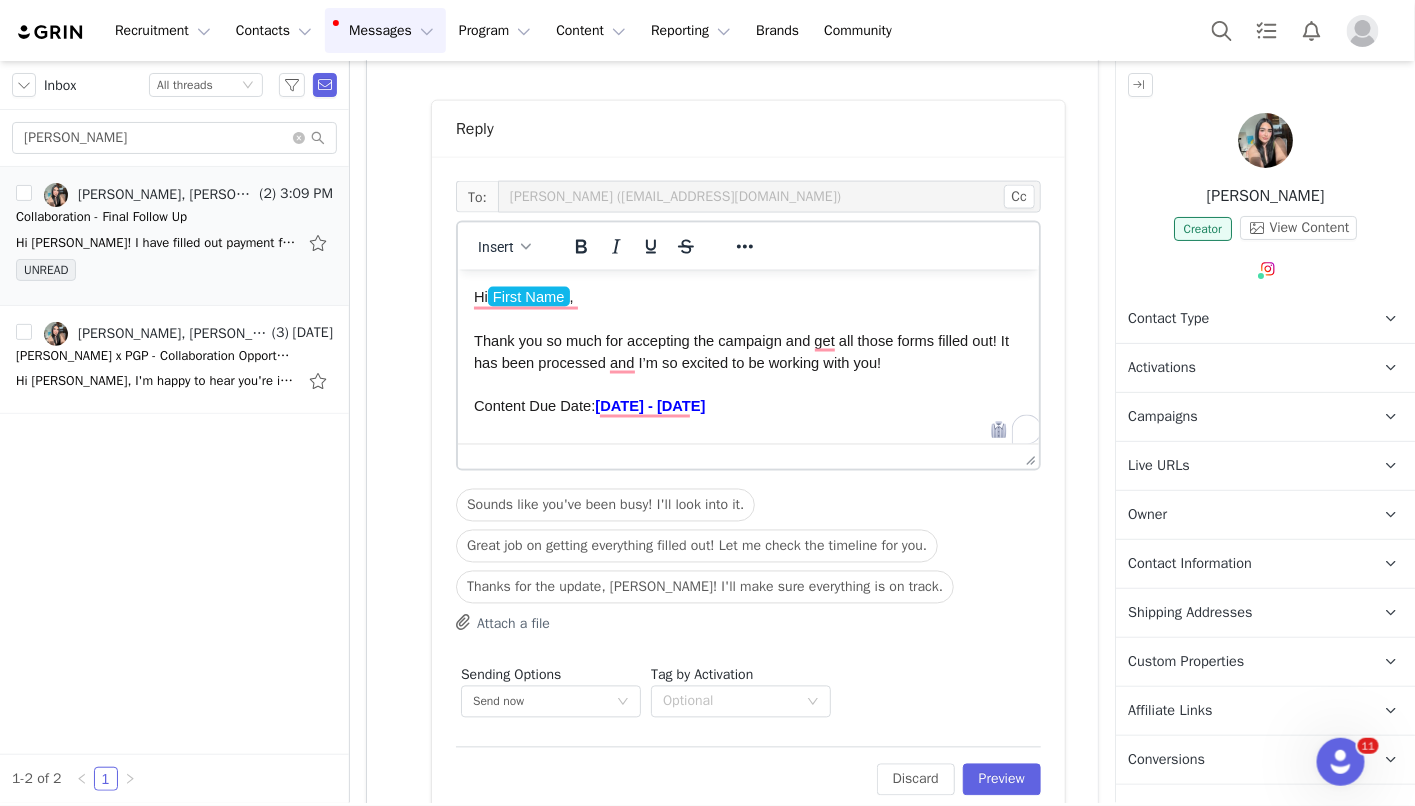click on "Hi  First Name , Thank you so much for accepting the campaign and get all those forms filled out! It has been processed and I’m so excited to be working with you! Content Due Date:  Wednesday - May 28th Next Steps:  Review the  Creator Instructions  in the campaign dashboard when creating your content to meet expectations and requirements per the instructions.  Submit your content (photo + caption)  via email to me for review and approval prior to posting  (submission deadline will be  Day - Month Date ). Please don’t hesitate to reach out with any questions and I look forward to seeing your wonderful content! Talk soon, Jeffrey Sykes Social Media Manager publicgoodprojects.org WASHINGTON, D.C. NEW YORK, NY ATLANTA, GA SAN DIEGO, CA" at bounding box center (747, 686) 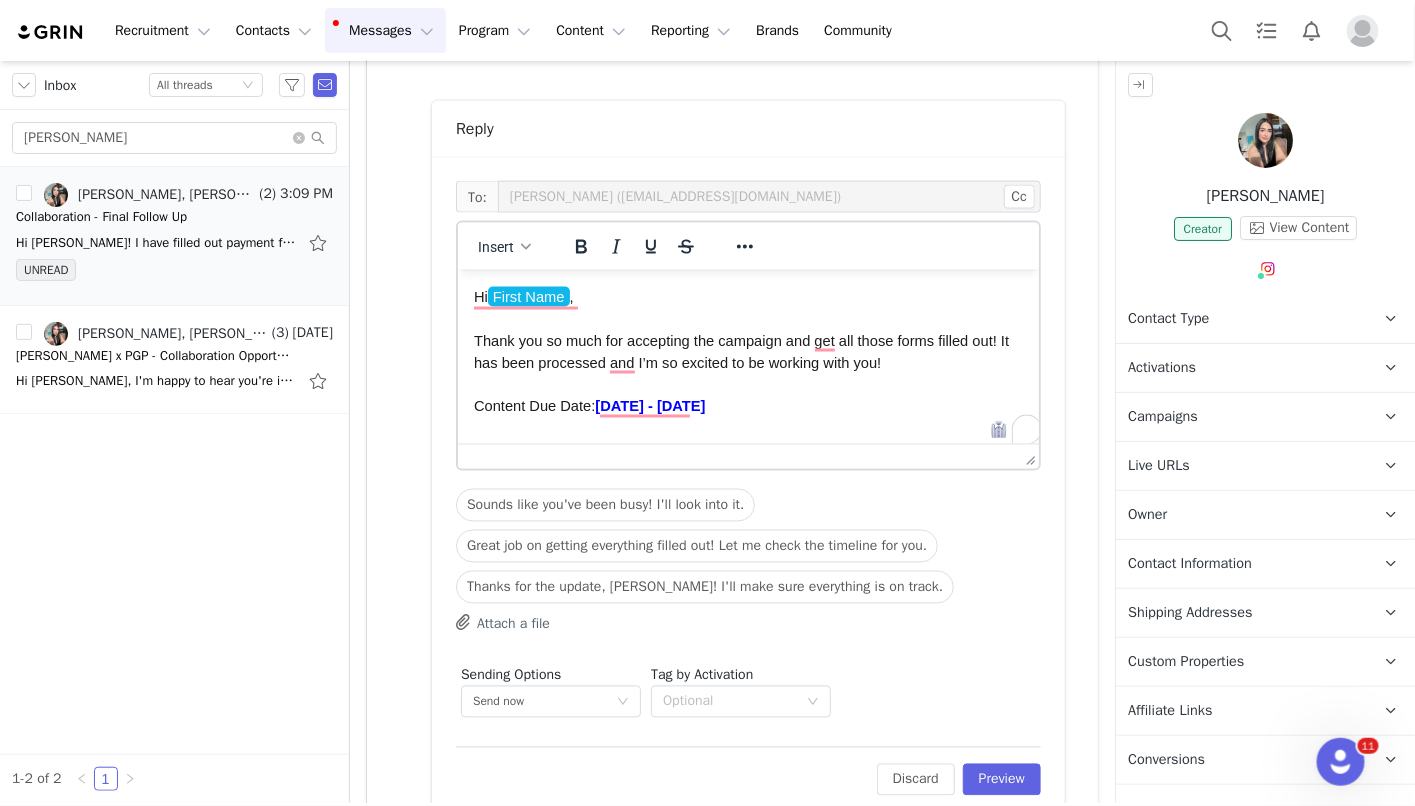 click on "Thank you so much for accepting the campaign and get all those forms filled out! It has been processed and I’m so excited to be working with you!" at bounding box center (747, 351) 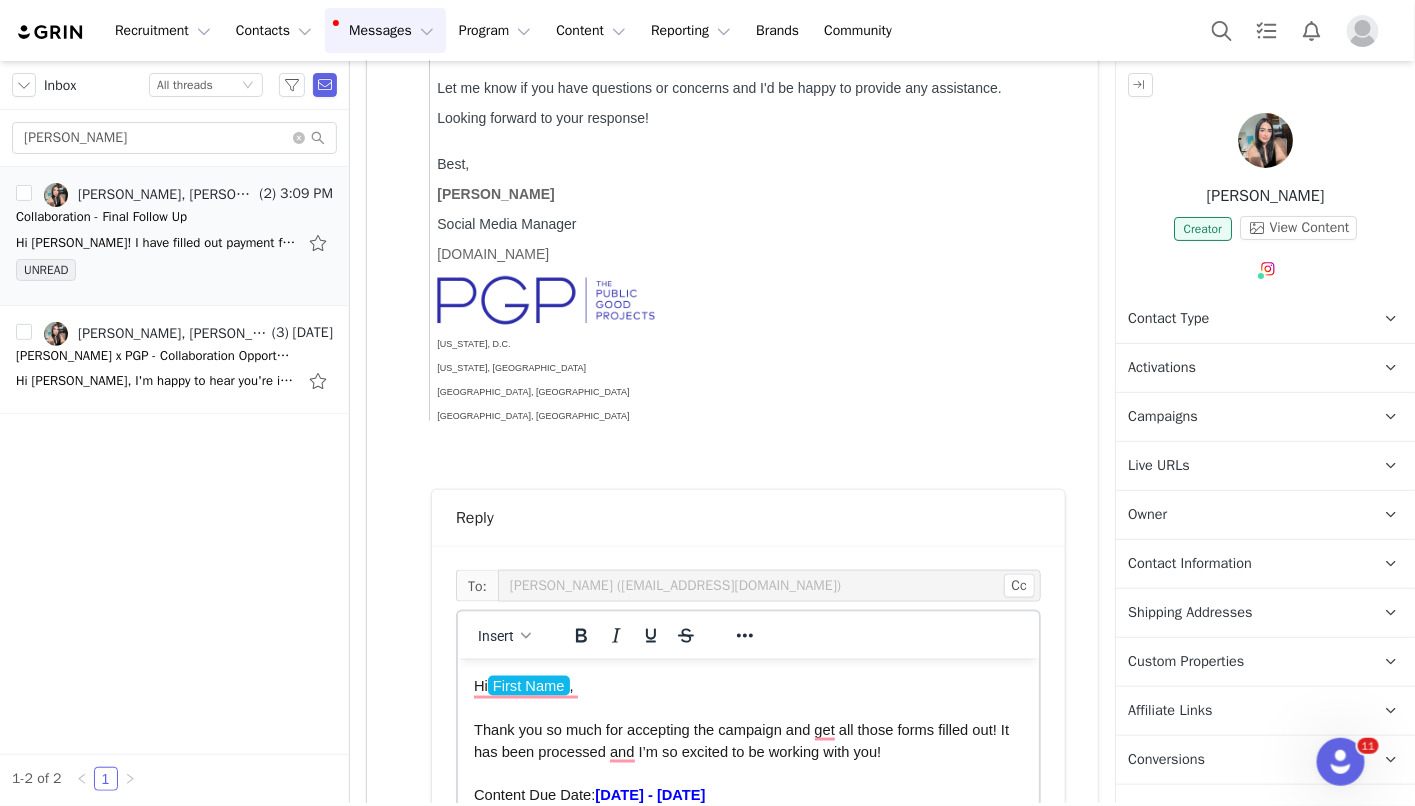 scroll, scrollTop: 839, scrollLeft: 0, axis: vertical 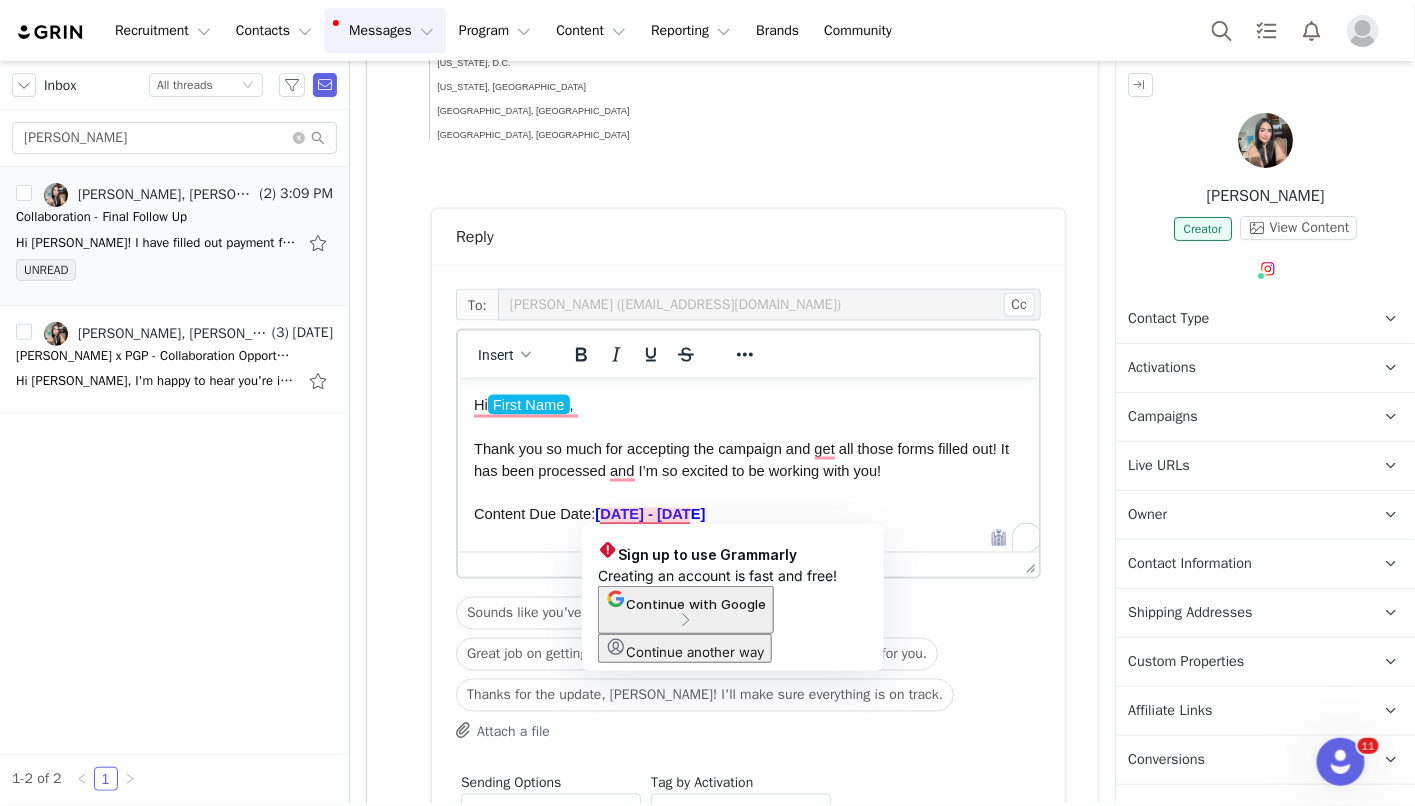 click on "Wednesday - May 28th" at bounding box center (649, 514) 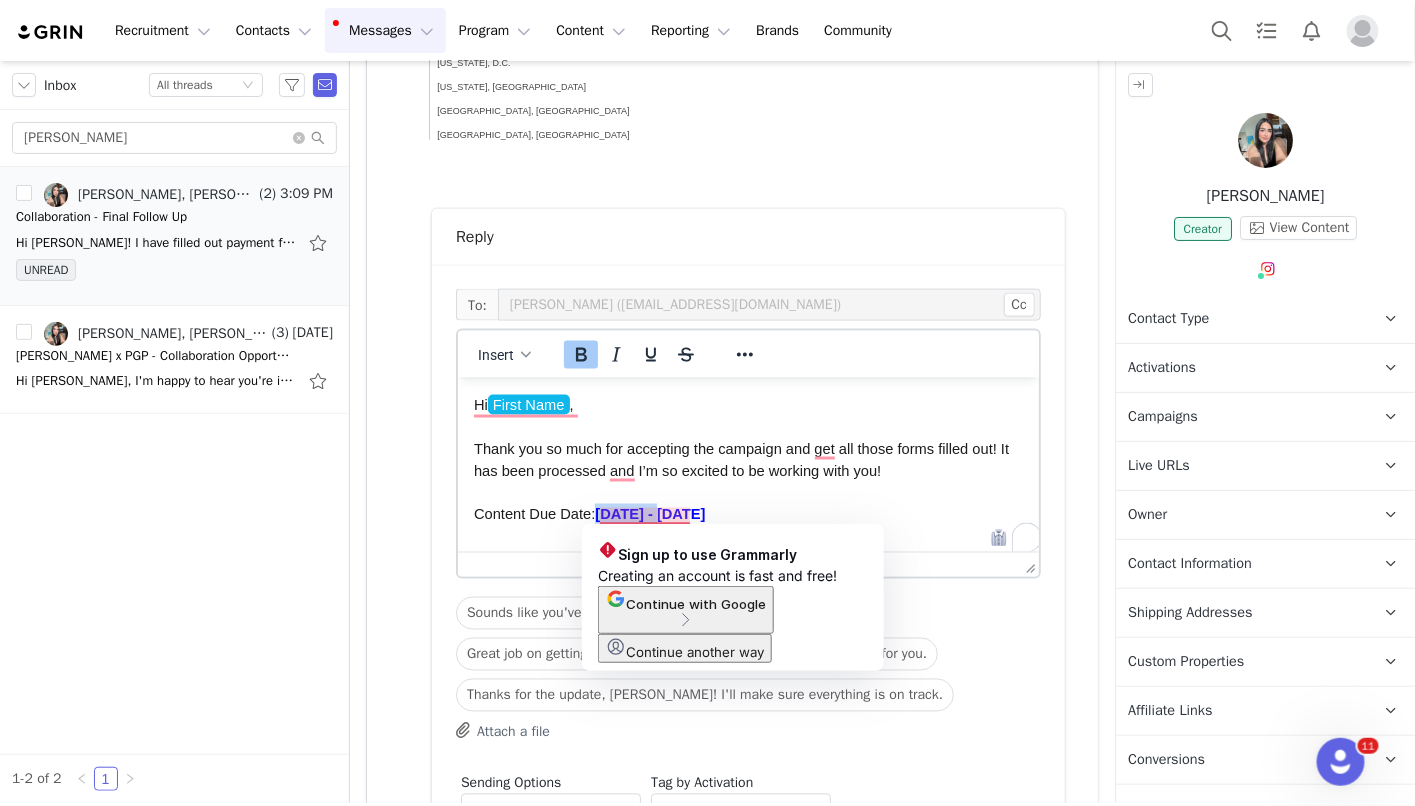 click on "Wednesday - May 28th" at bounding box center [649, 514] 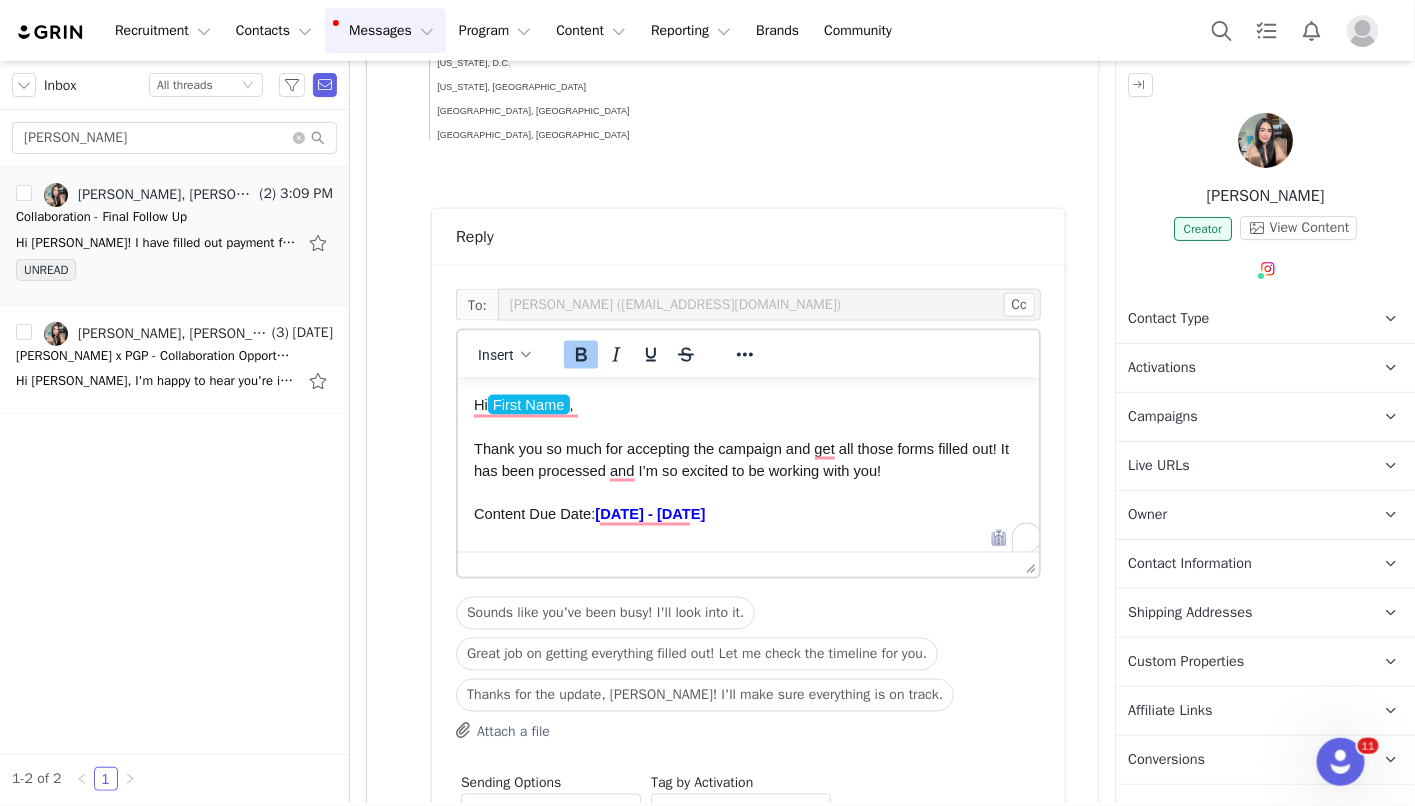 click on "Wednesday - May 28th" at bounding box center (649, 514) 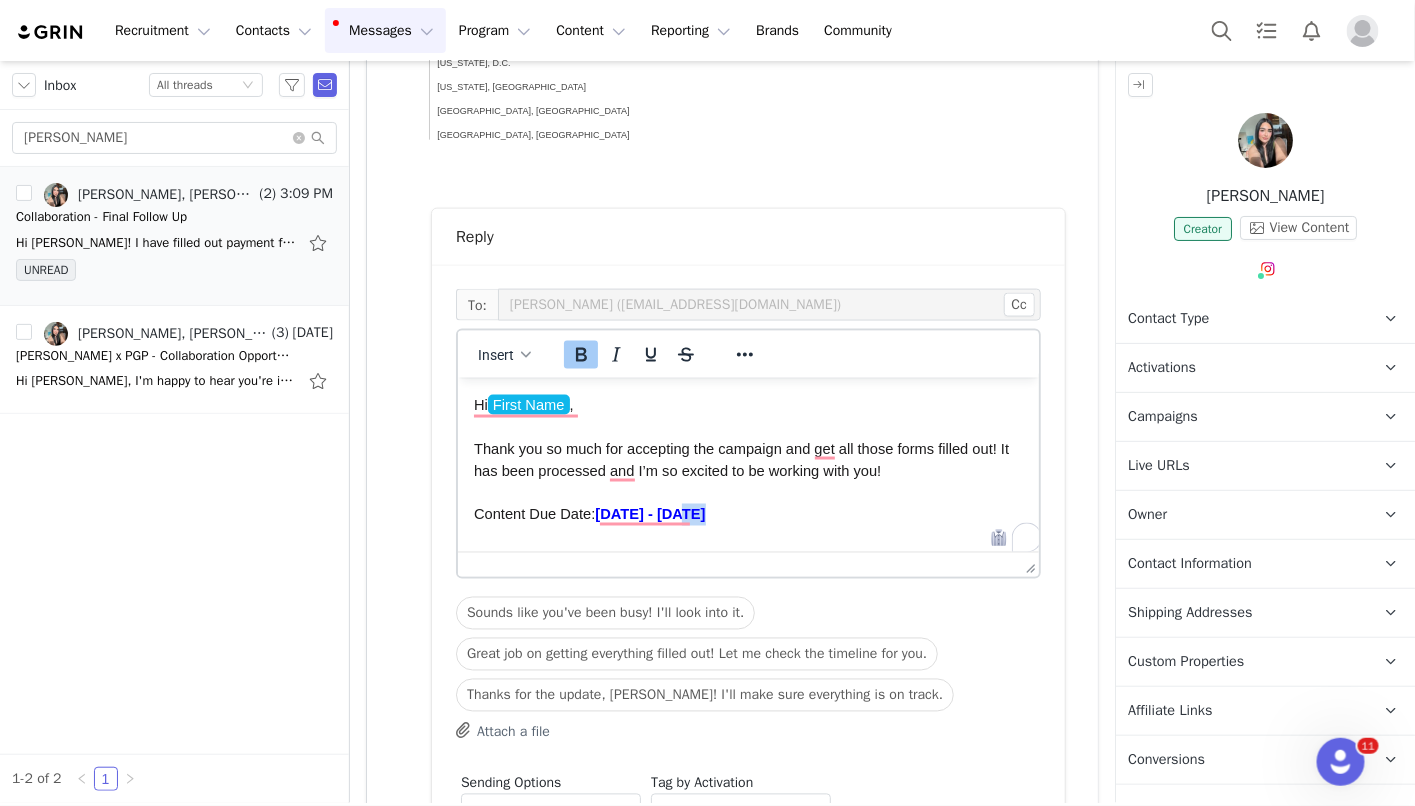 click on "Wednesday - May 28th" at bounding box center [649, 514] 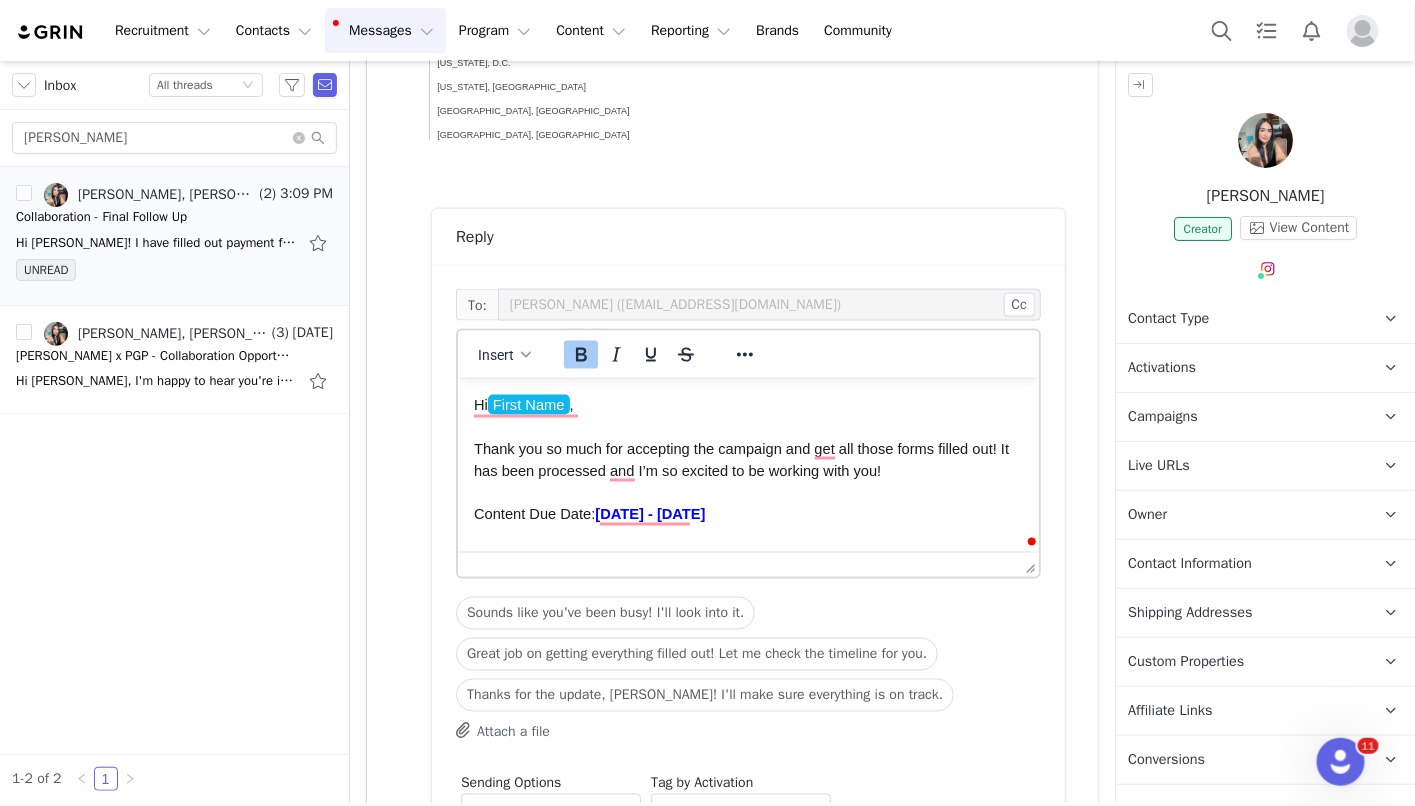 click on "Wednesday - July 28th" at bounding box center [649, 514] 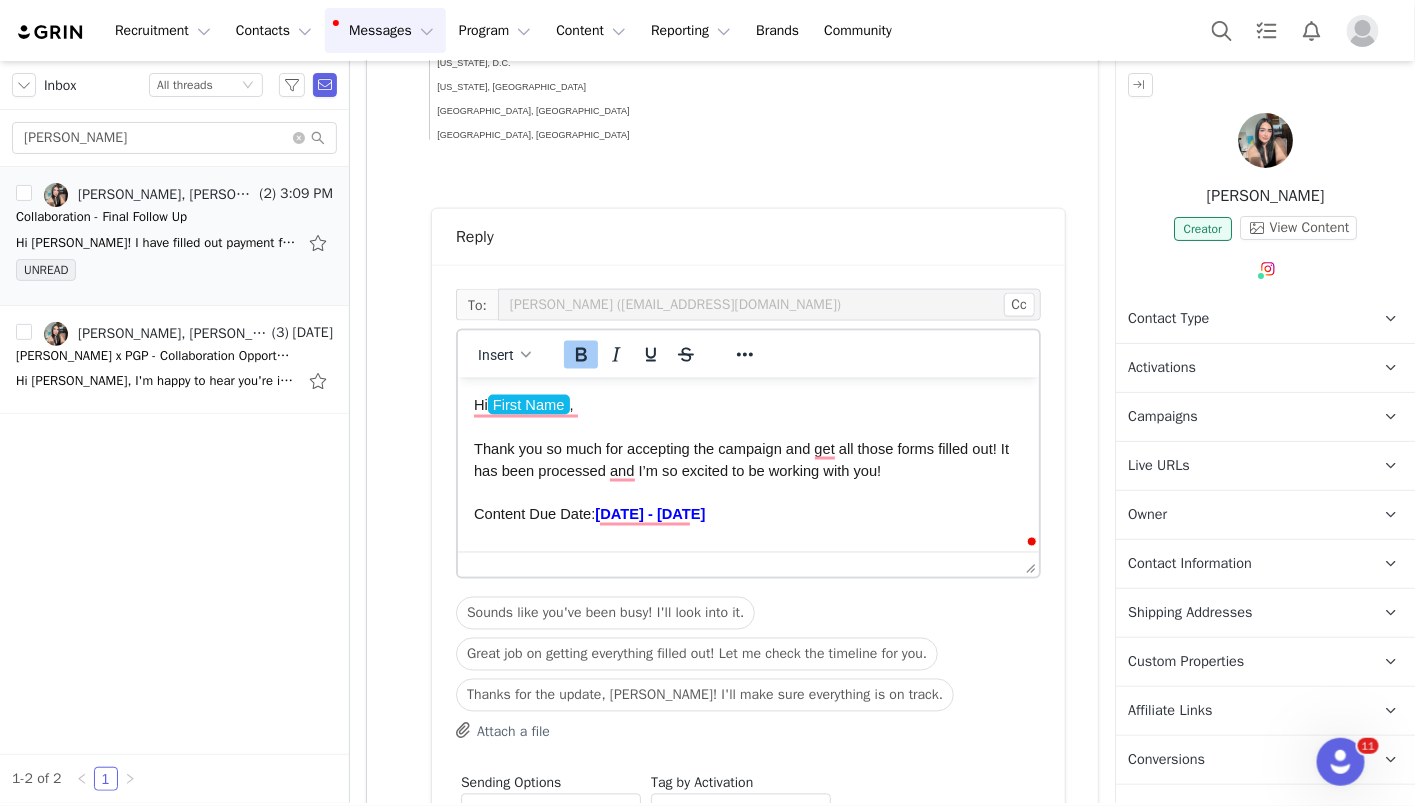 scroll, scrollTop: 68, scrollLeft: 0, axis: vertical 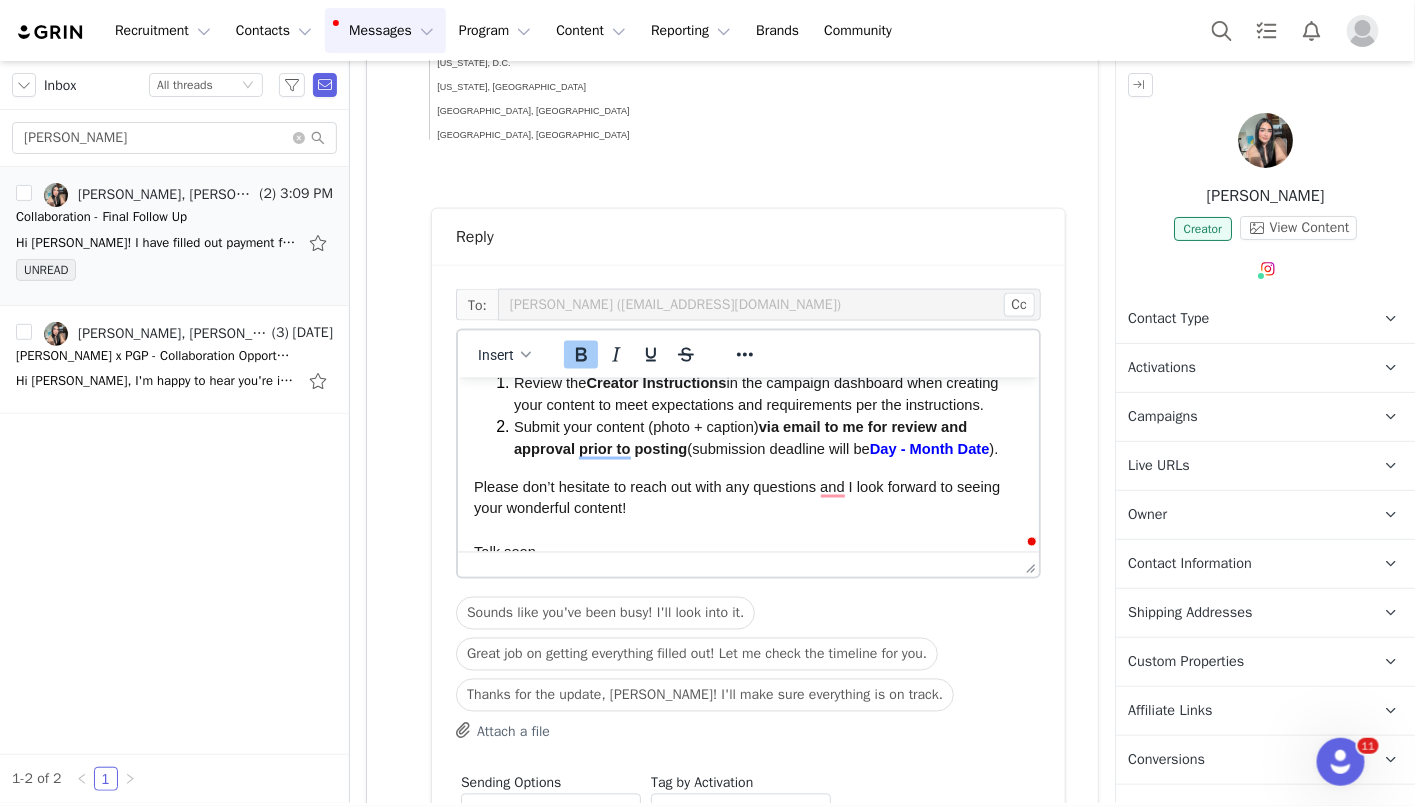 click on "Day - Month Date" at bounding box center (929, 448) 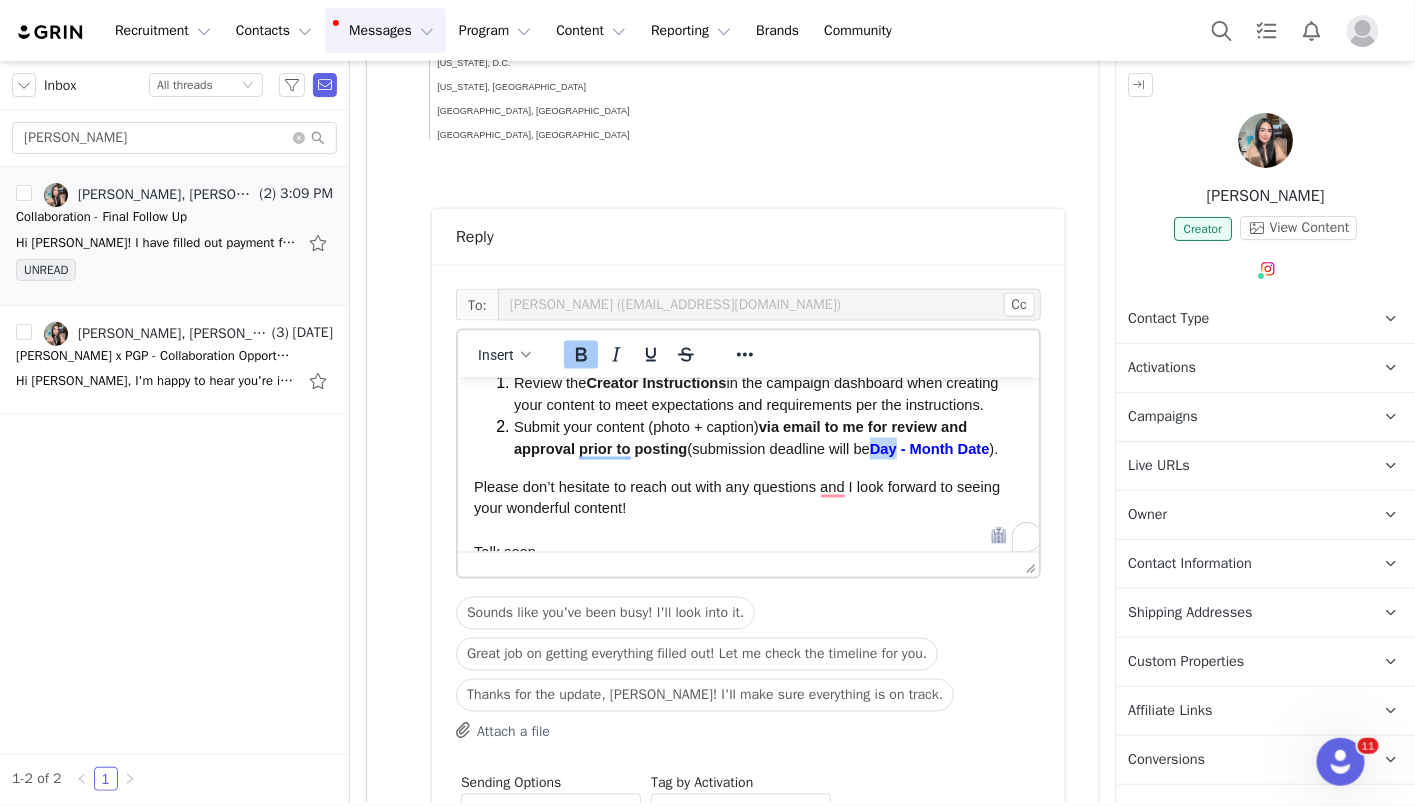 click on "Day - Month Date" at bounding box center (929, 448) 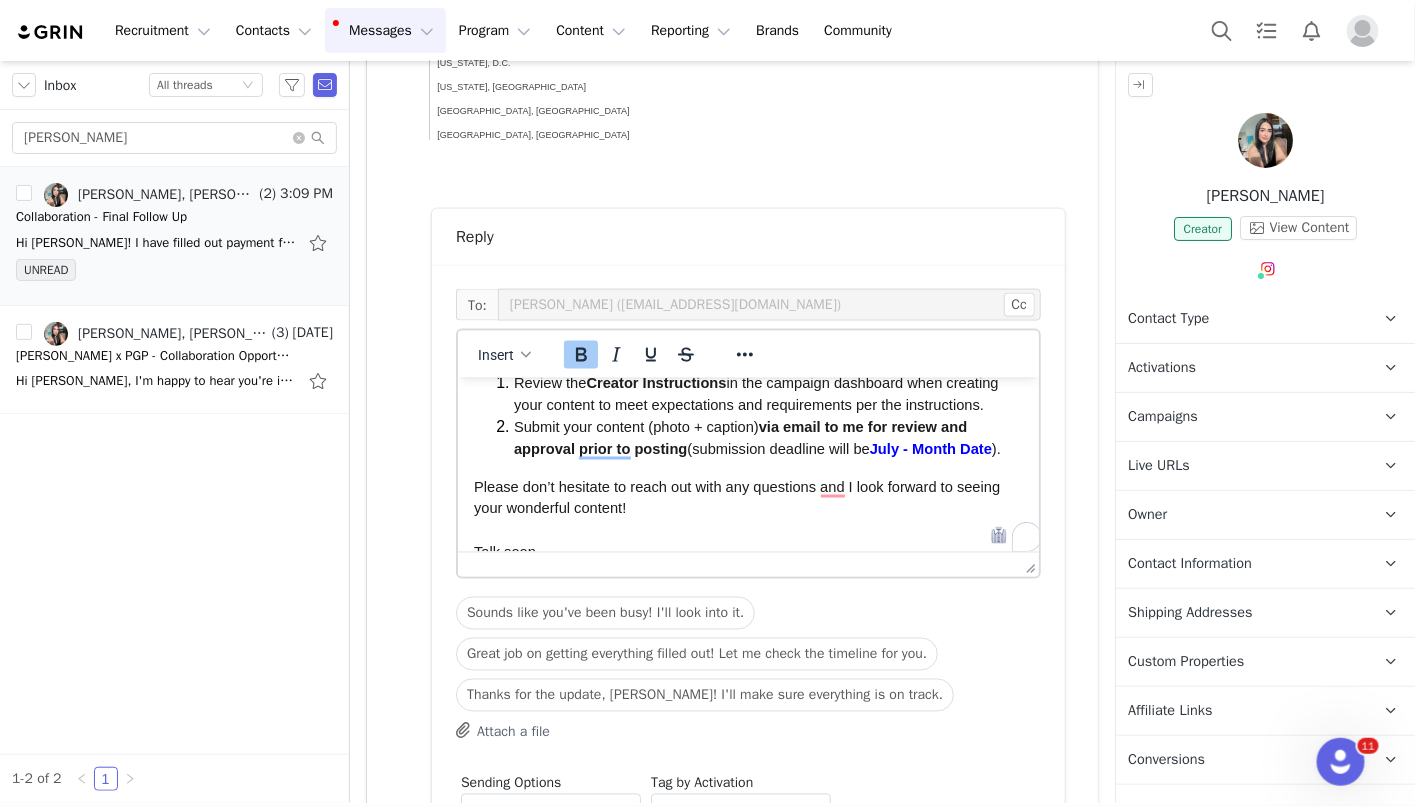 click on "July - Month Date" at bounding box center (930, 448) 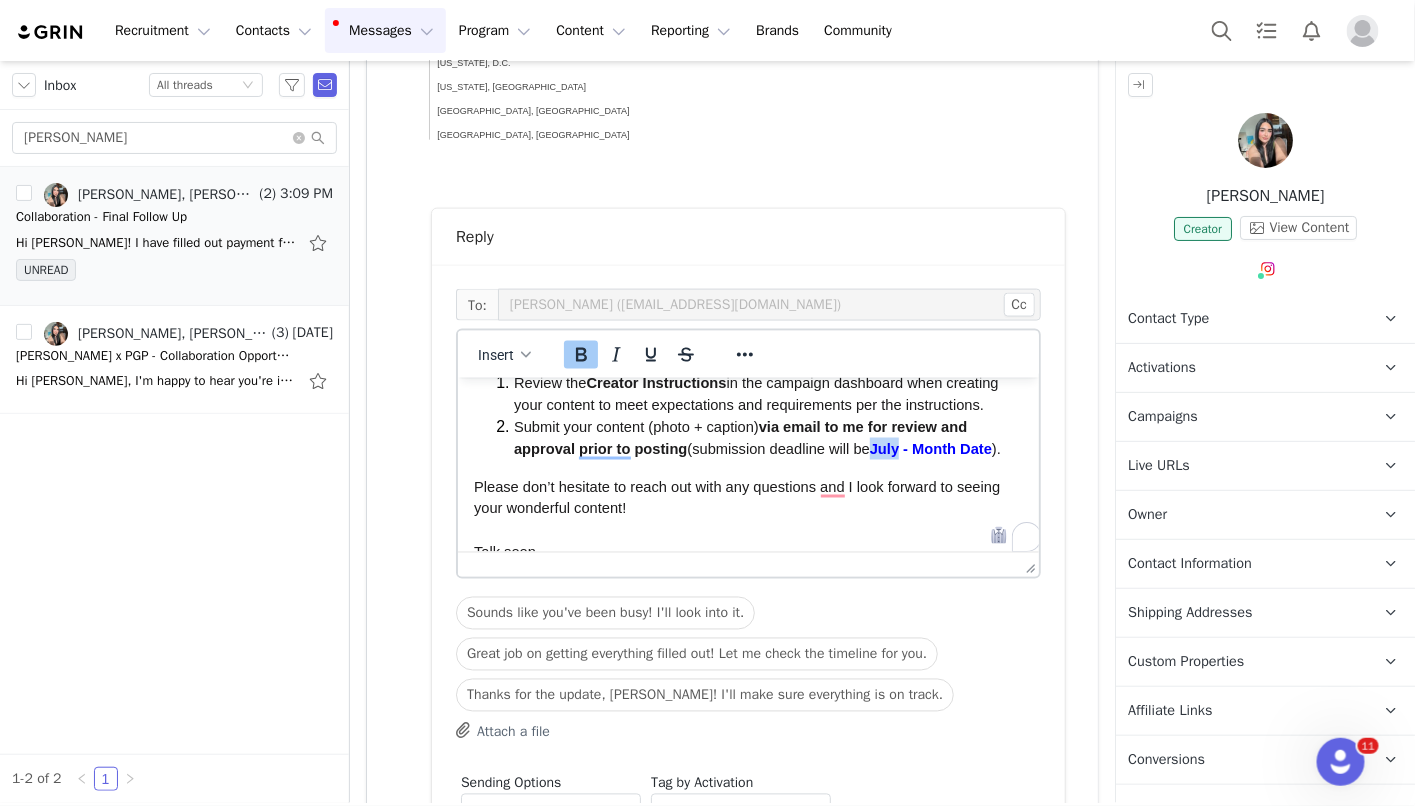 click on "July - Month Date" at bounding box center (930, 448) 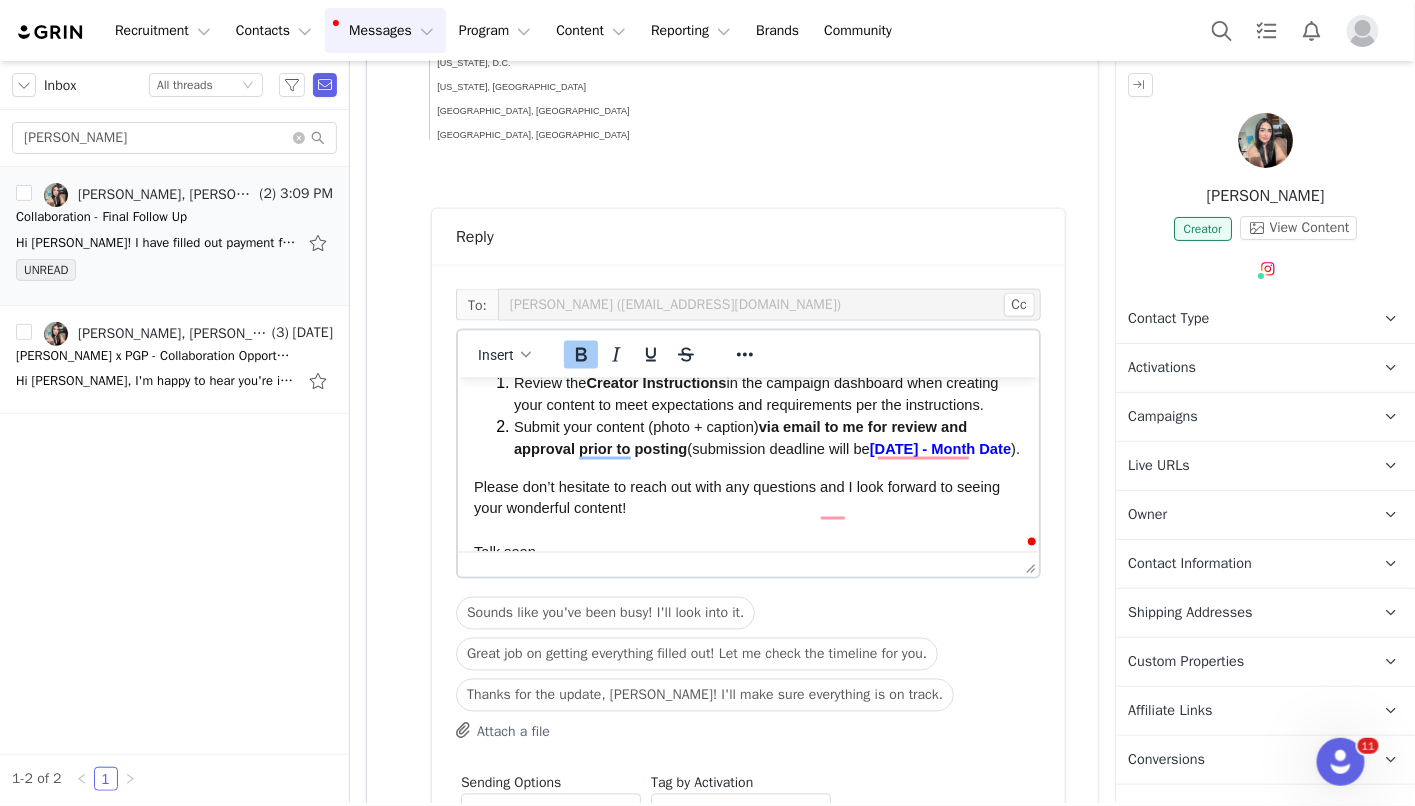 click on "Submit your content (photo + caption)  via email to me for review and approval prior to posting  (submission deadline will be  Wednesday - Month Date )." at bounding box center [767, 437] 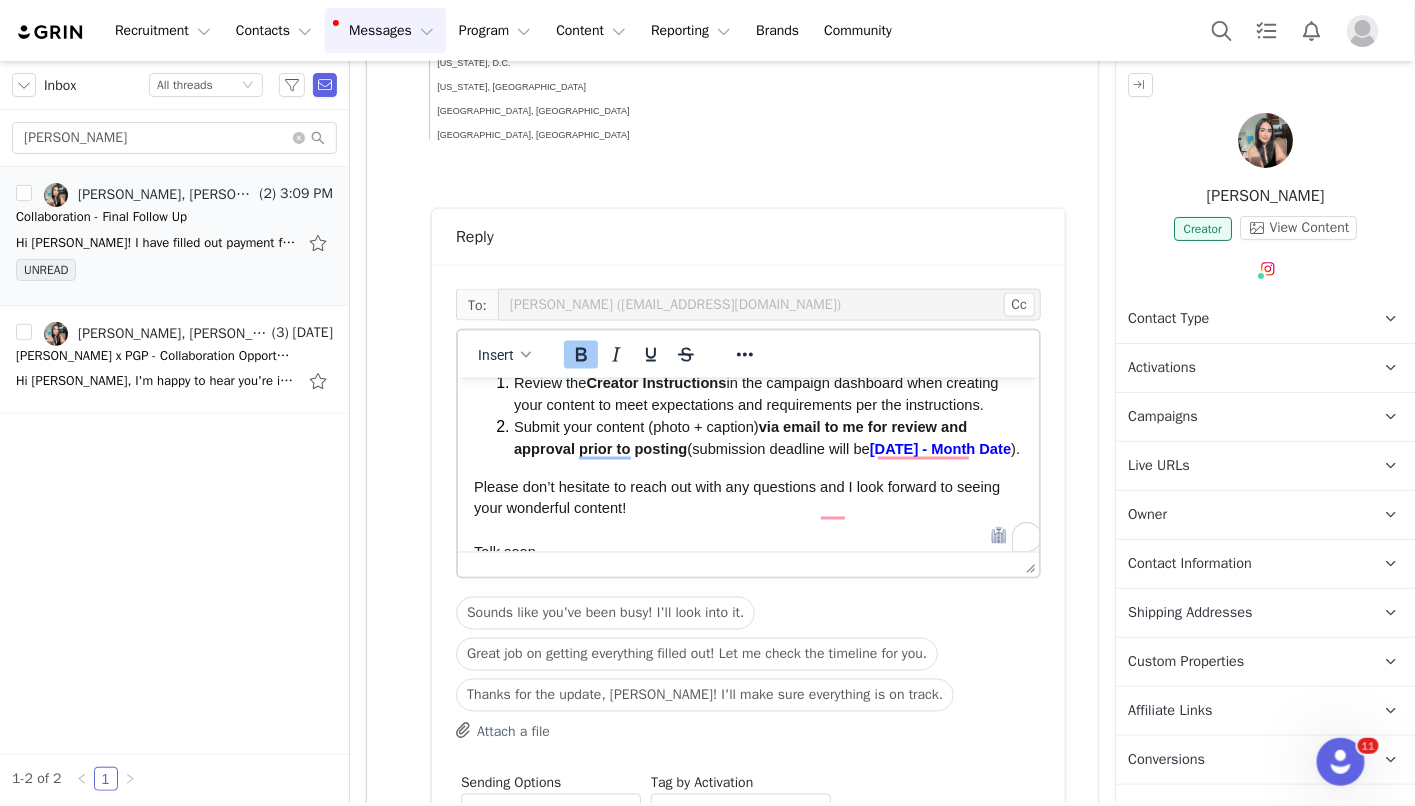 click on "Wednesday - Month Date" at bounding box center [939, 448] 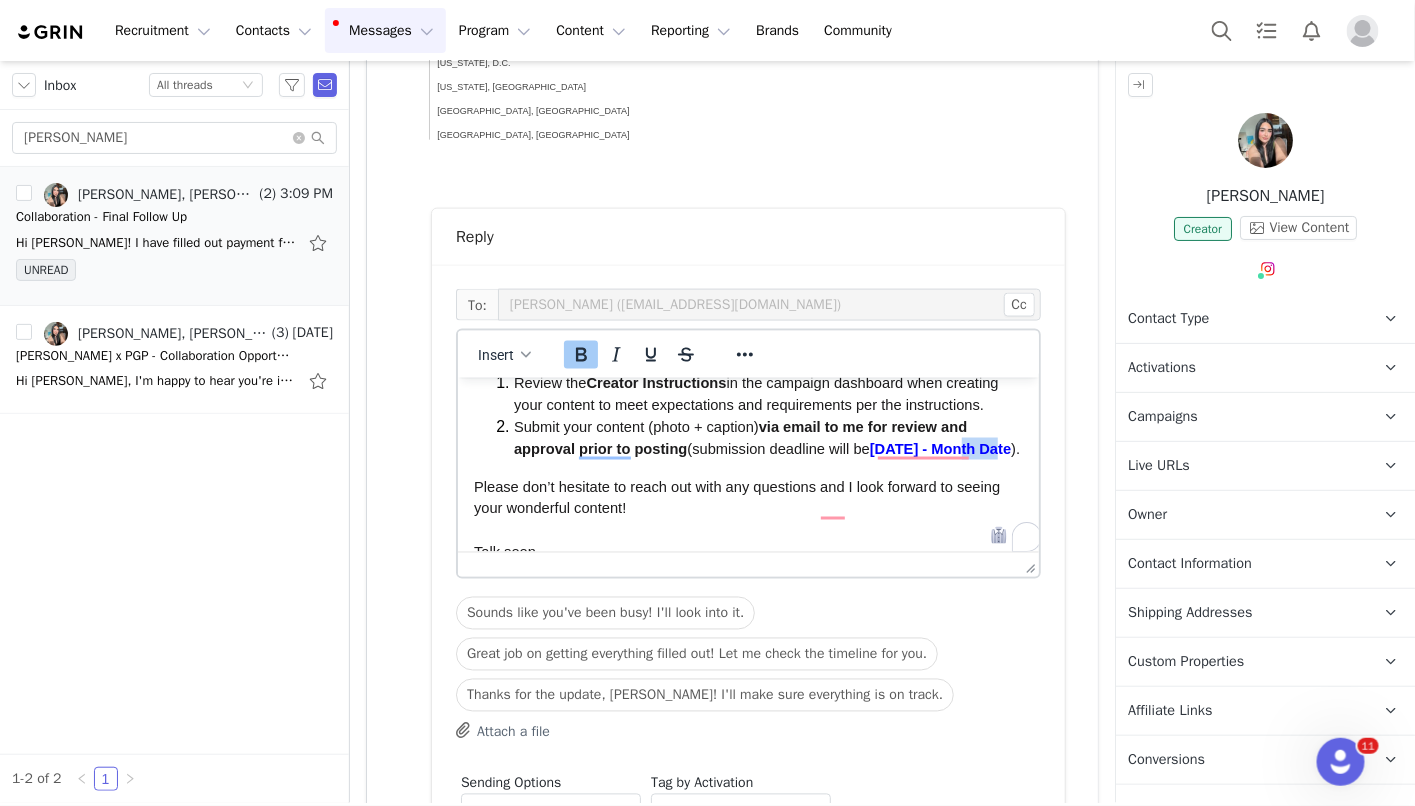 click on "Wednesday - Month Date" at bounding box center [939, 448] 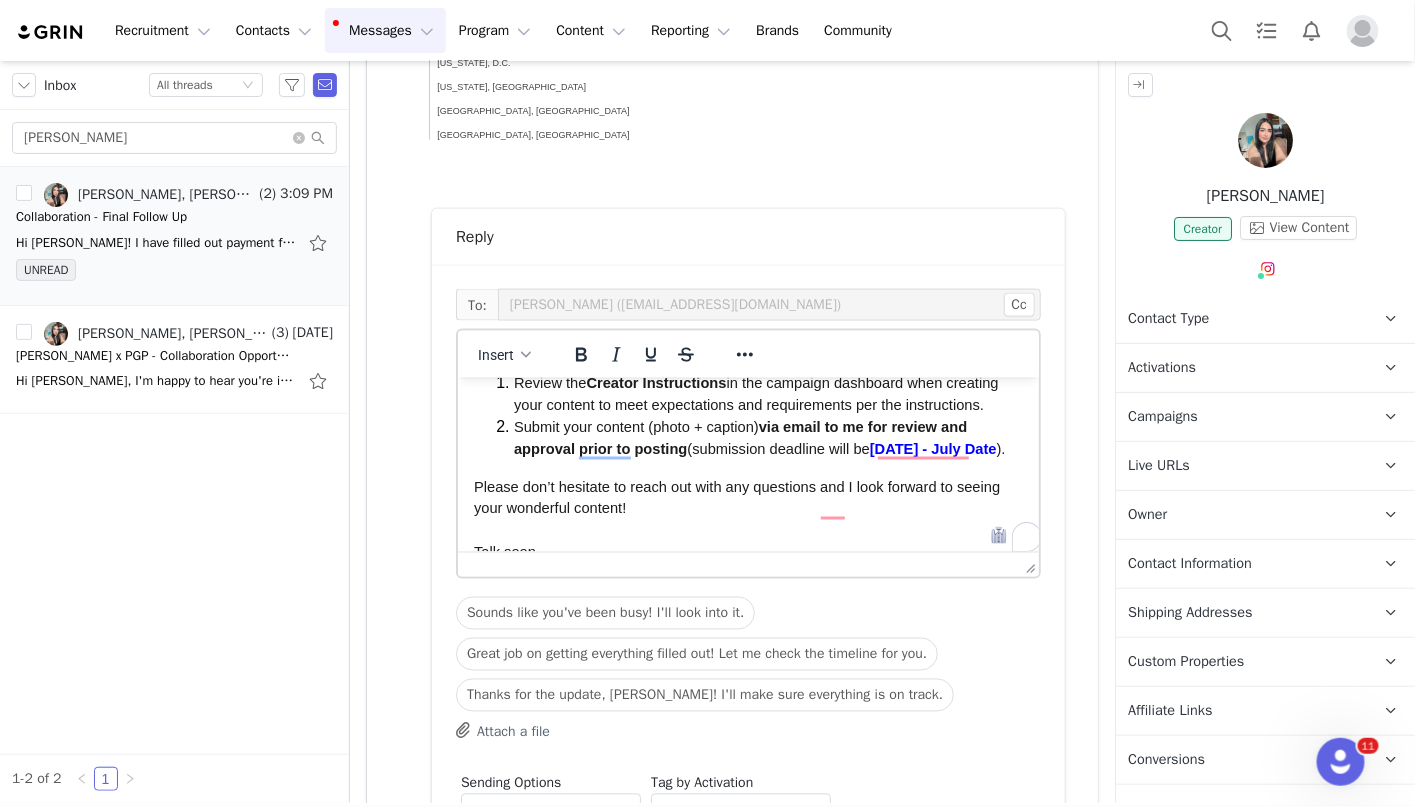 click on ")." at bounding box center [1000, 448] 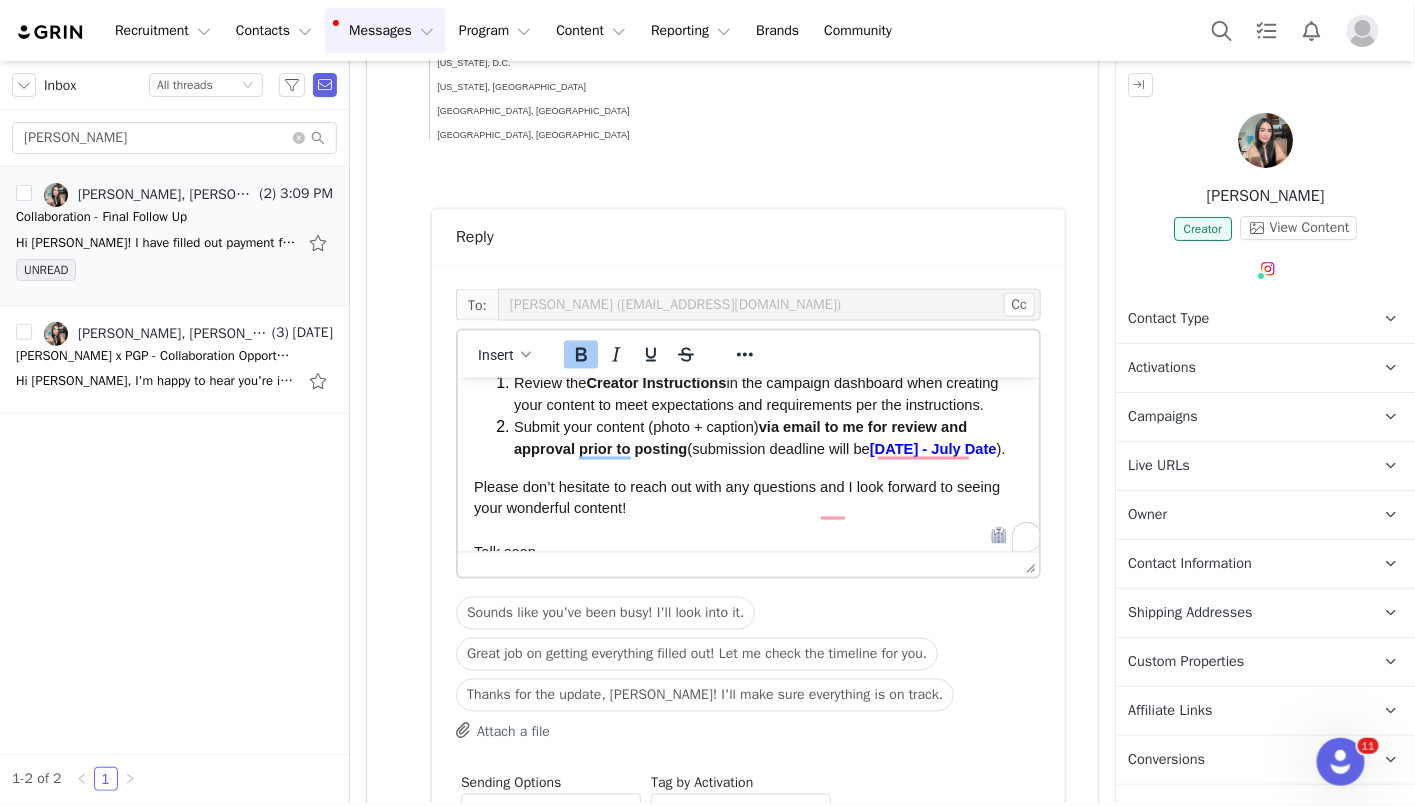click on "Wednesday - July Date" at bounding box center (932, 448) 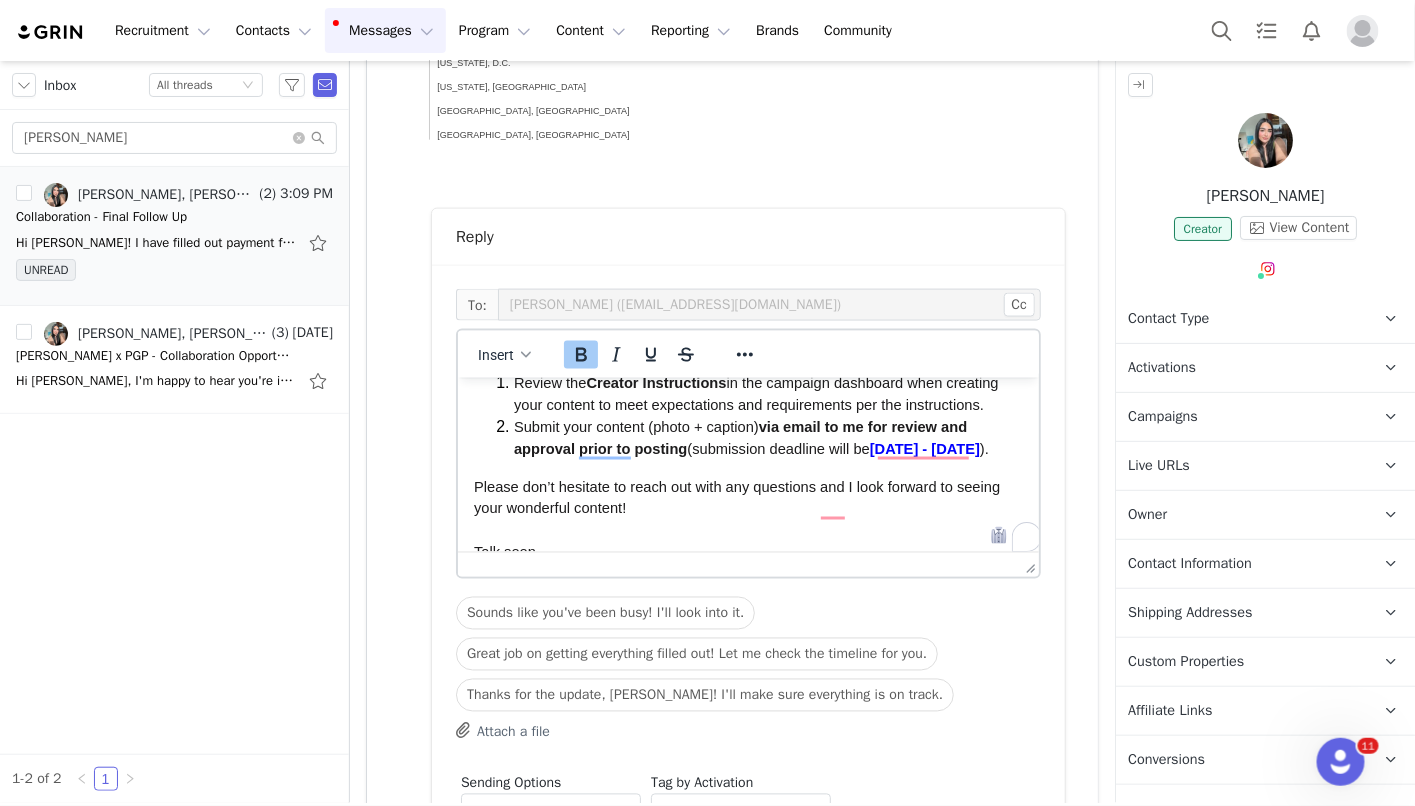 click on "Submit your content (photo + caption)" at bounding box center (635, 426) 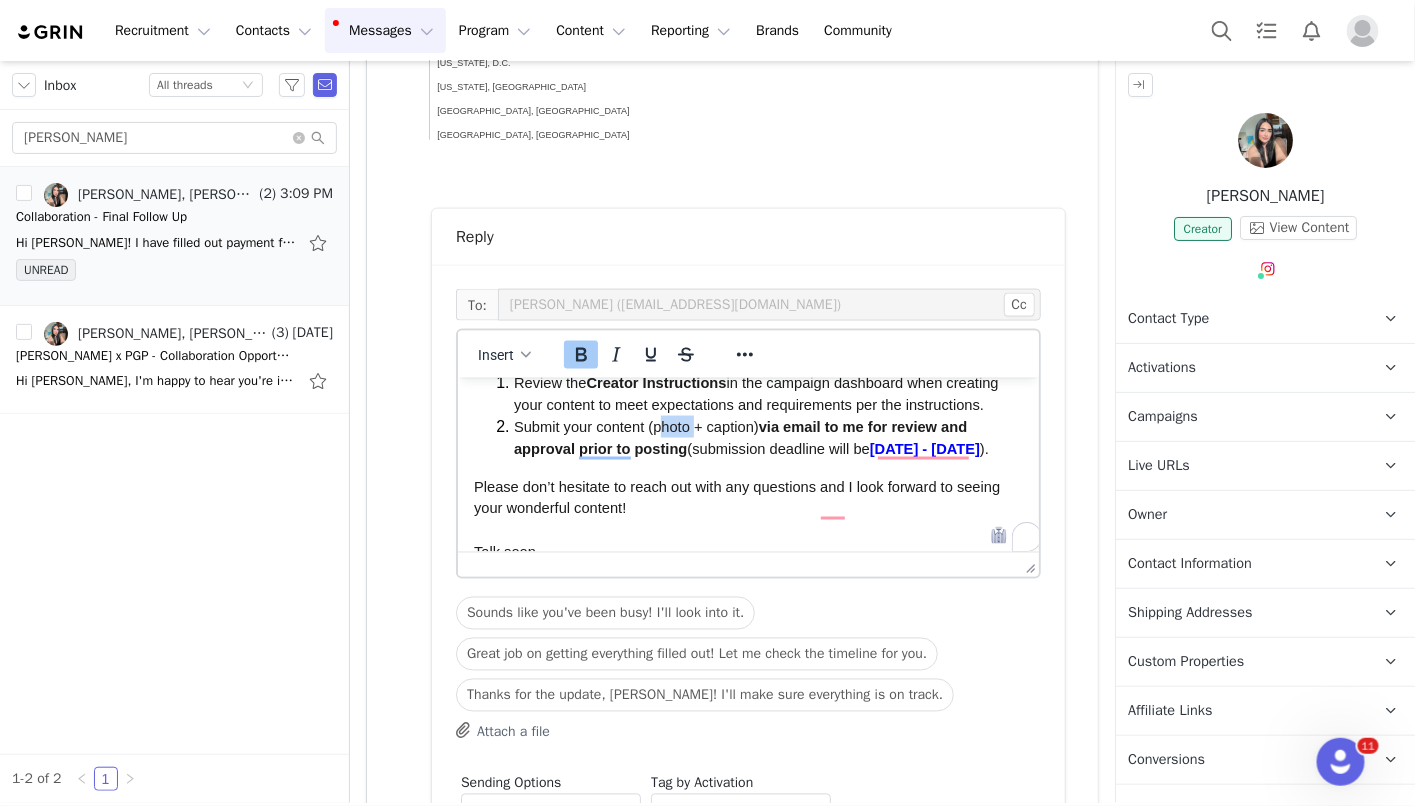 click on "Submit your content (photo + caption)" at bounding box center [635, 426] 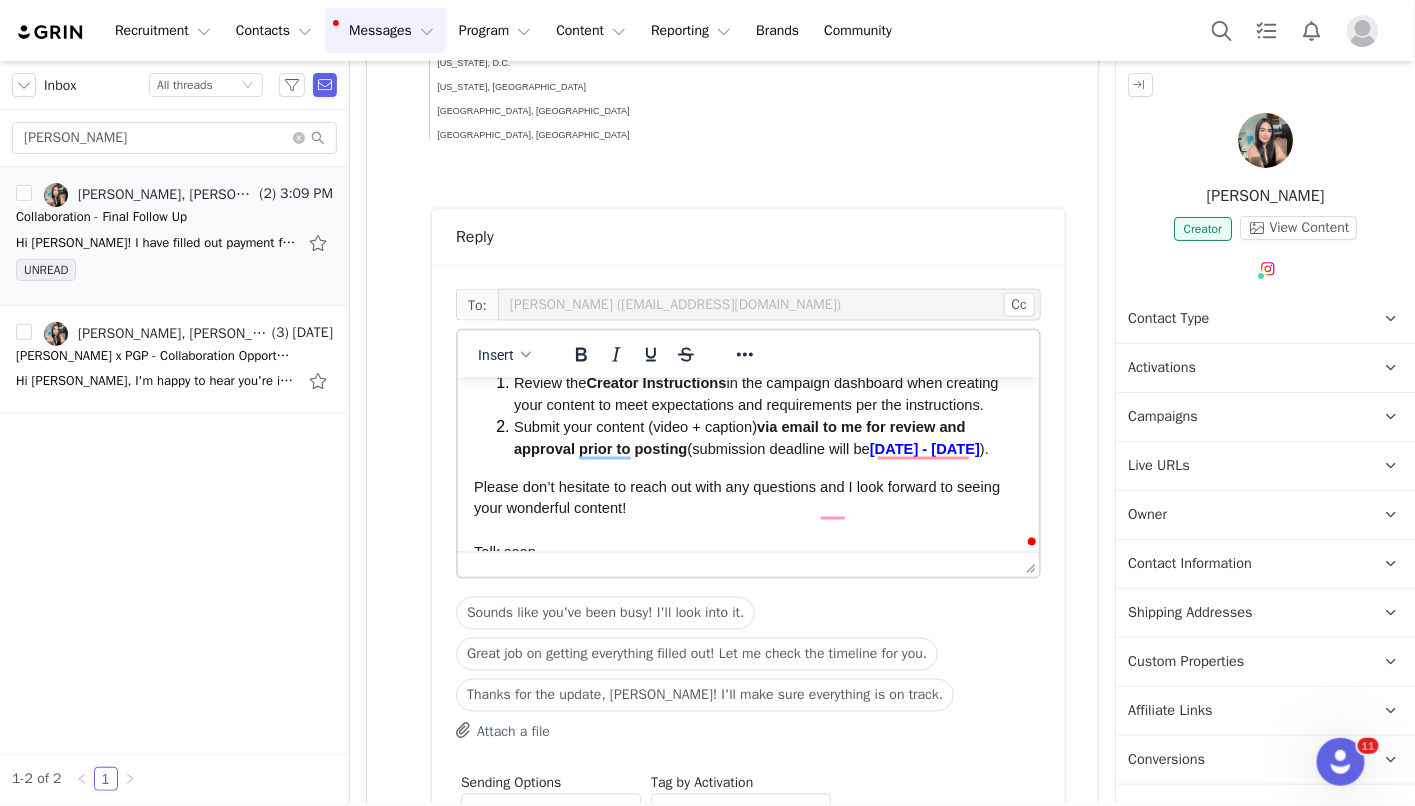 scroll, scrollTop: 136, scrollLeft: 0, axis: vertical 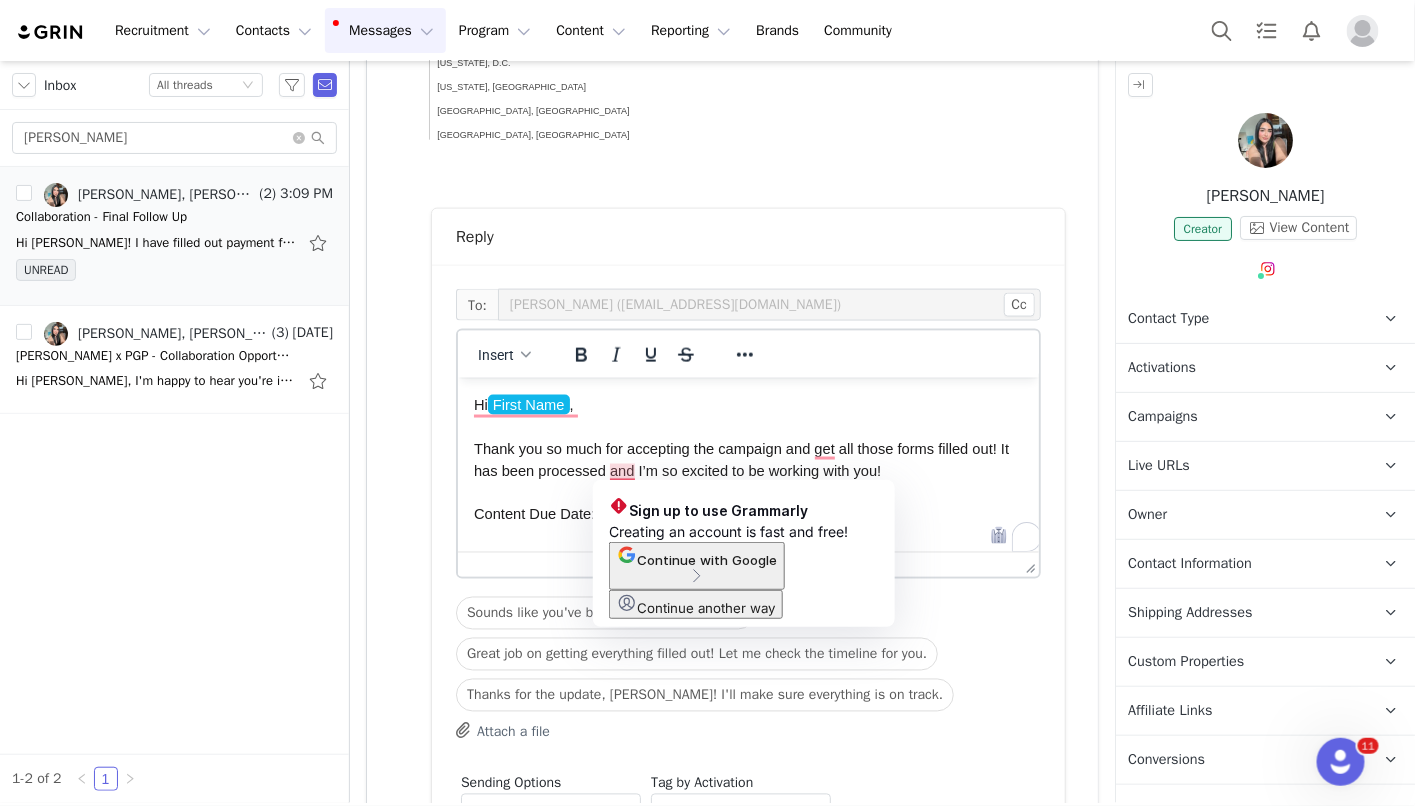 click on "Thank you so much for accepting the campaign and get all those forms filled out! It has been processed and I’m so excited to be working with you!" at bounding box center [742, 459] 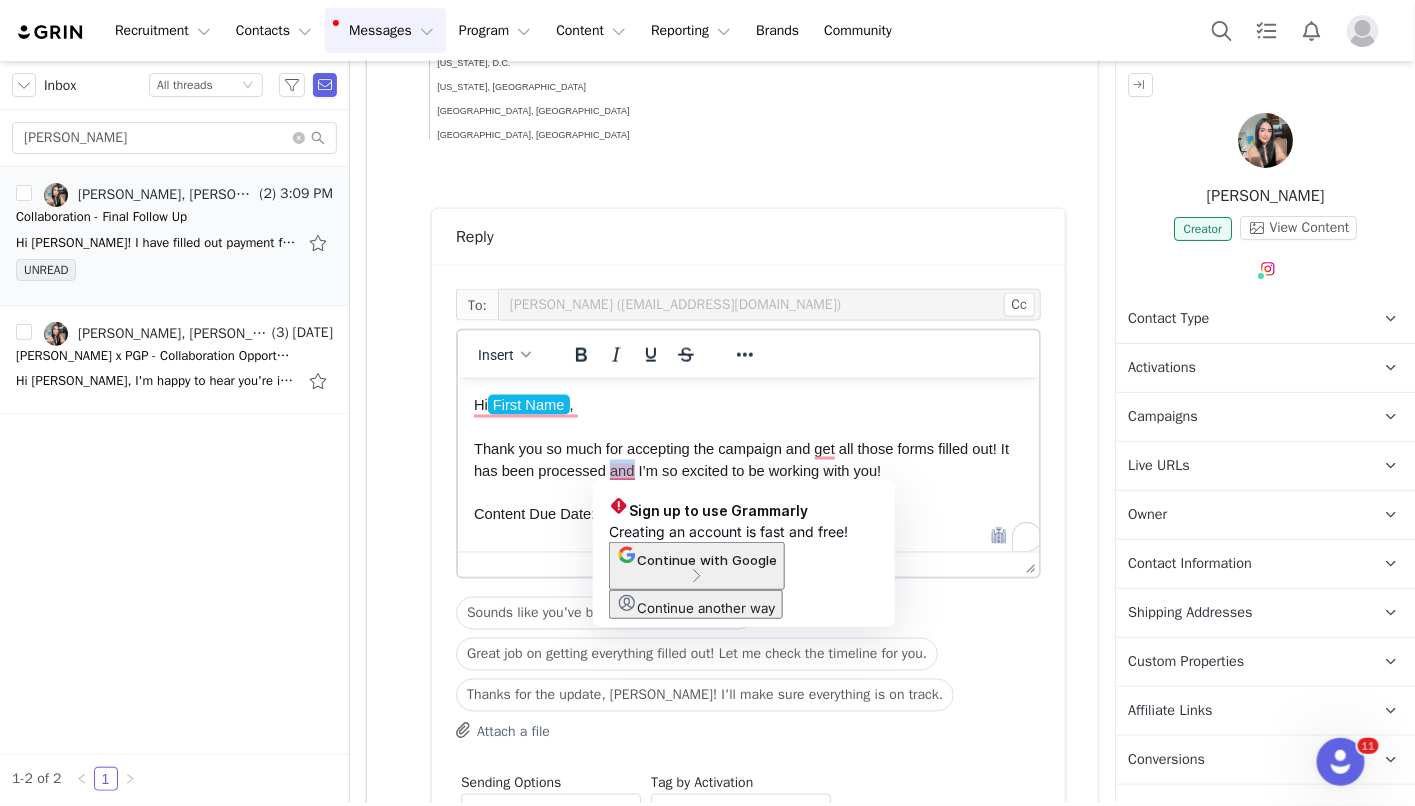 click on "Thank you so much for accepting the campaign and get all those forms filled out! It has been processed and I’m so excited to be working with you!" at bounding box center (742, 459) 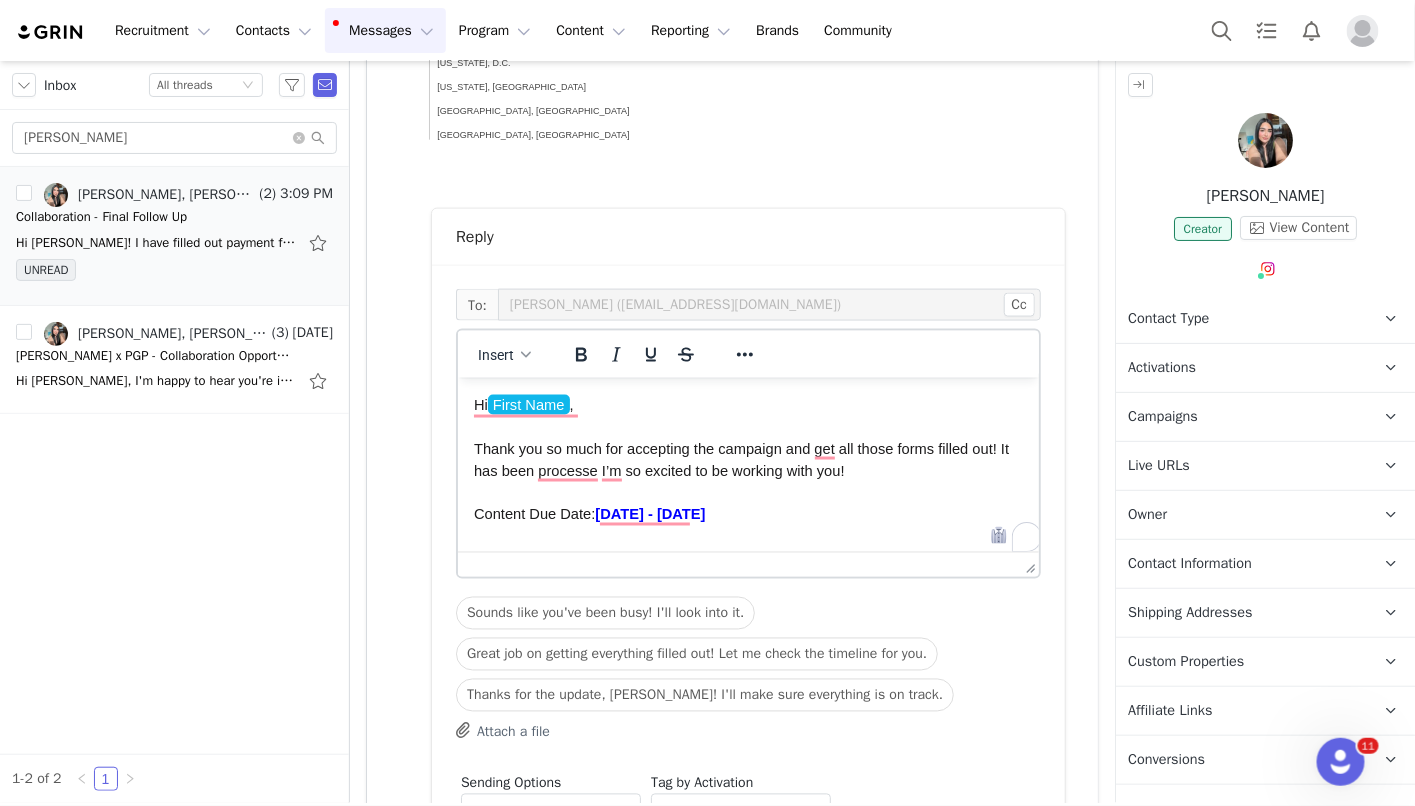 click on "Thank you so much for accepting the campaign and get all those forms filled out! It has been processe I’m so excited to be working with you!" at bounding box center (742, 459) 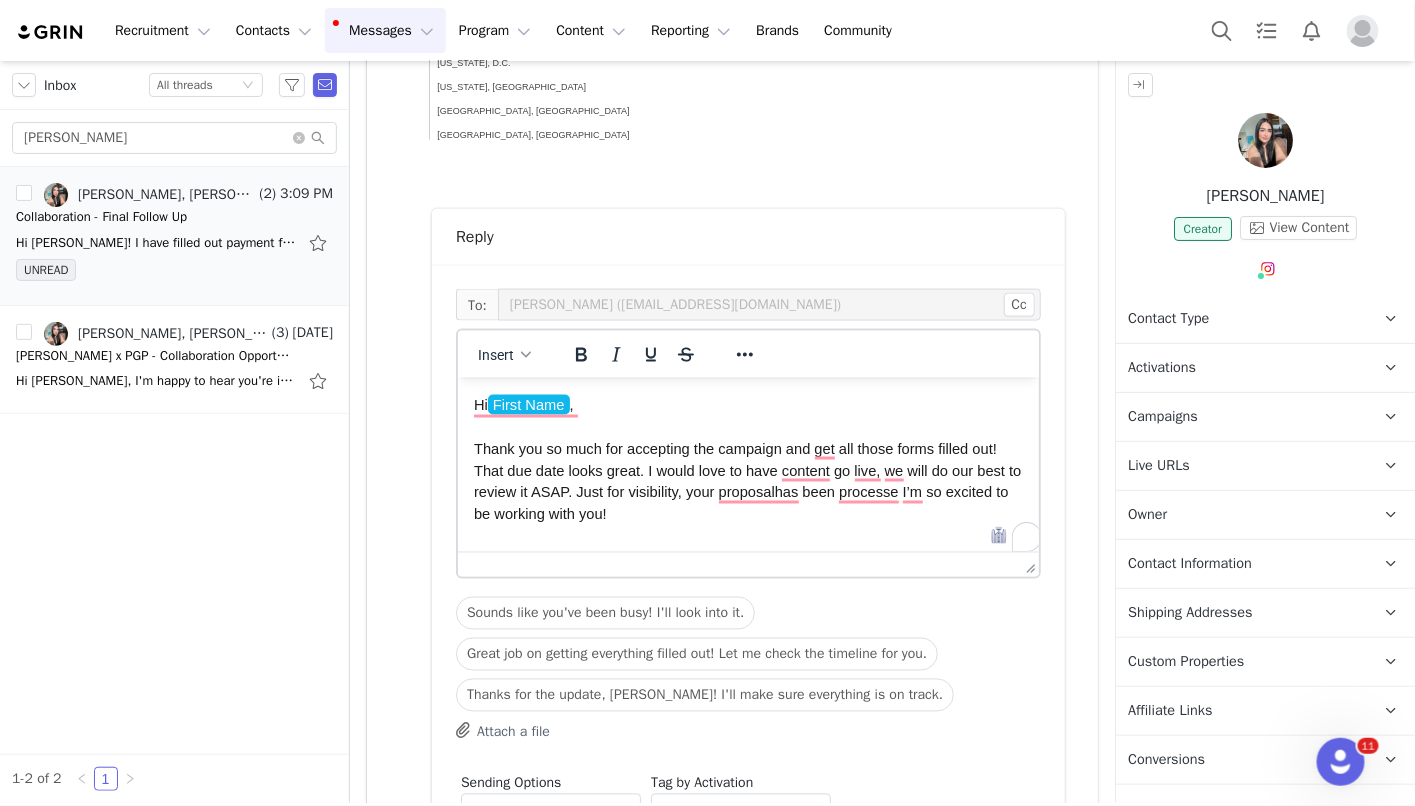 click on "Thank you so much for accepting the campaign and get all those forms filled out! That due date looks great. I would love to have content go live, we will do our best to review it ASAP. Just for visibility, your proposalhas been processe I’m so excited to be working with you!" at bounding box center [747, 481] 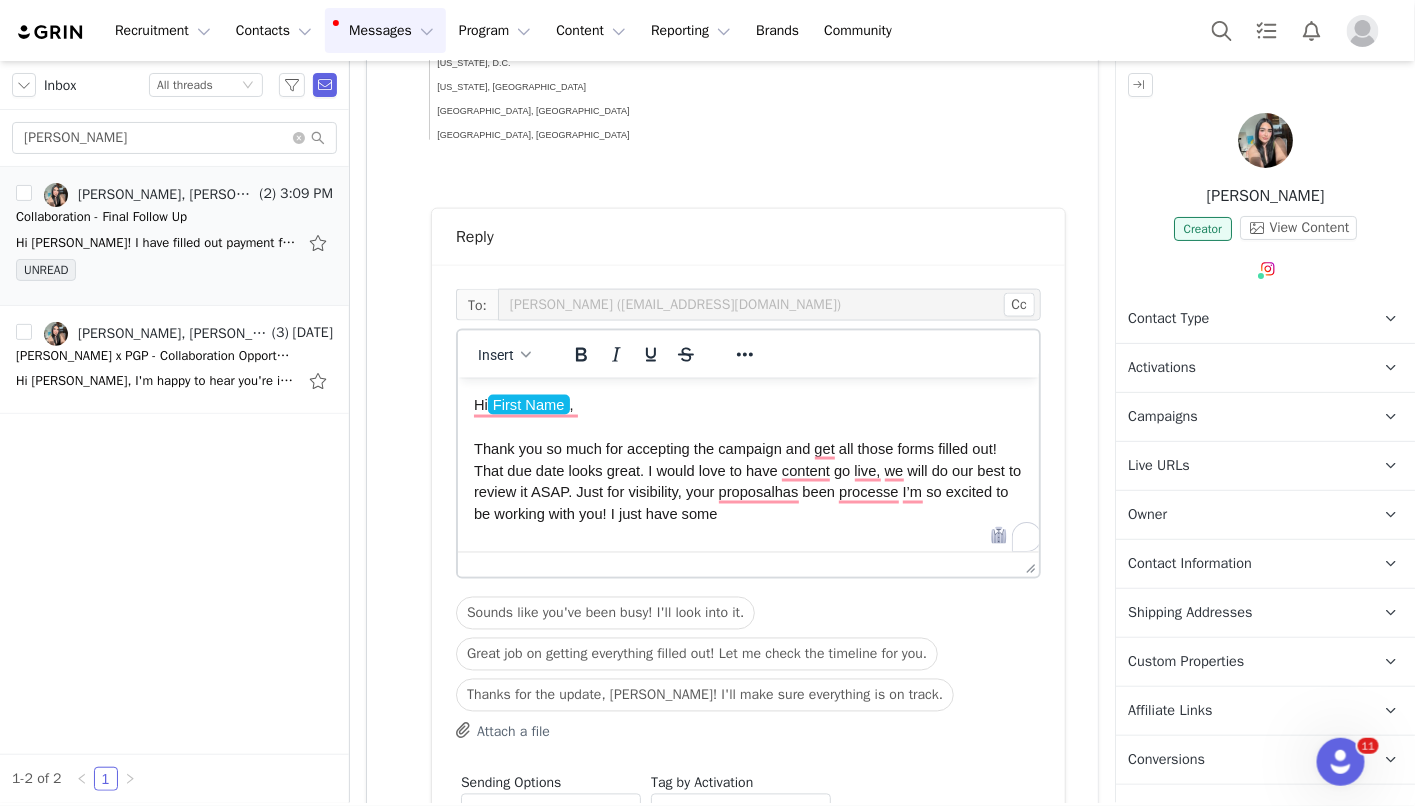 scroll, scrollTop: 176, scrollLeft: 0, axis: vertical 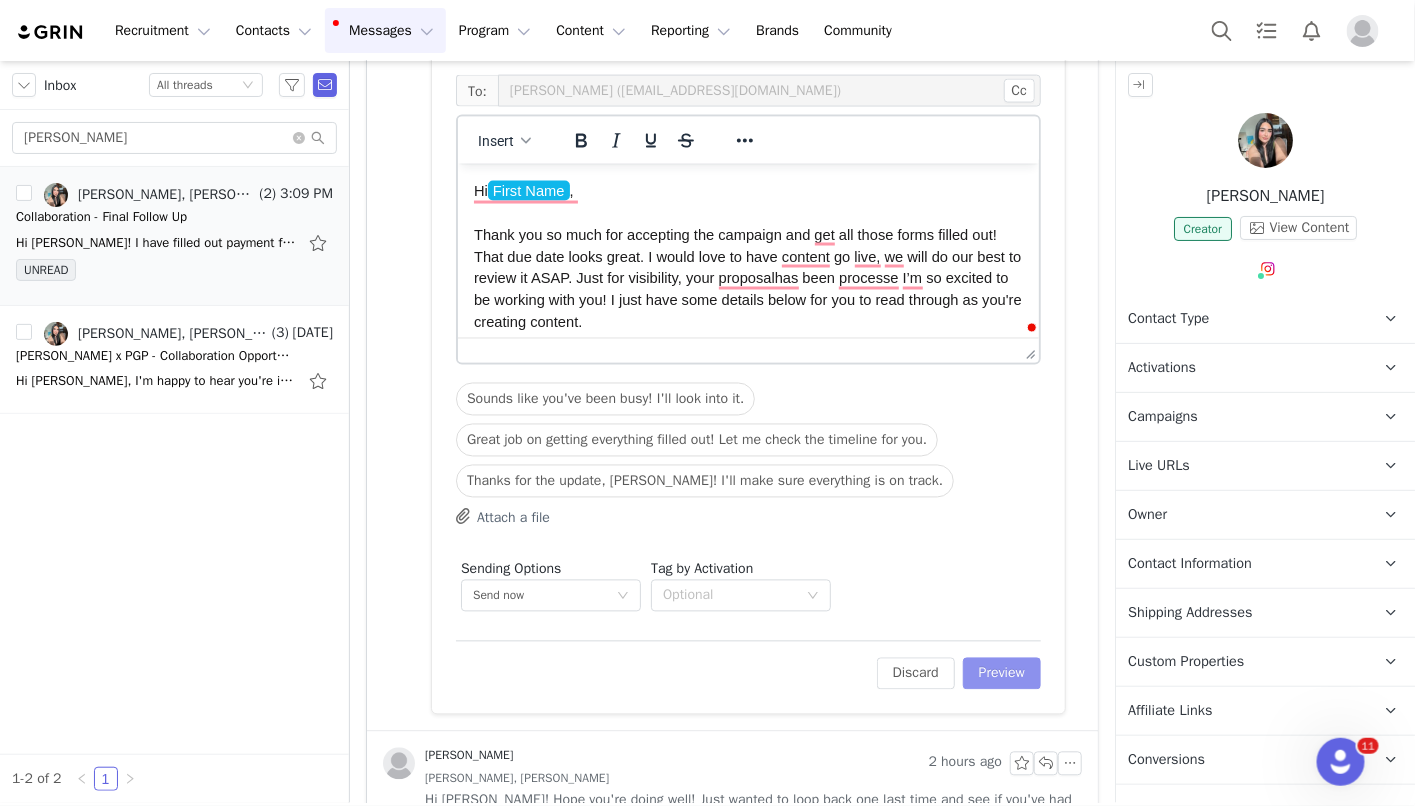 click on "Preview" at bounding box center (1002, 674) 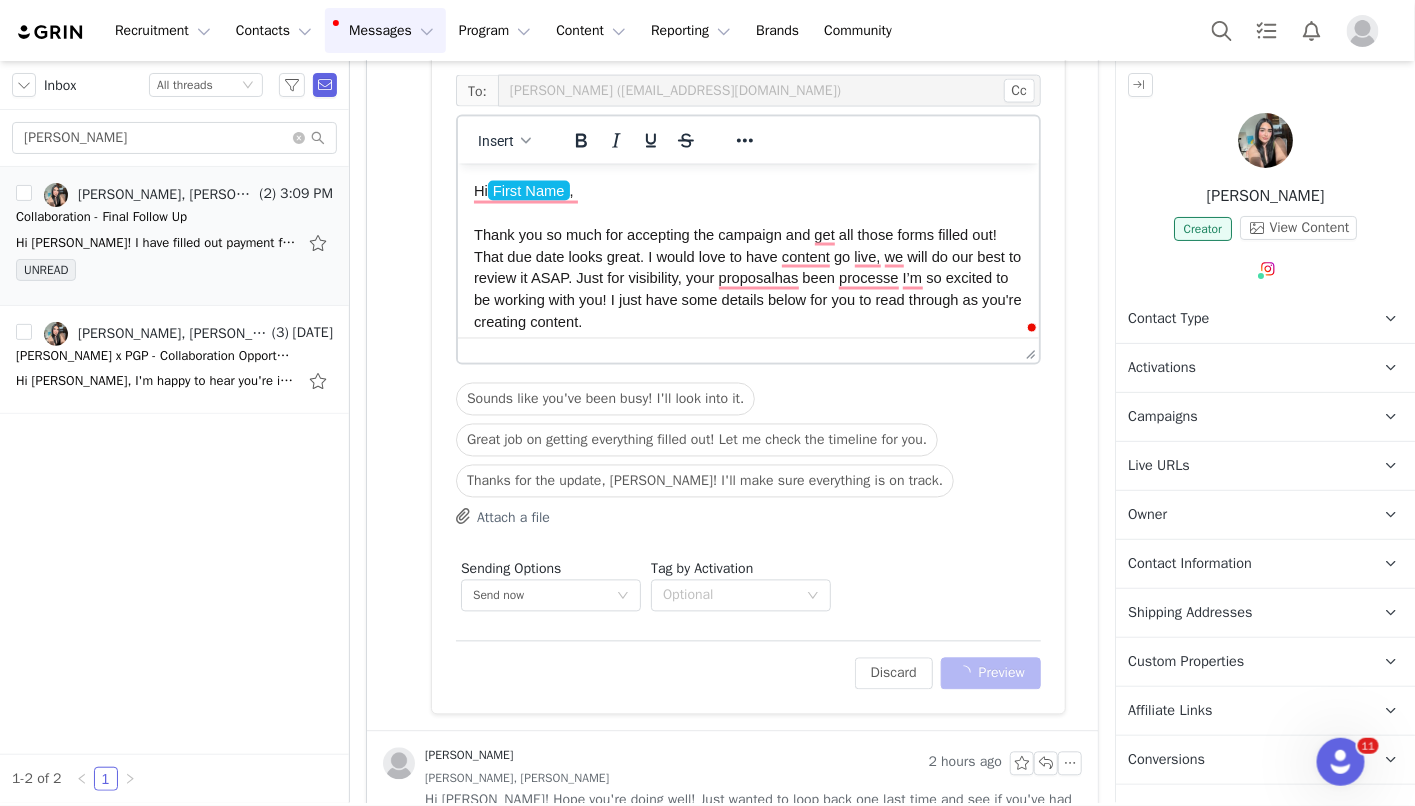 scroll, scrollTop: 921, scrollLeft: 0, axis: vertical 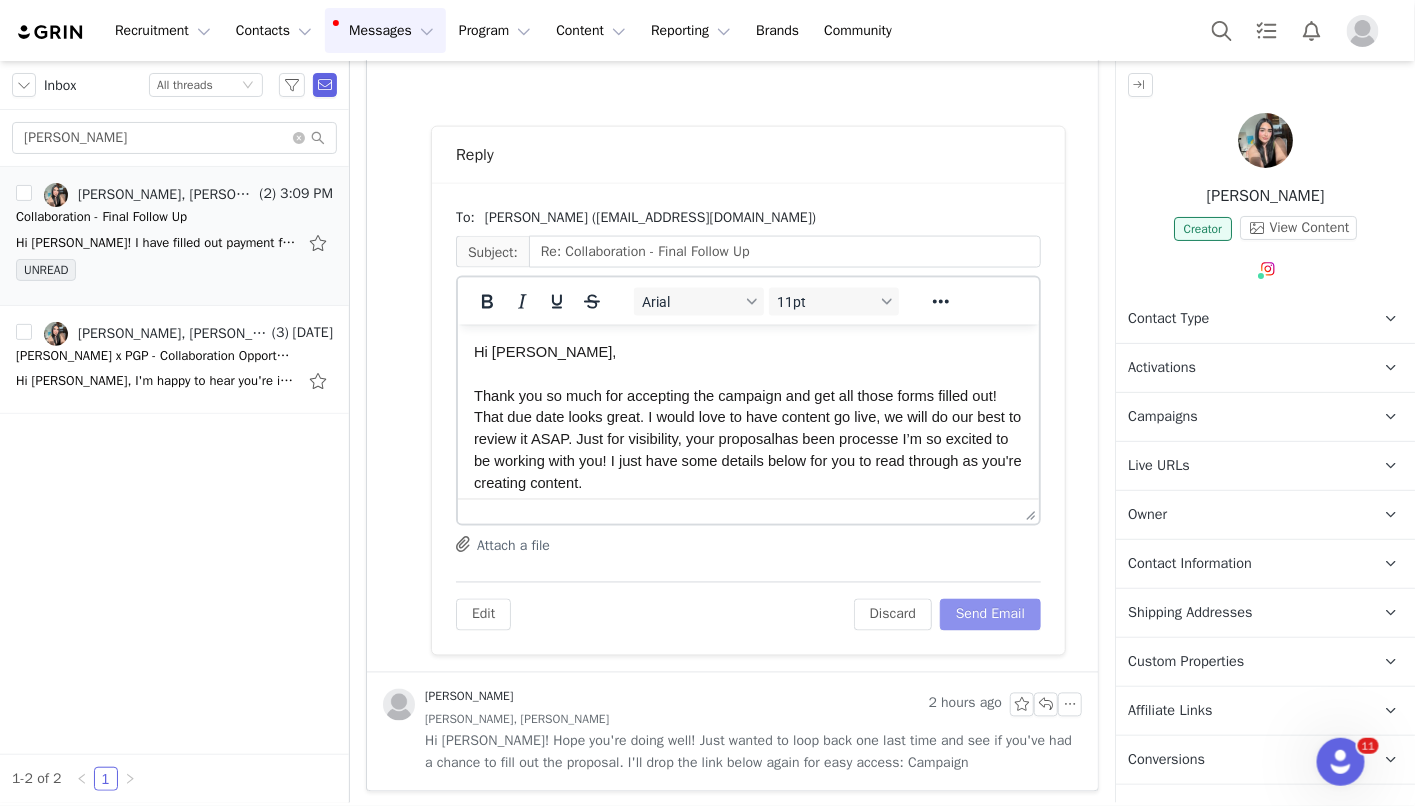 click on "Send Email" at bounding box center [990, 615] 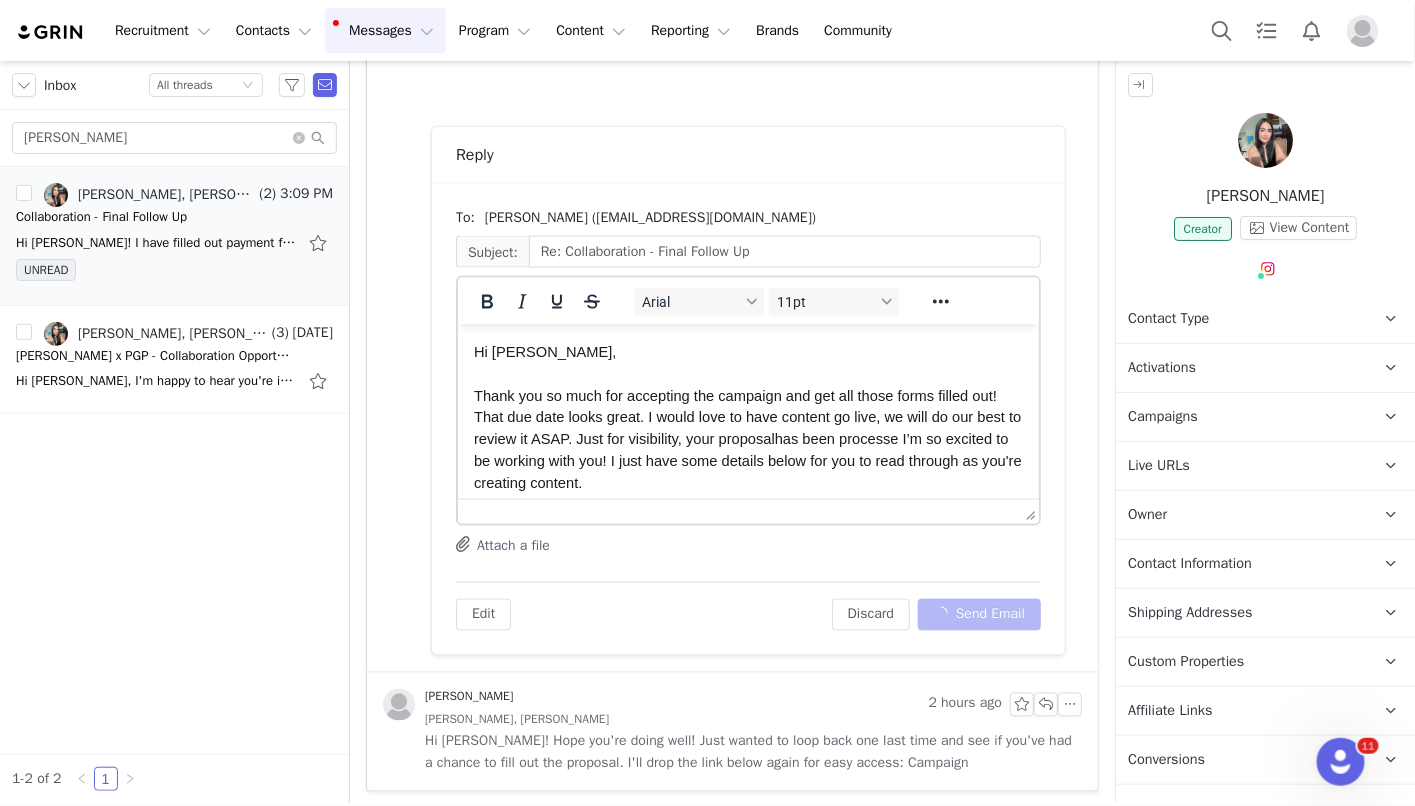 scroll, scrollTop: 347, scrollLeft: 0, axis: vertical 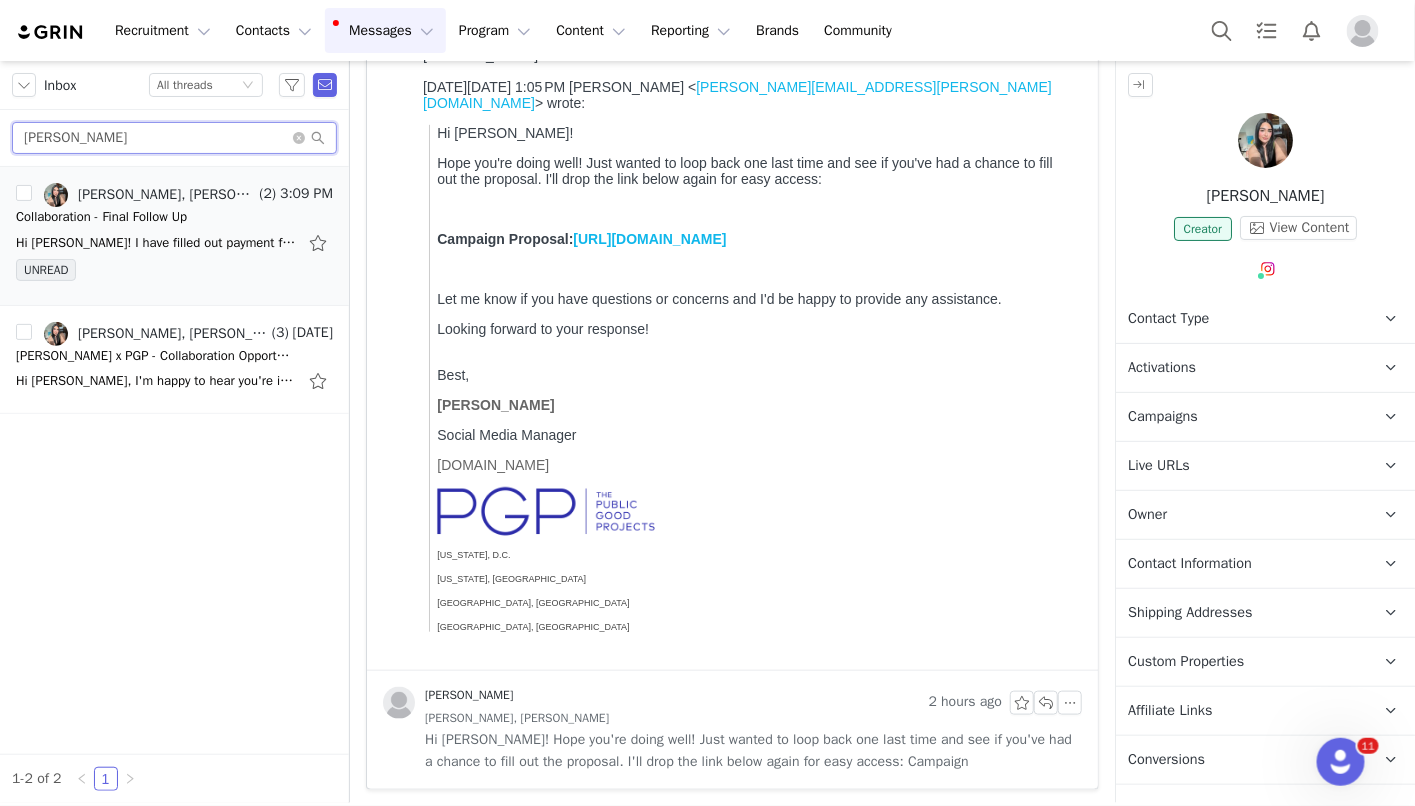 click on "yvette" at bounding box center [174, 138] 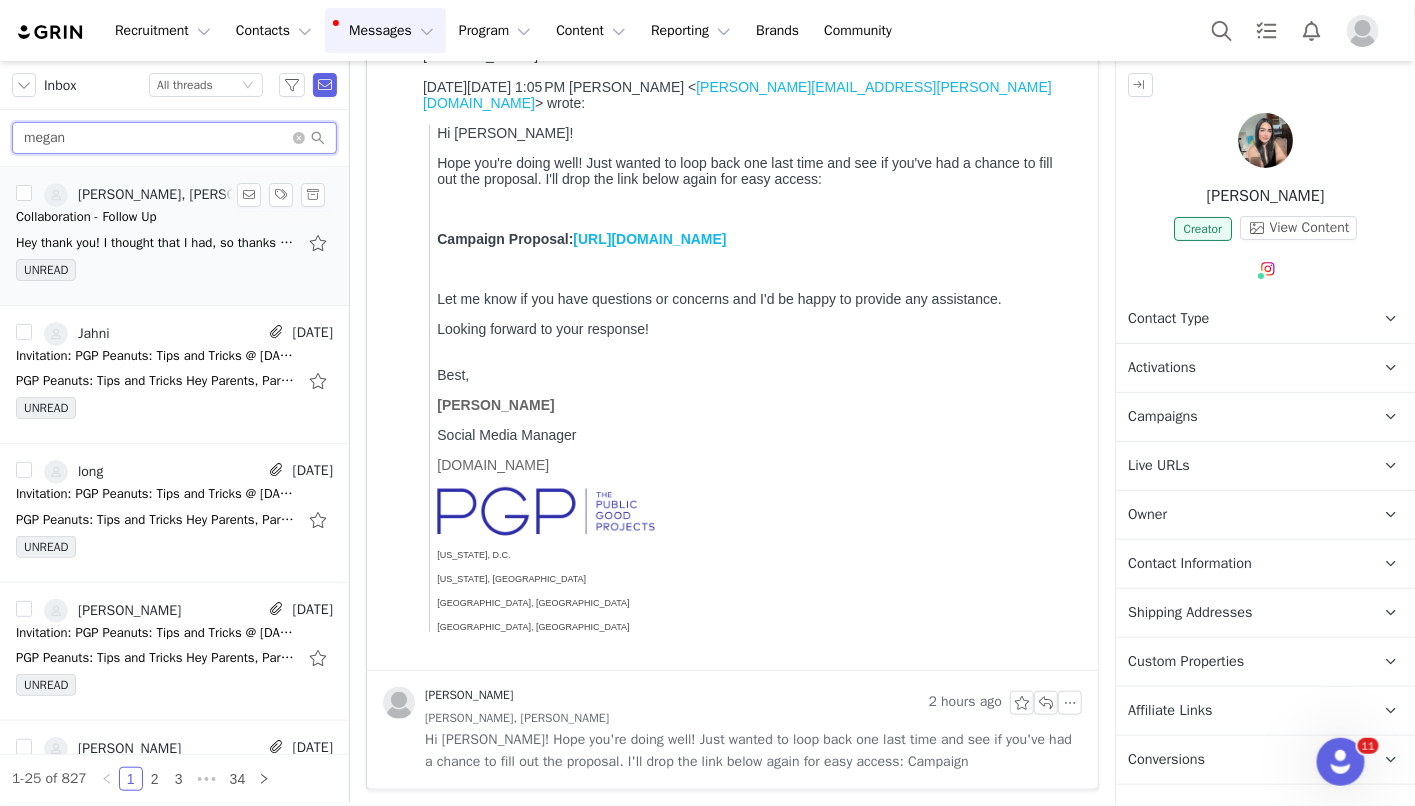 type on "megan" 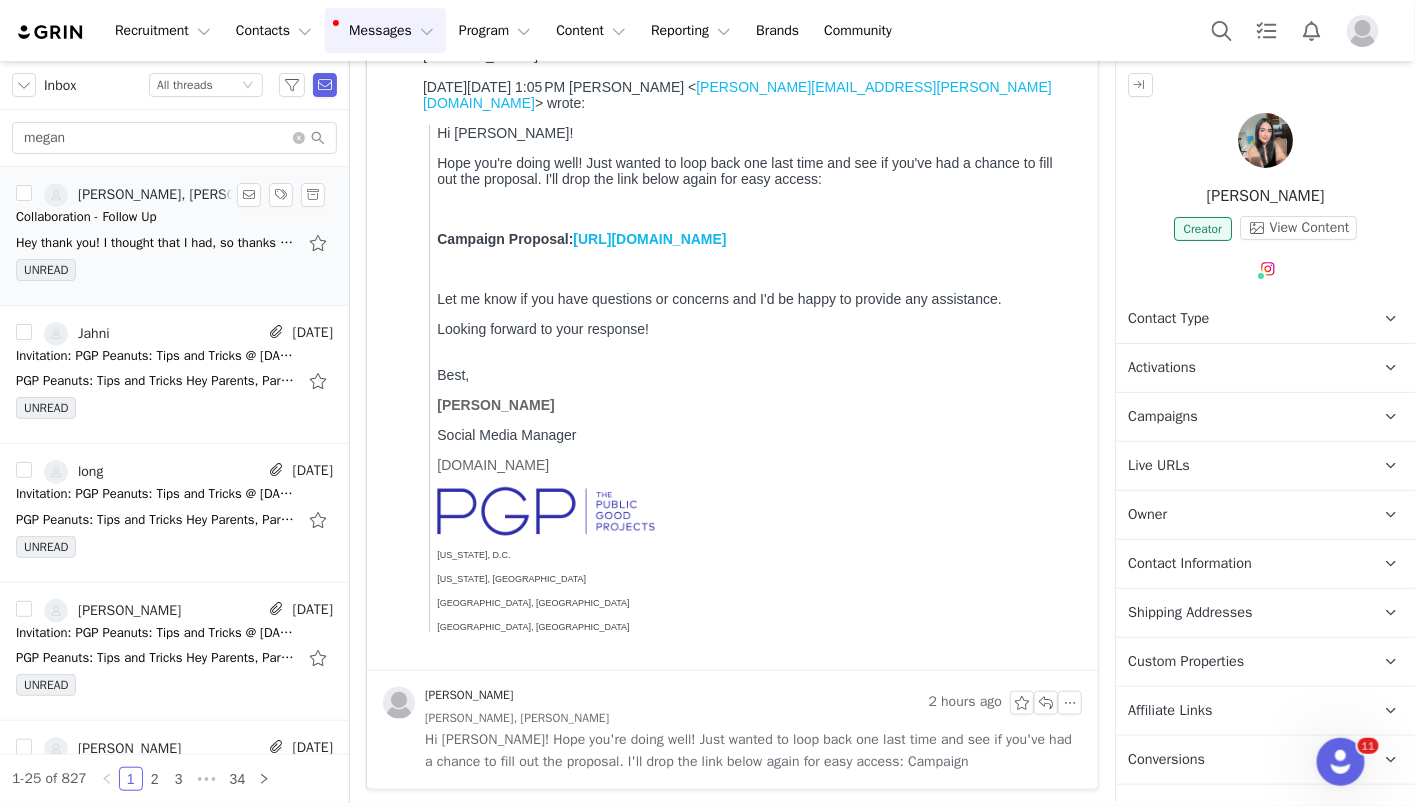 click on "Collaboration - Follow Up" at bounding box center [86, 217] 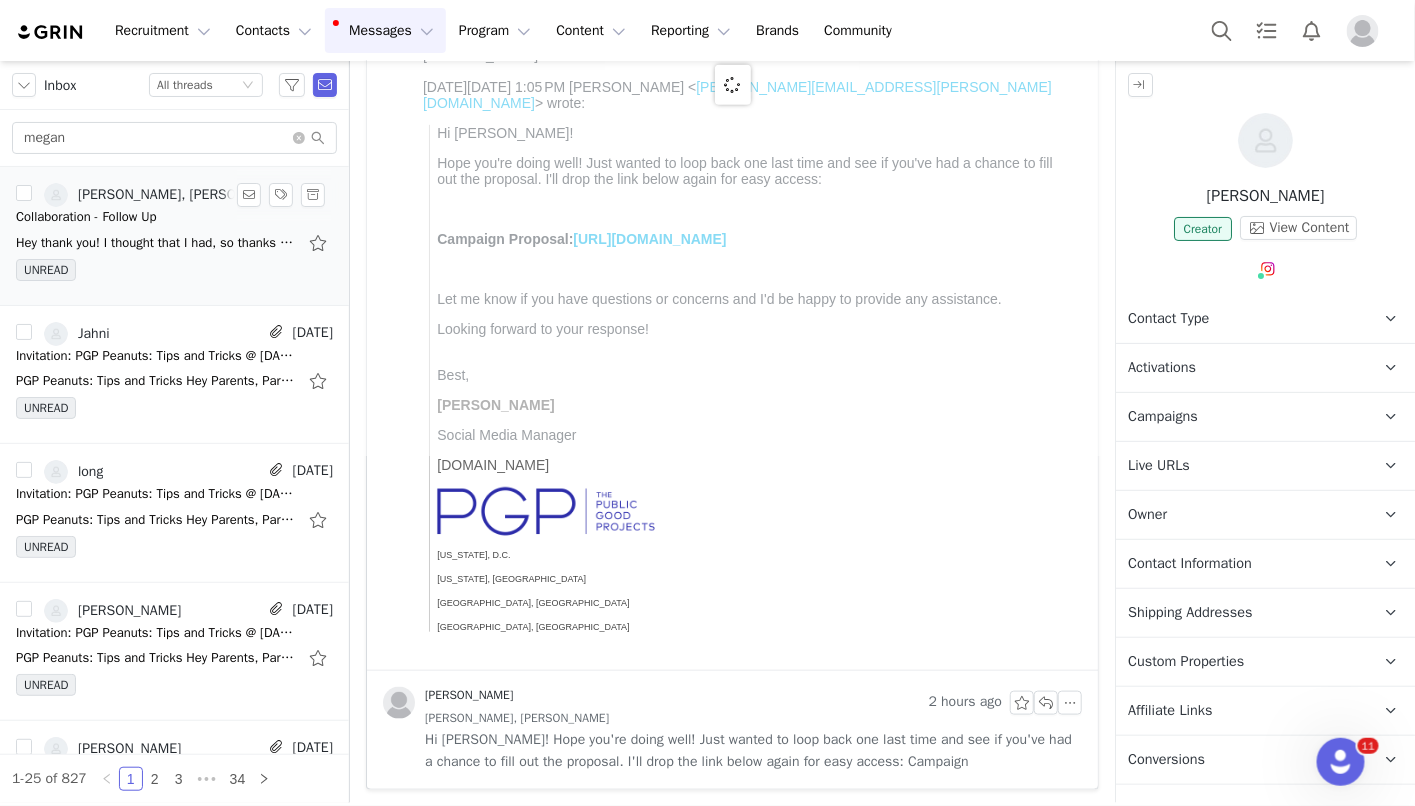 scroll, scrollTop: 0, scrollLeft: 0, axis: both 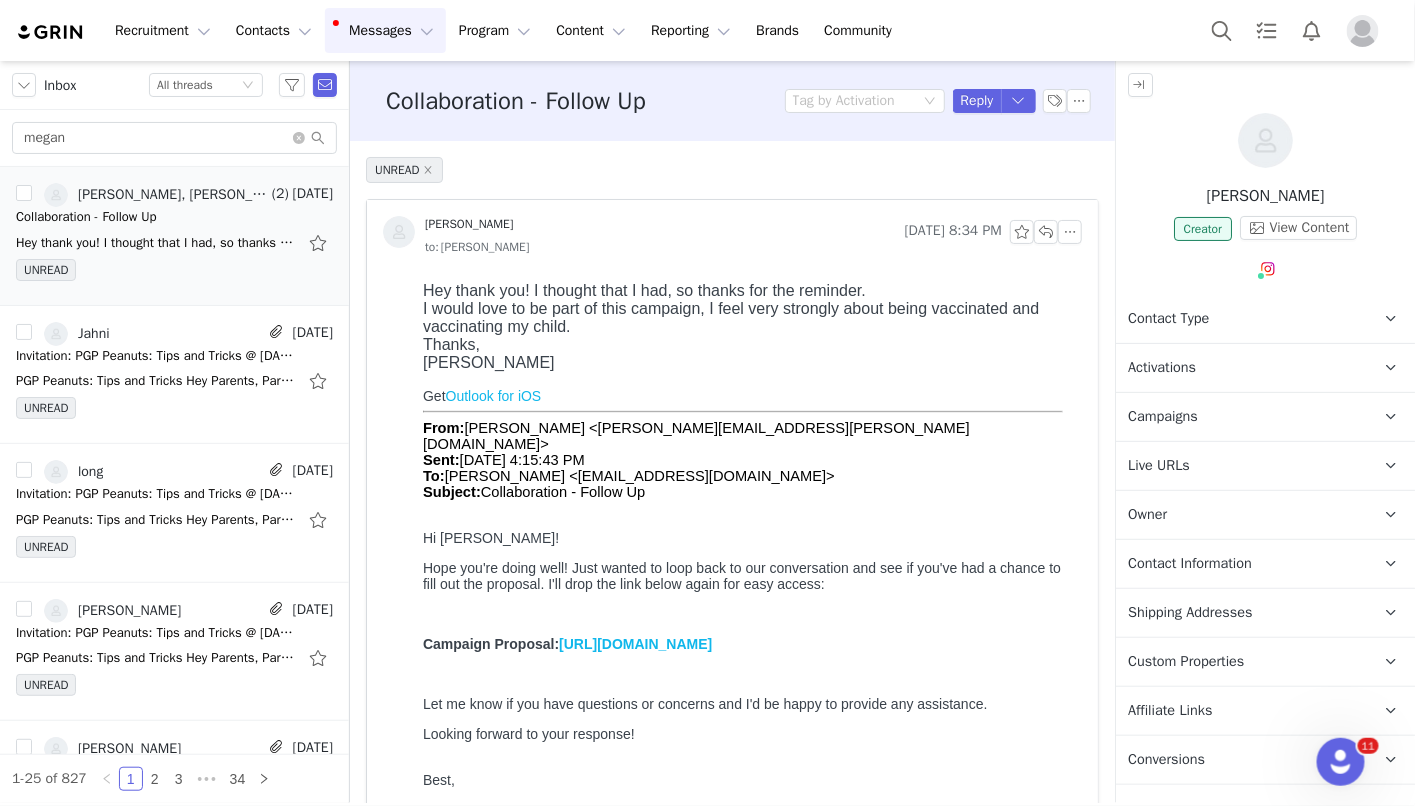 click at bounding box center (1265, 140) 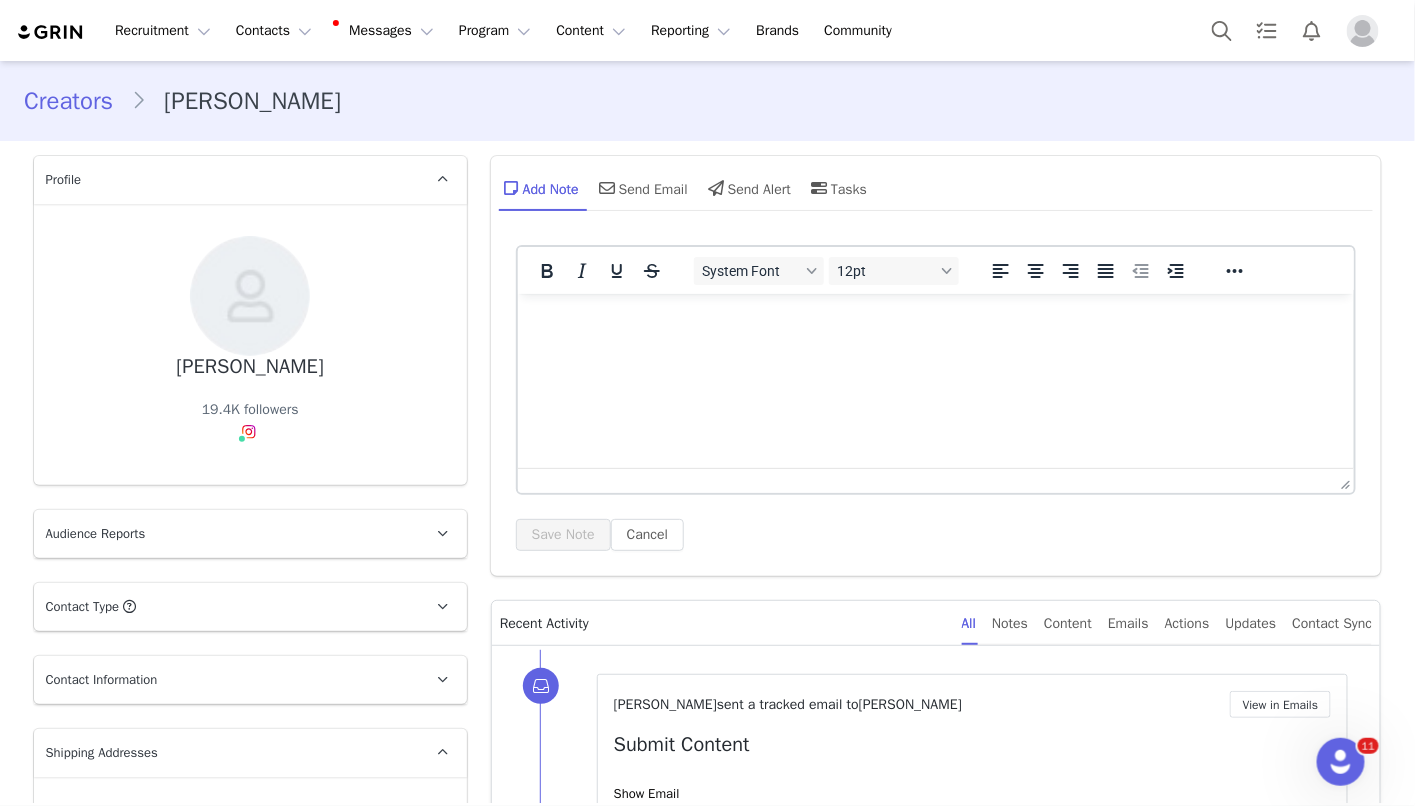scroll, scrollTop: 0, scrollLeft: 0, axis: both 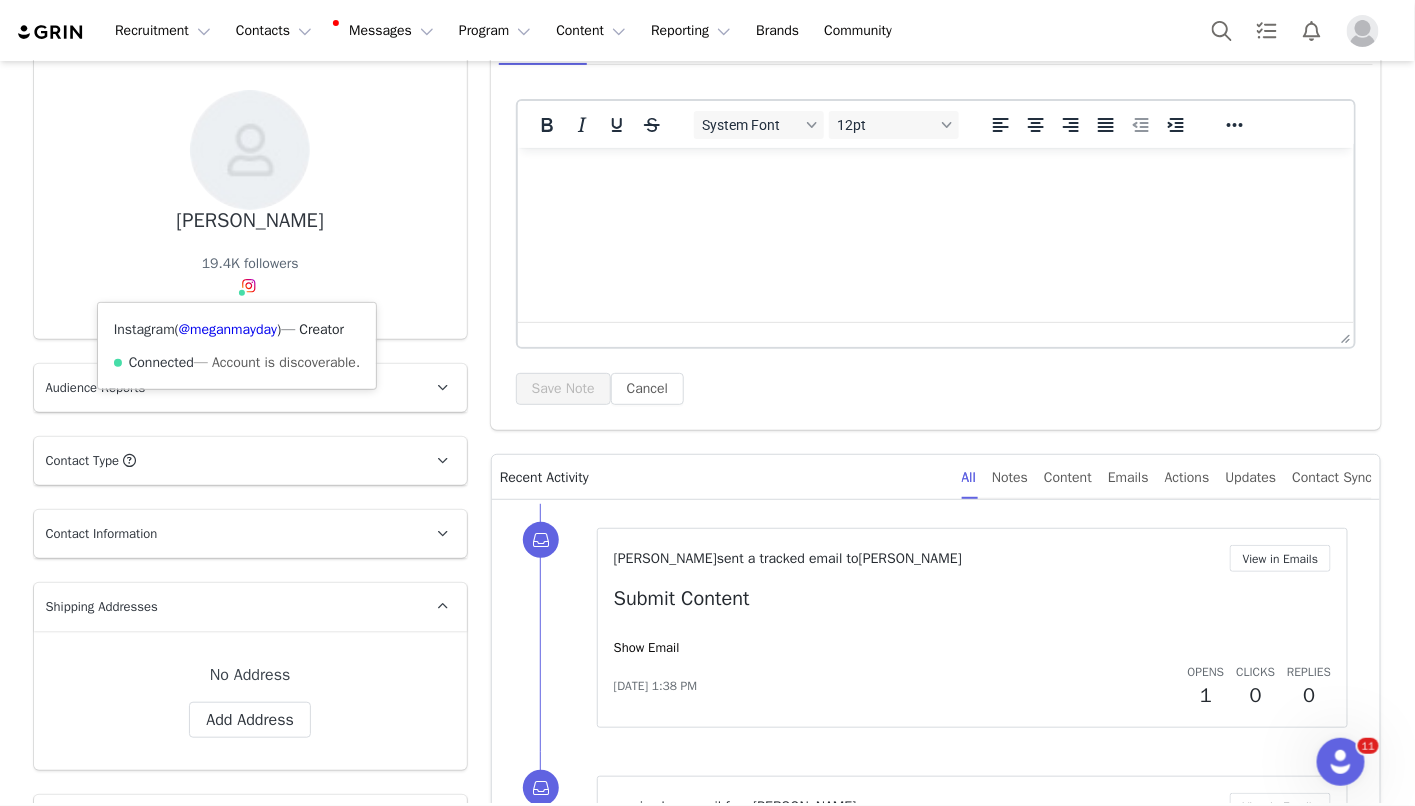 click at bounding box center (249, 286) 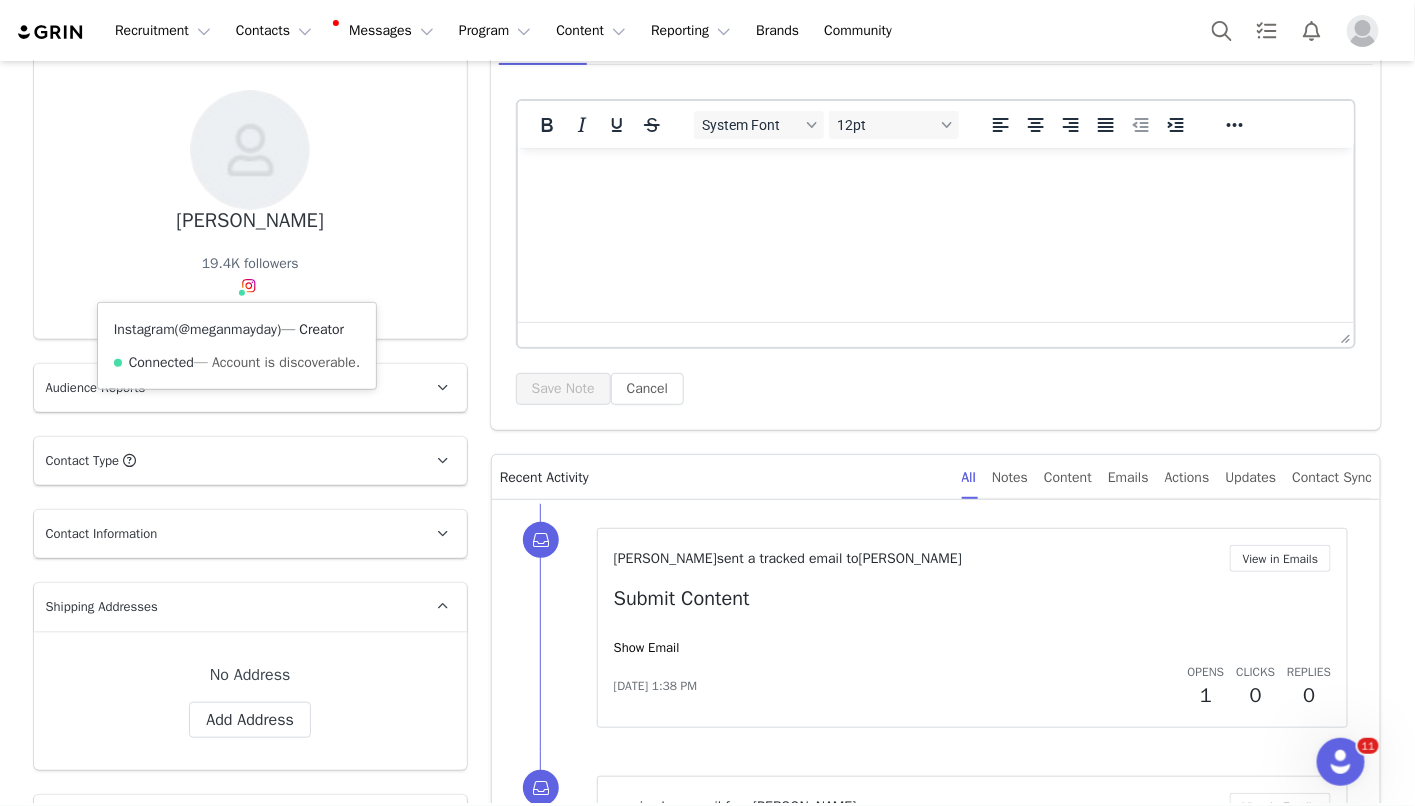 click on "@meganmayday" at bounding box center [228, 329] 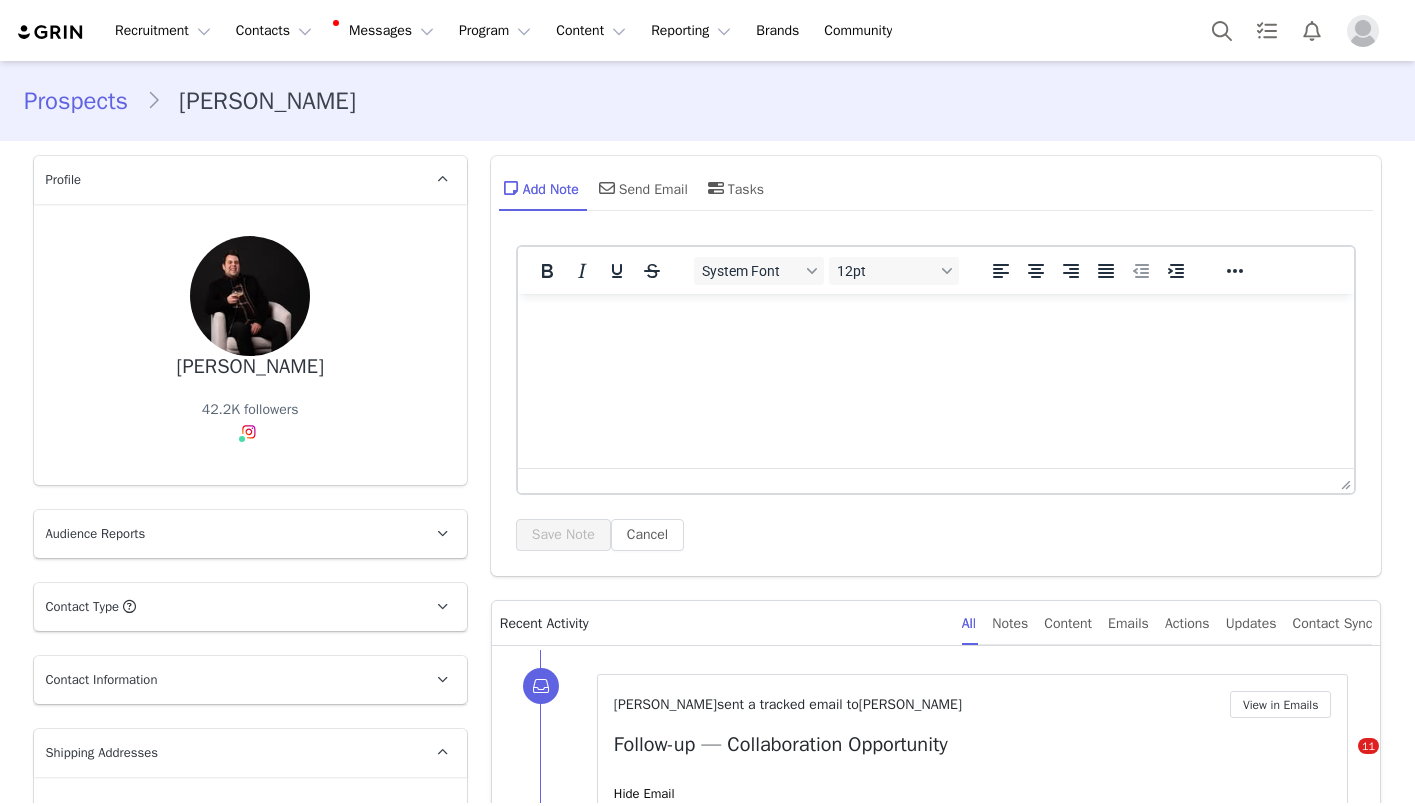 scroll, scrollTop: 0, scrollLeft: 0, axis: both 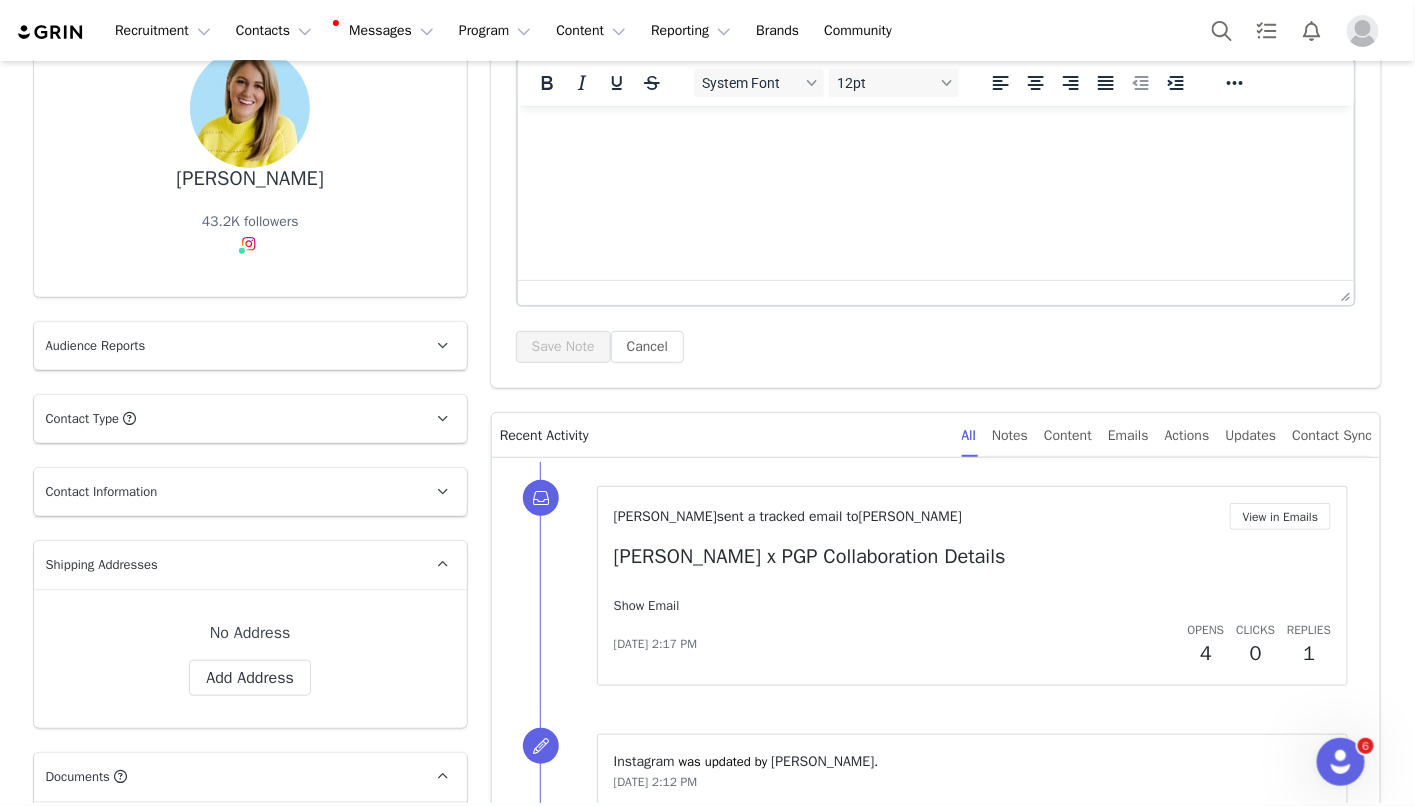 click on "Show Email" at bounding box center [647, 605] 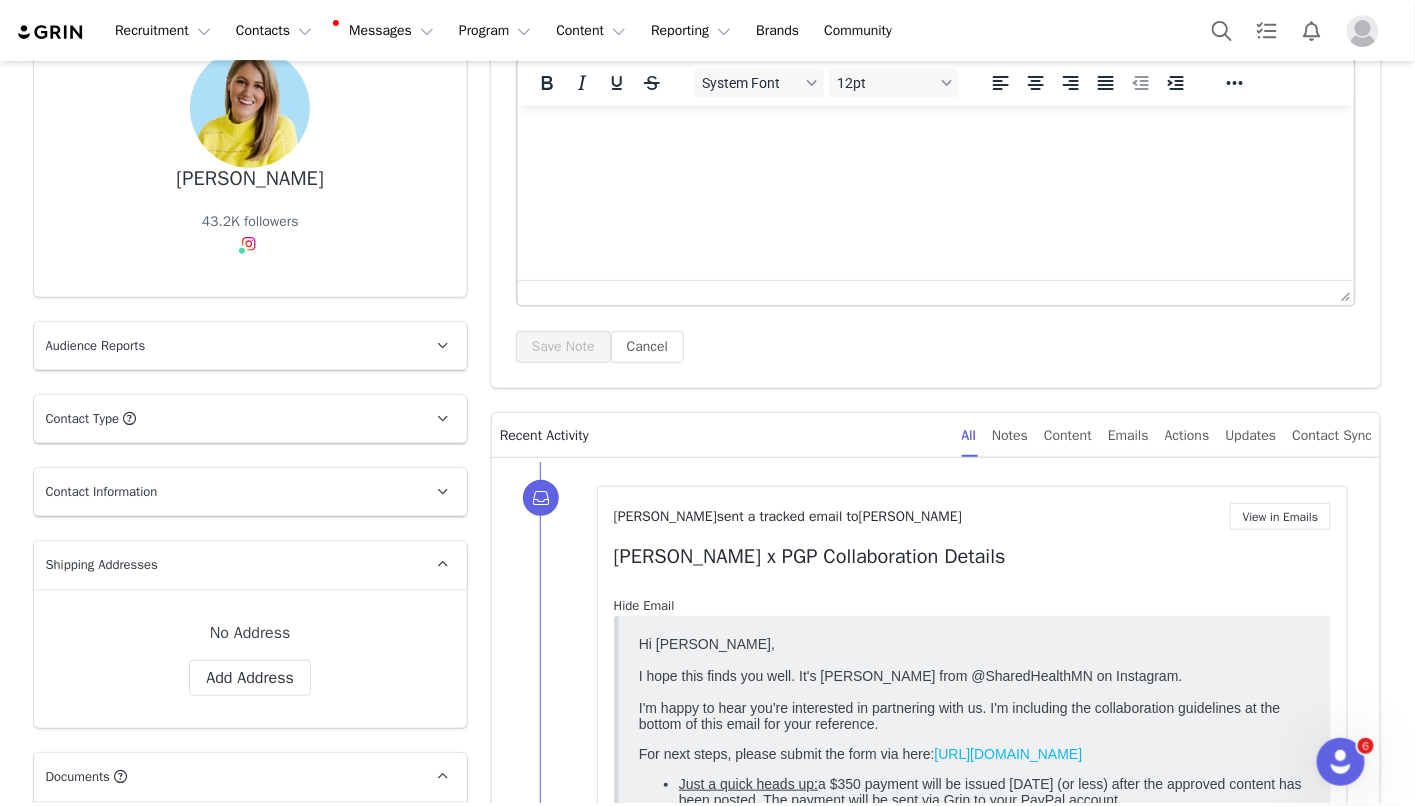 scroll, scrollTop: 0, scrollLeft: 0, axis: both 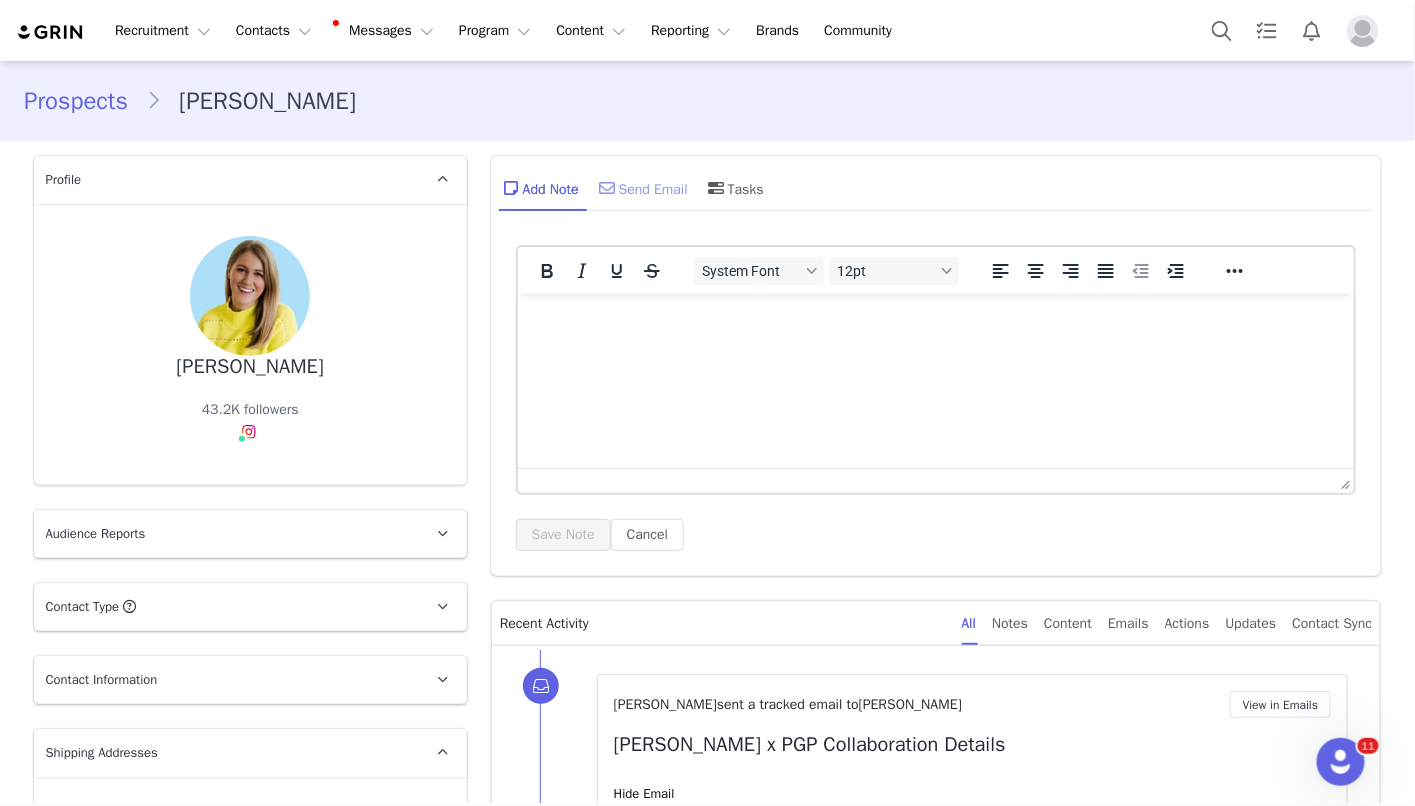 click on "Send Email" at bounding box center [641, 188] 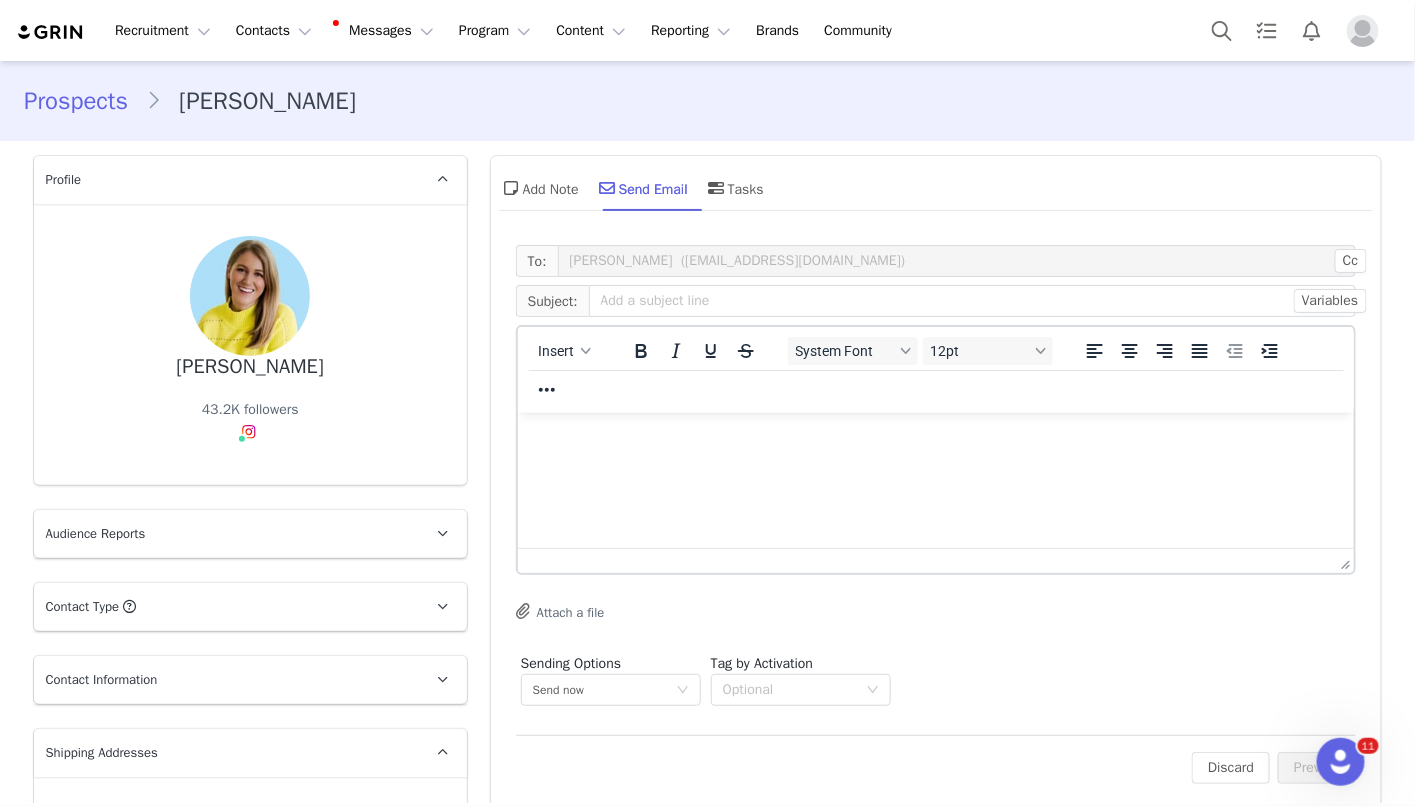 scroll, scrollTop: 0, scrollLeft: 0, axis: both 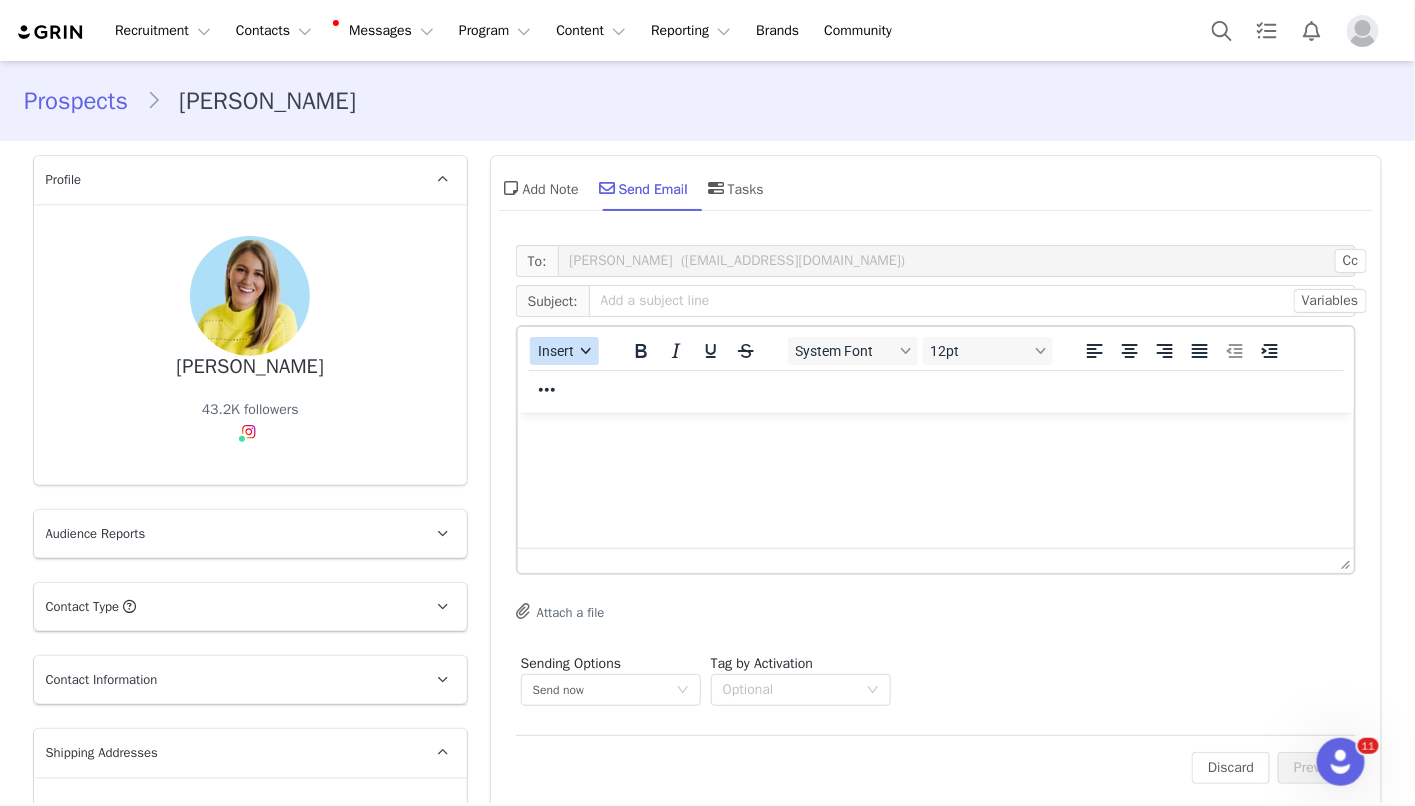 click on "Insert" at bounding box center [556, 351] 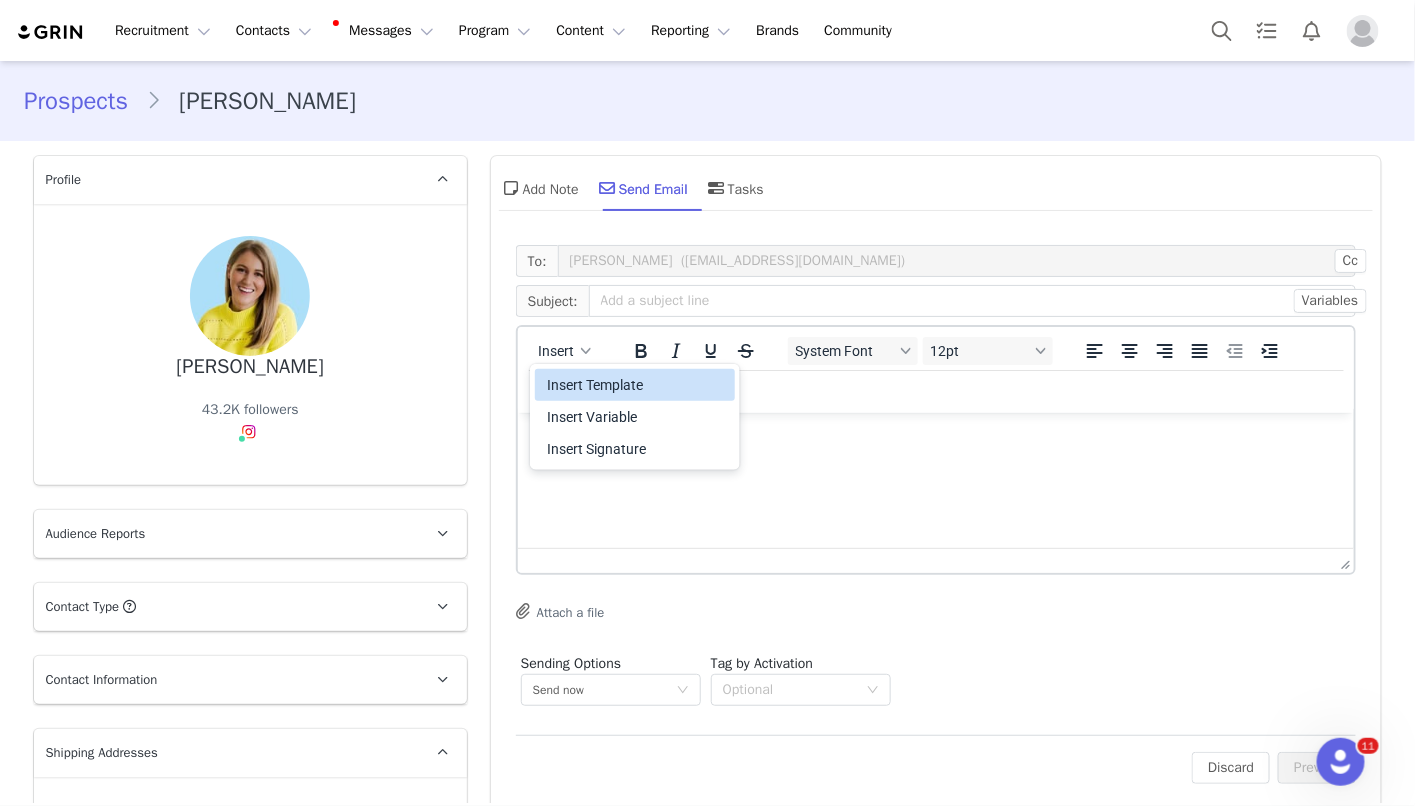 click on "Insert Template" at bounding box center [637, 385] 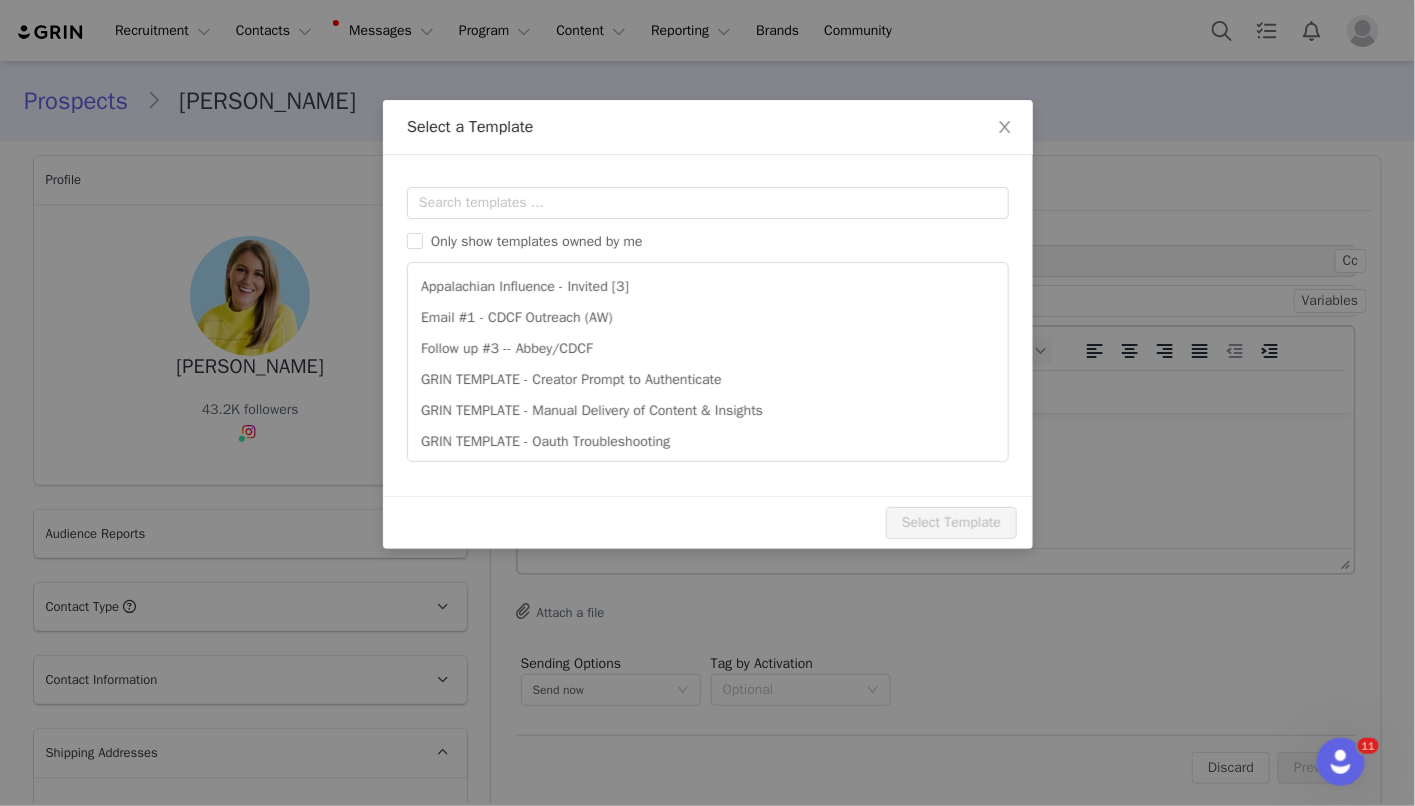 scroll, scrollTop: 0, scrollLeft: 0, axis: both 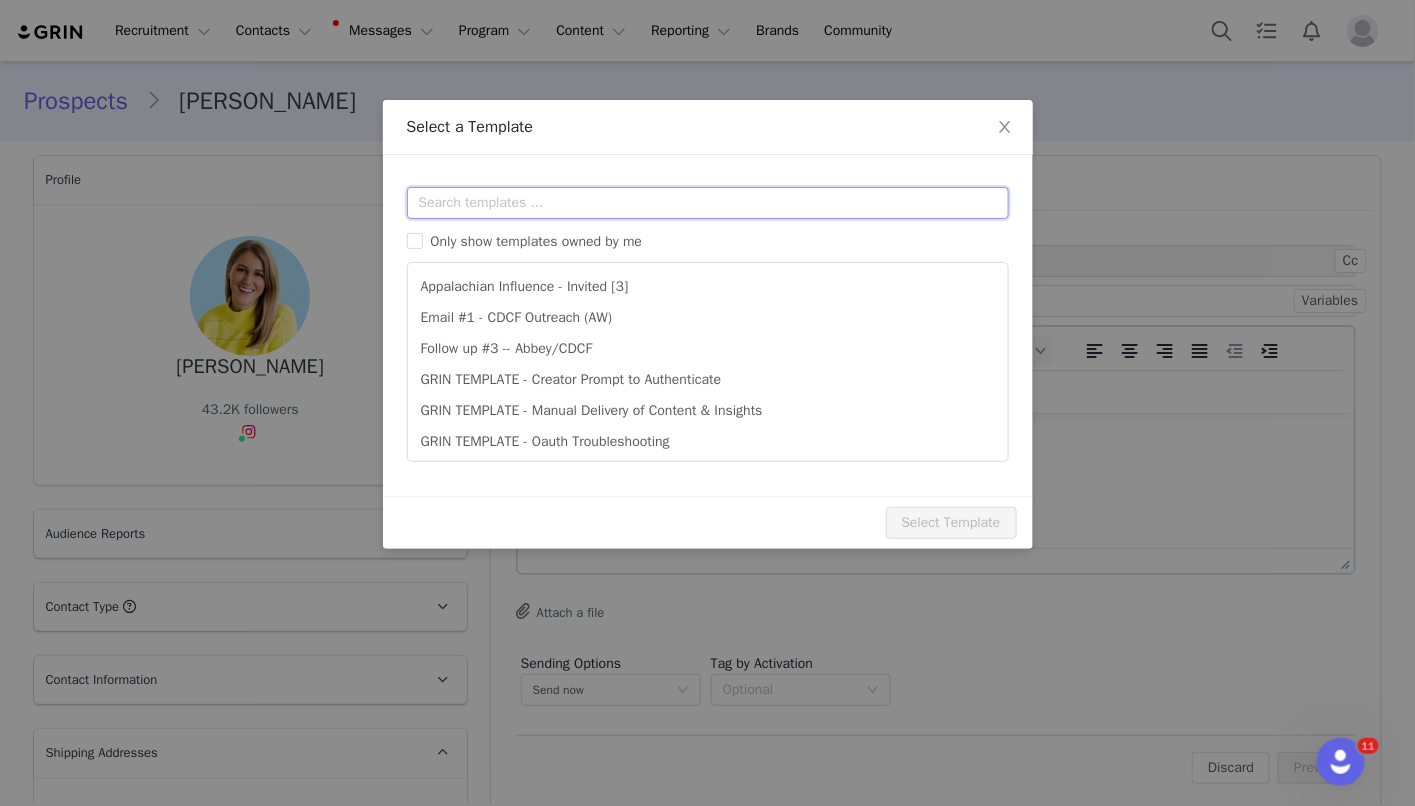 click at bounding box center [708, 203] 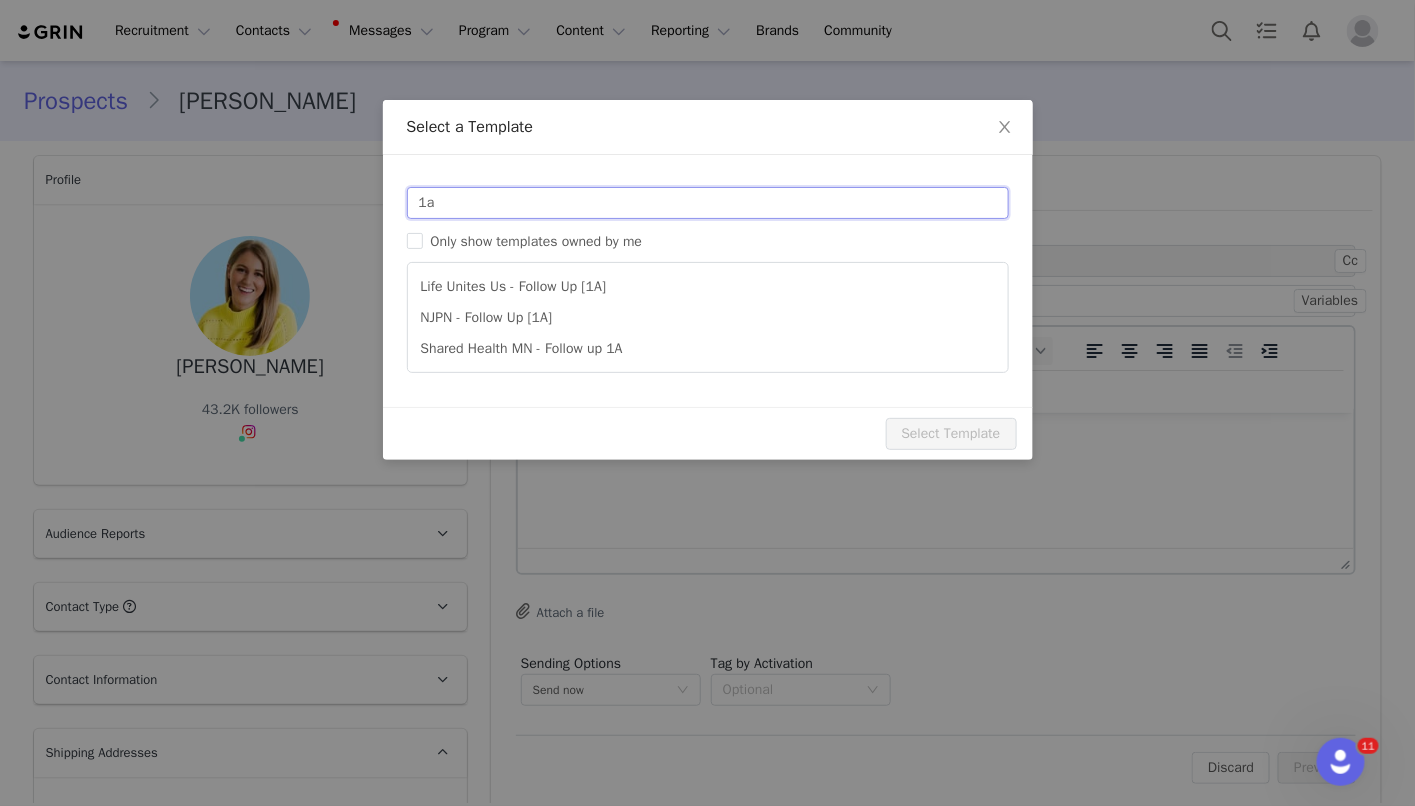 type on "1" 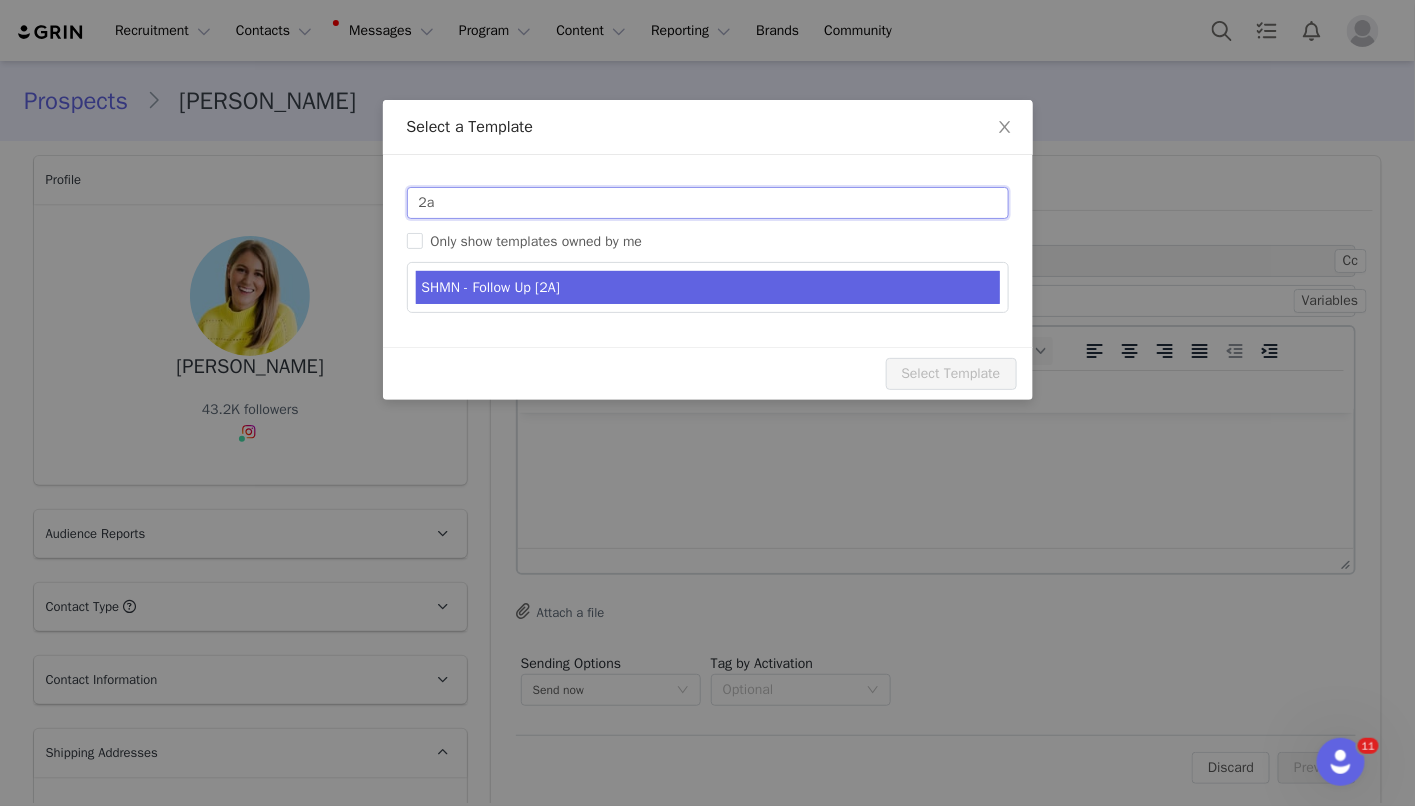 type on "2a" 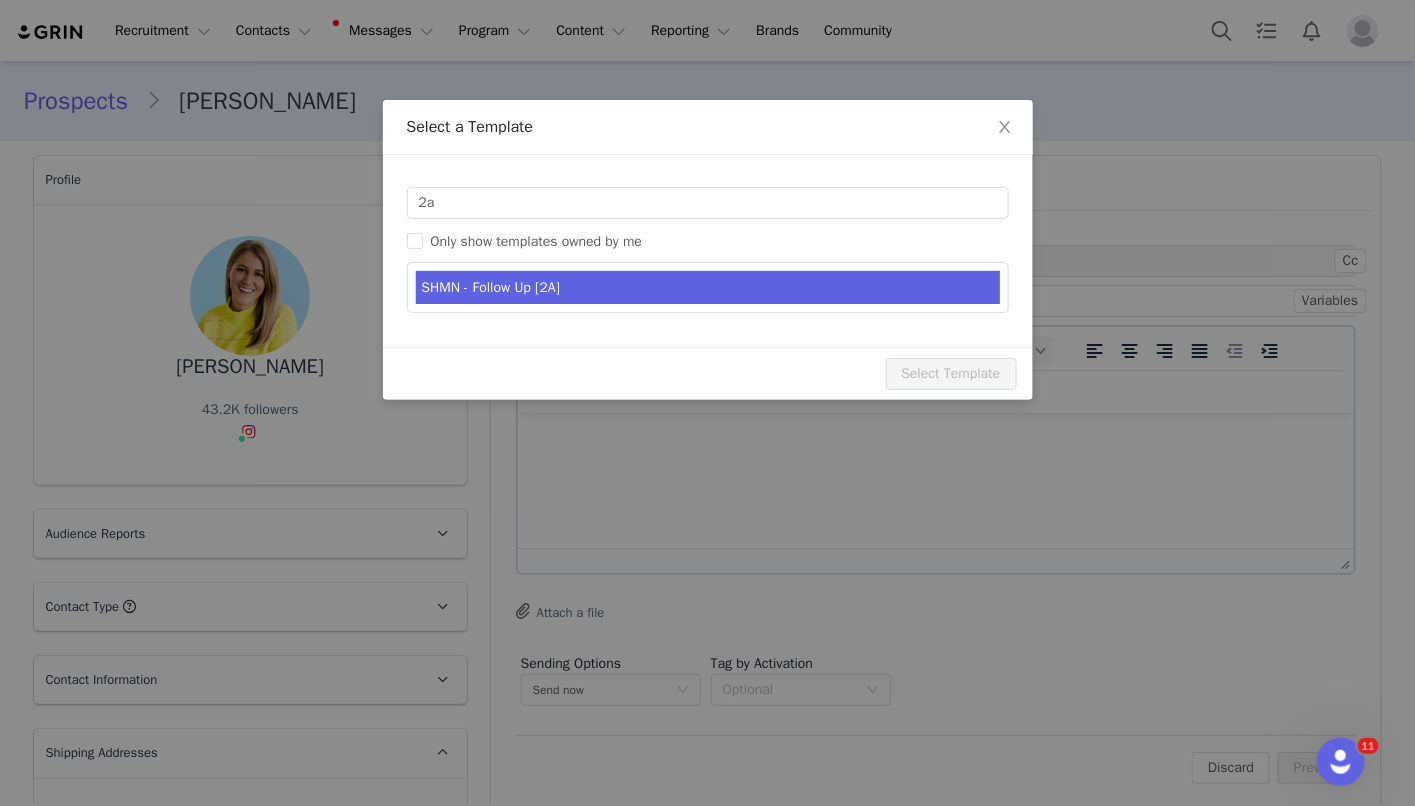type on "Collaboration - Follow Up" 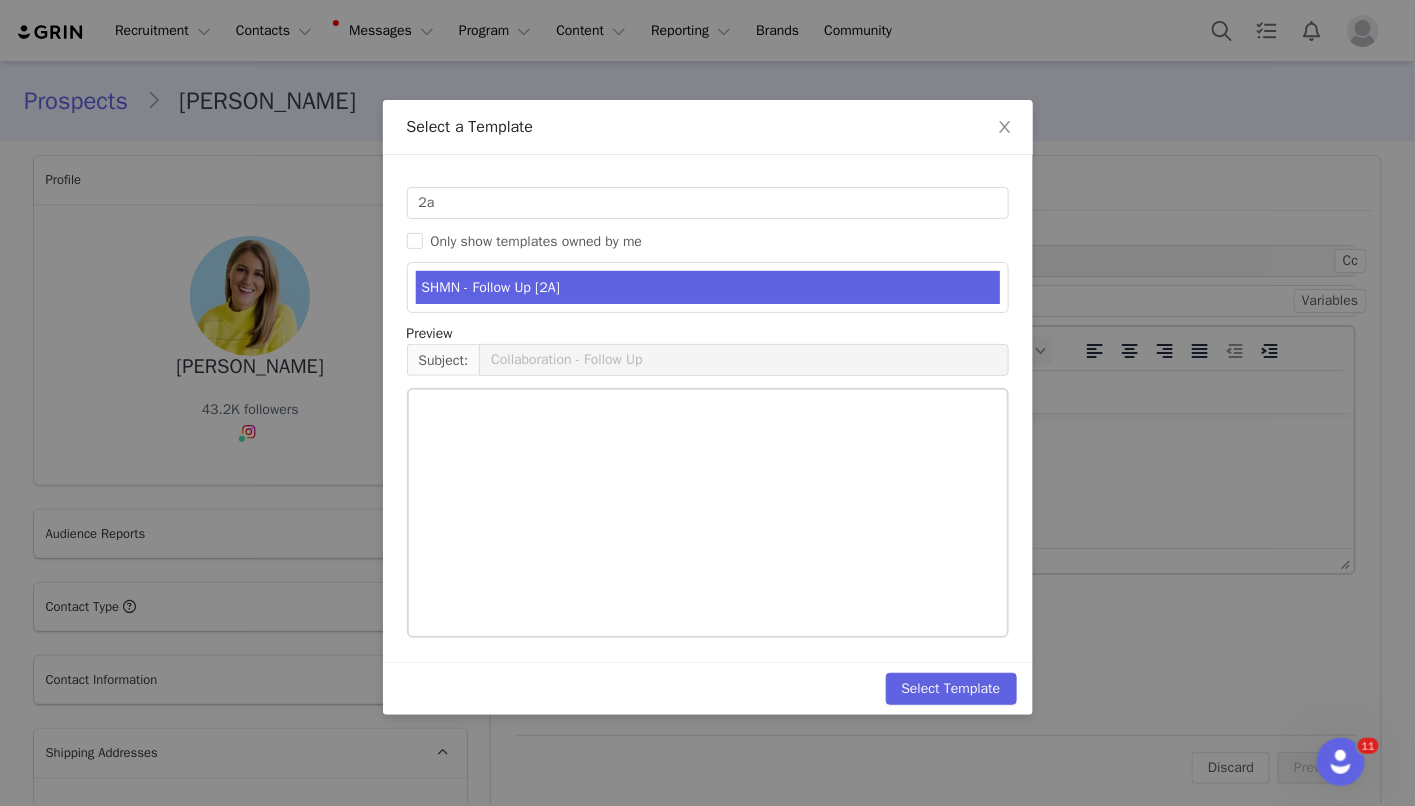 click on "SHMN - Follow Up [2A]" at bounding box center (708, 287) 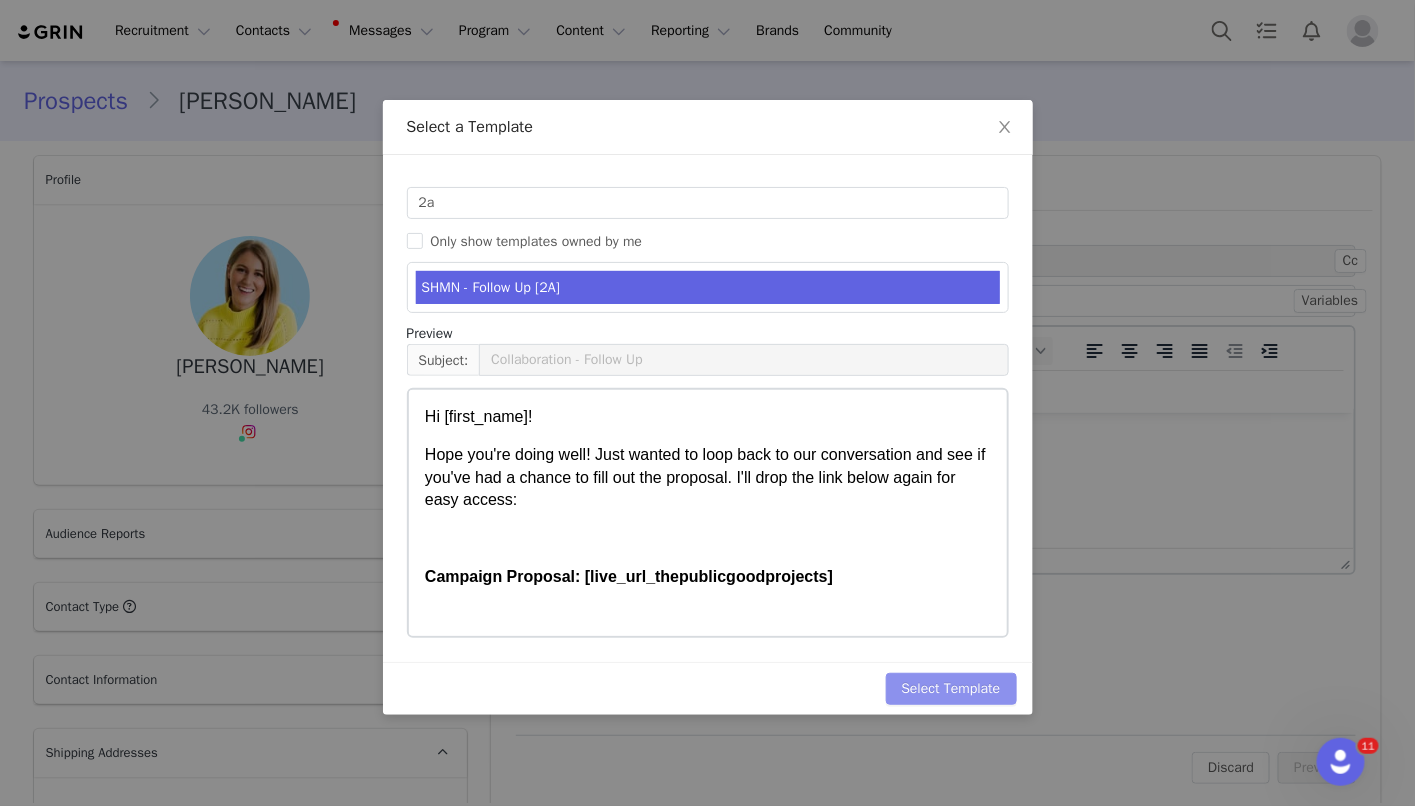 click on "Select Template" at bounding box center (951, 689) 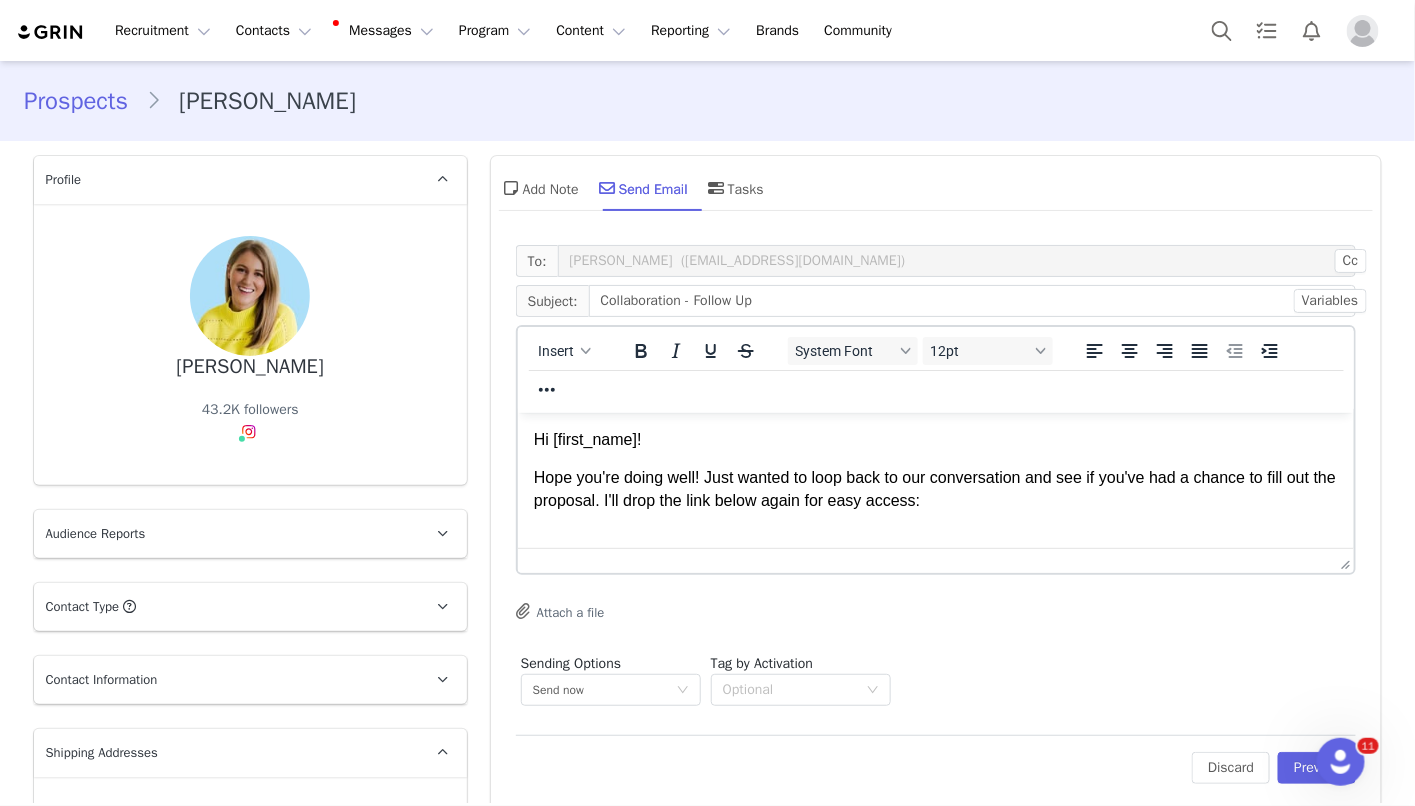click on "Hi [first_name]!" at bounding box center (935, 439) 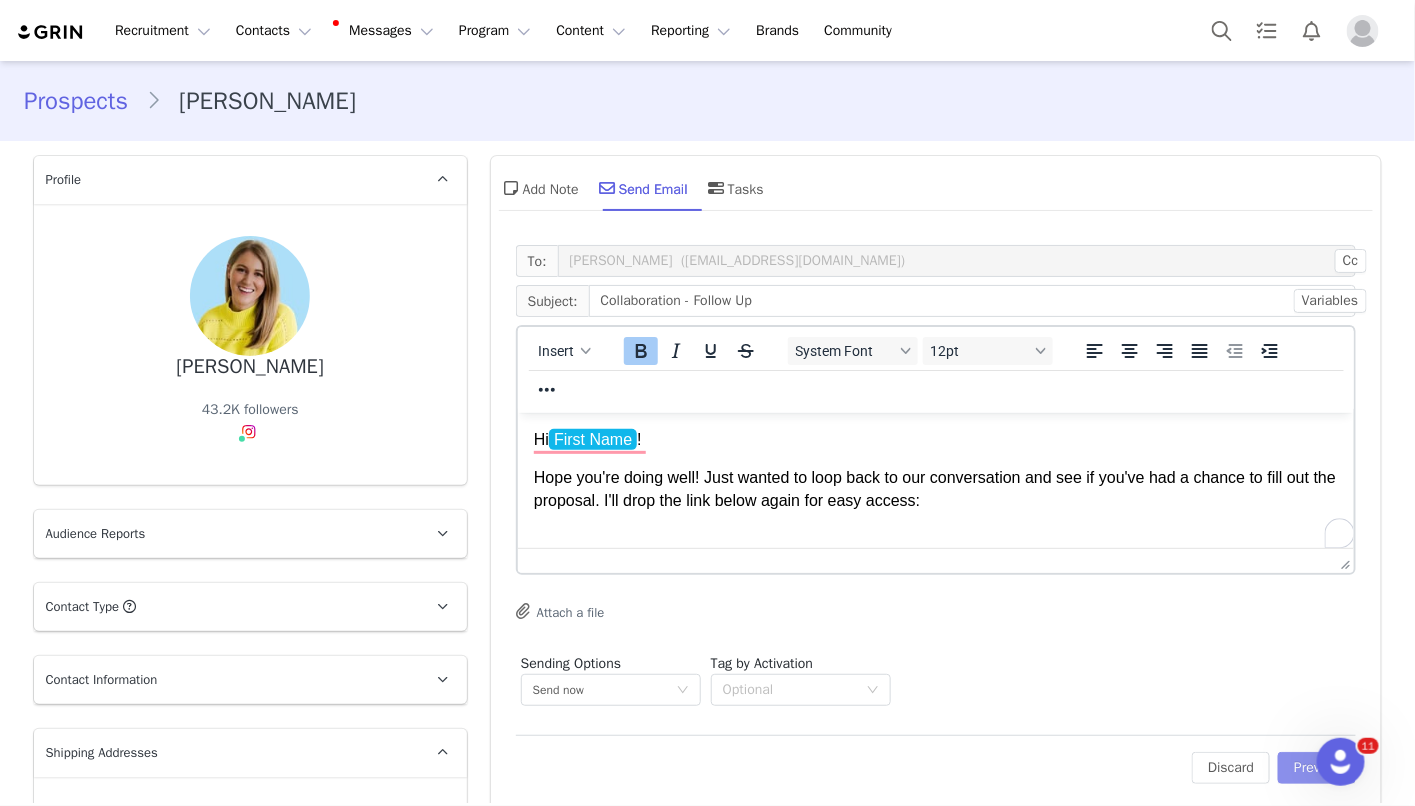 click on "Preview" at bounding box center [1317, 768] 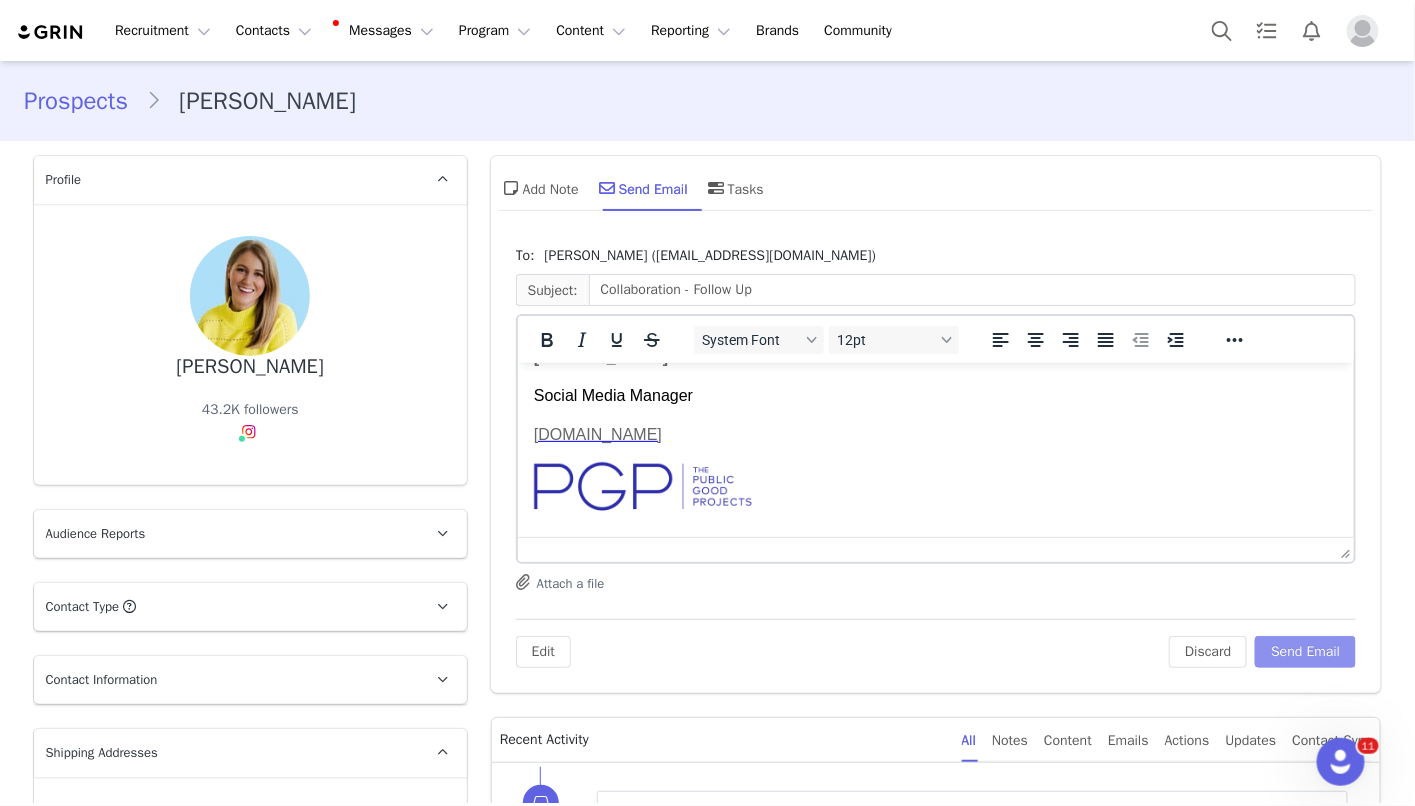scroll, scrollTop: 486, scrollLeft: 0, axis: vertical 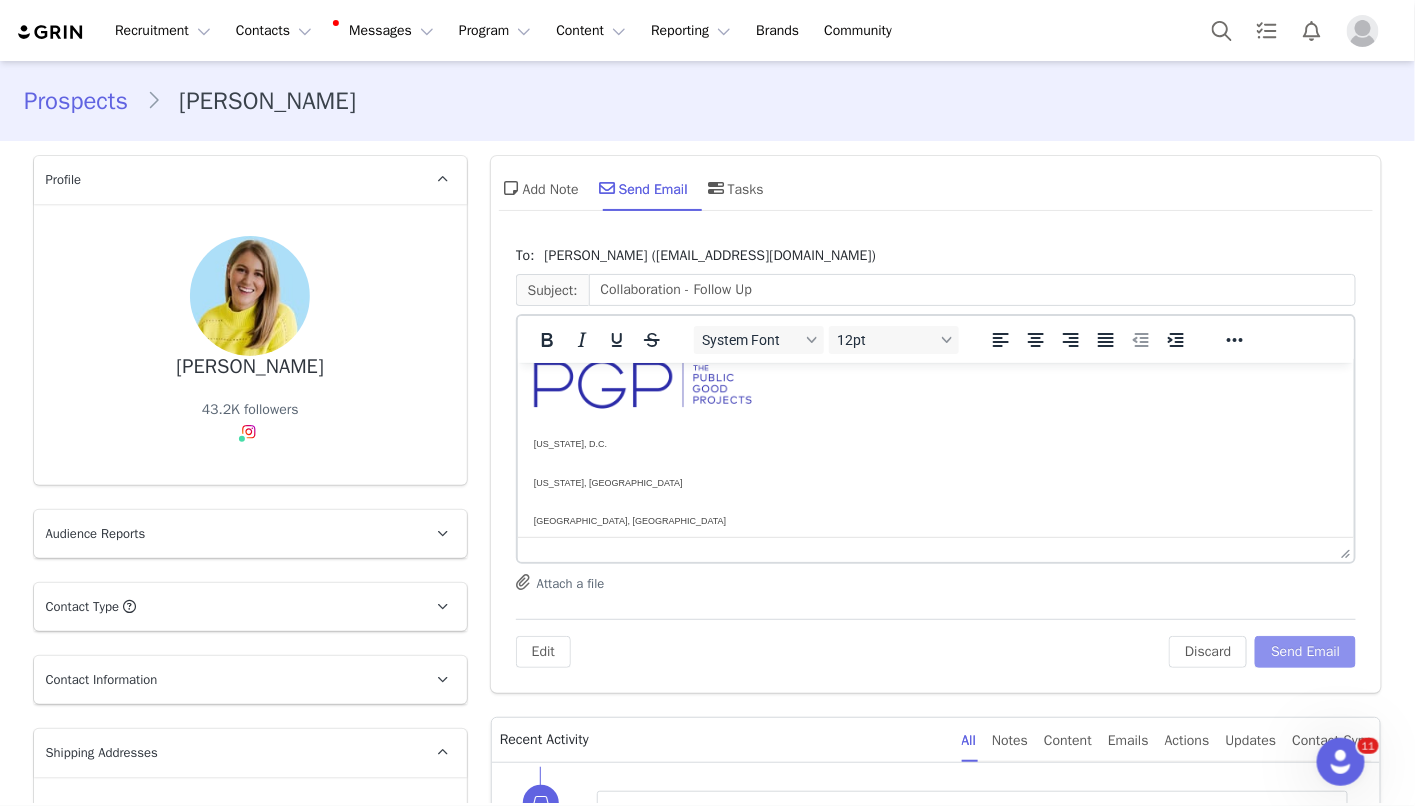 click on "Send Email" at bounding box center (1305, 652) 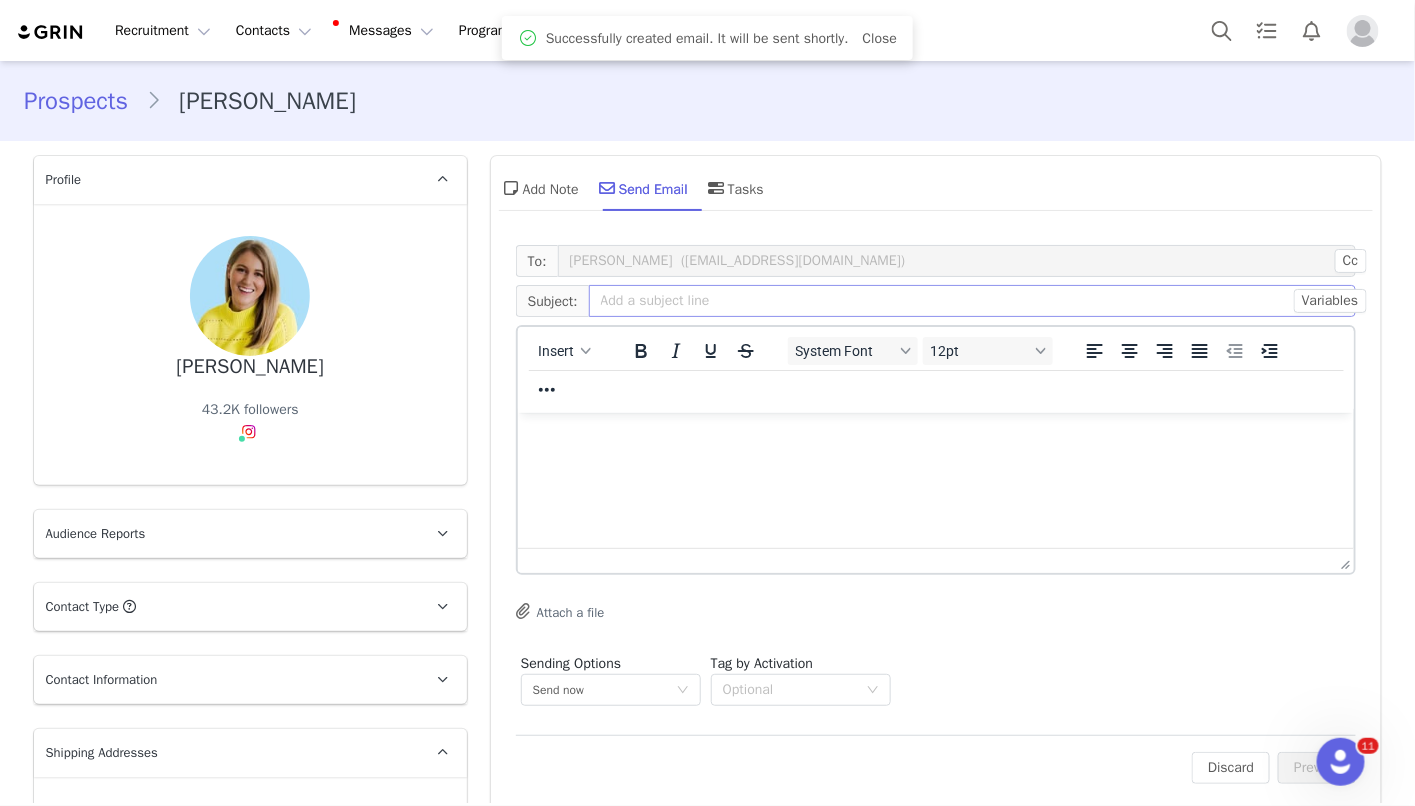 scroll, scrollTop: 0, scrollLeft: 0, axis: both 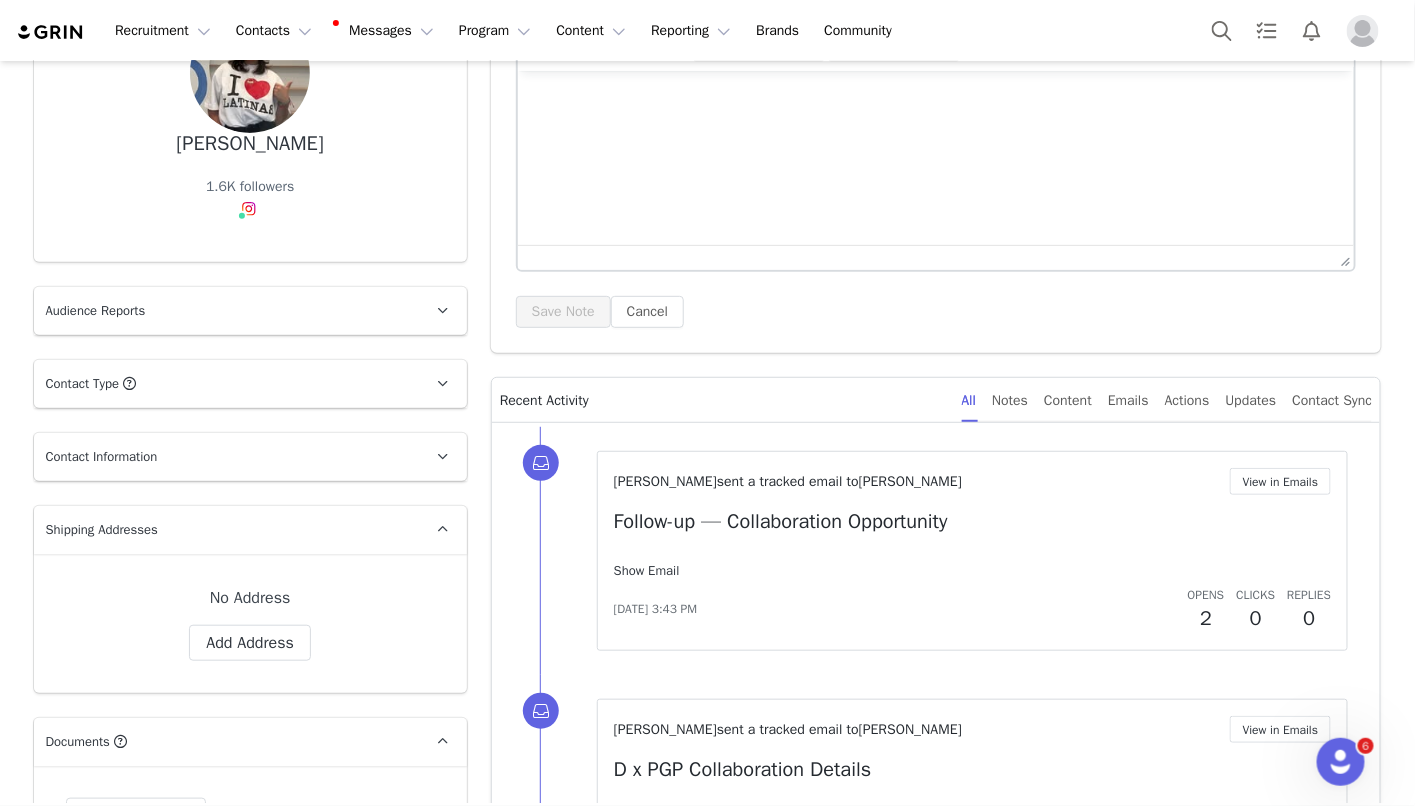 click on "Show Email" at bounding box center (647, 570) 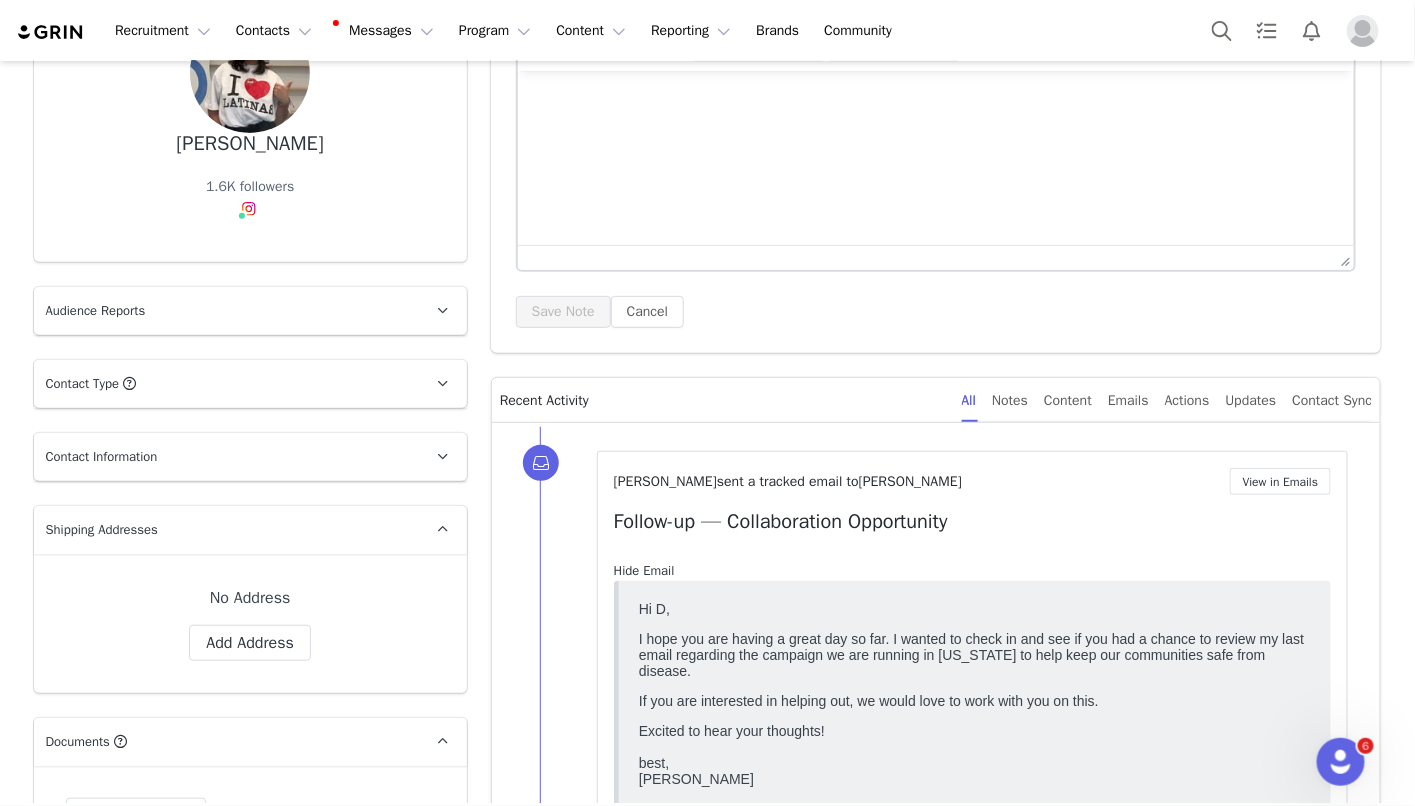 scroll, scrollTop: 0, scrollLeft: 0, axis: both 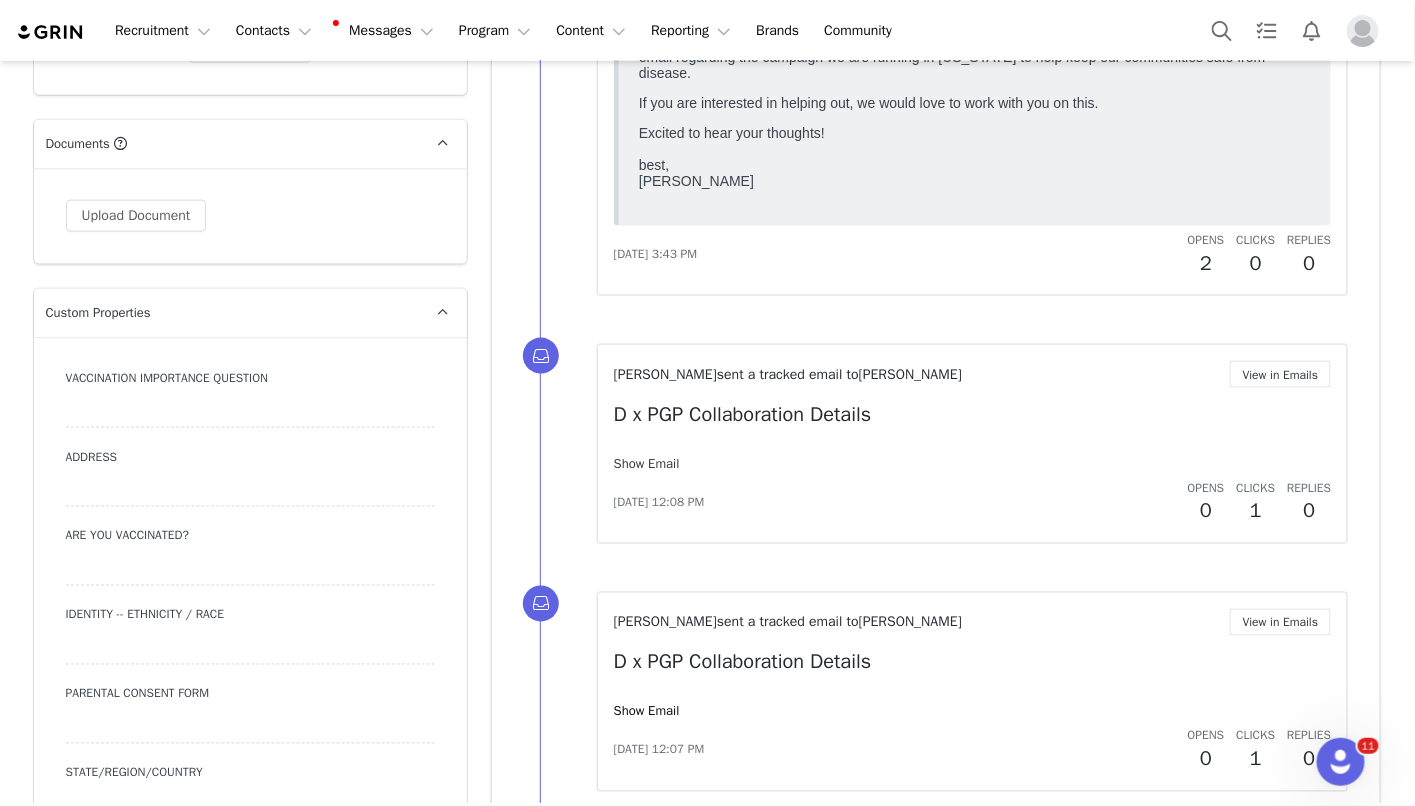 click on "Show Email" at bounding box center [647, 463] 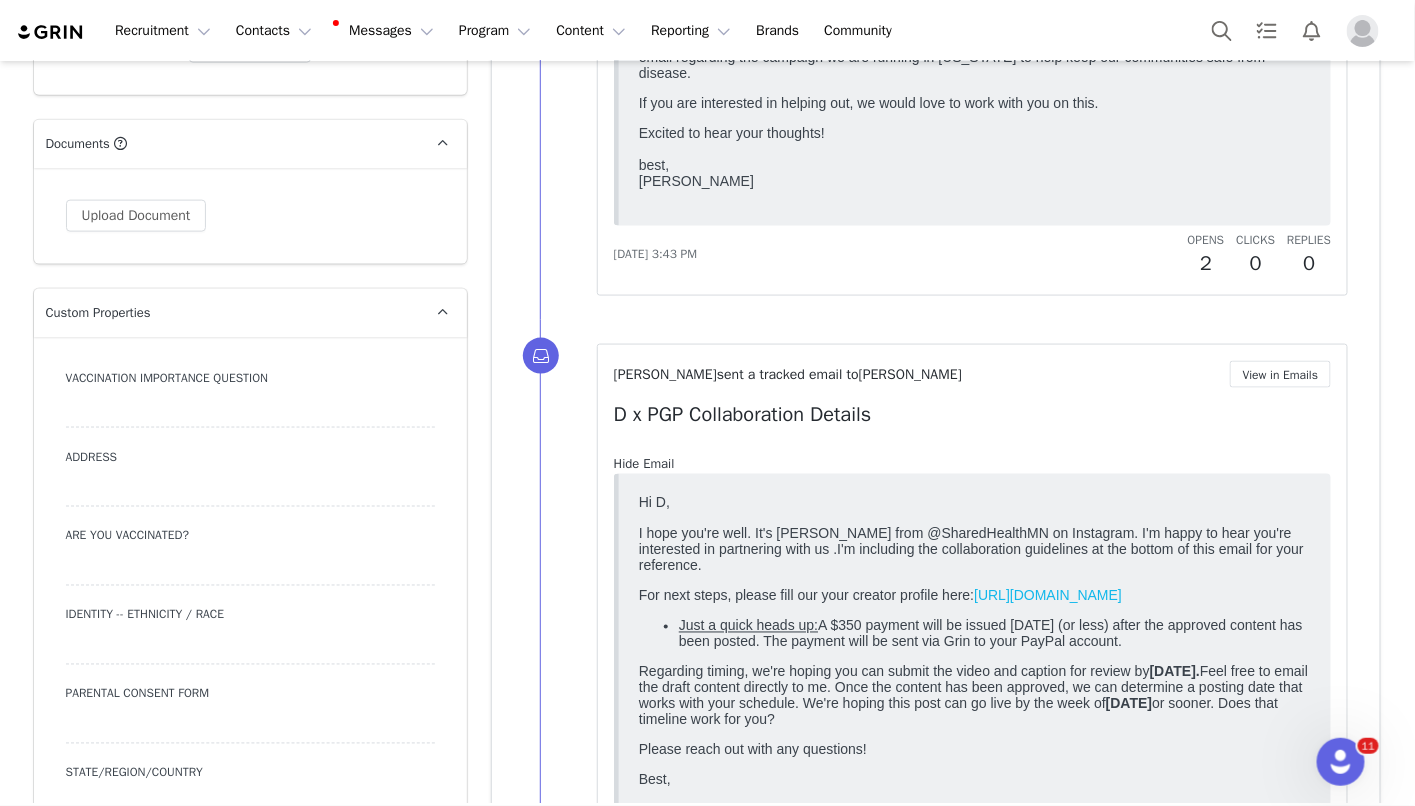 scroll, scrollTop: 0, scrollLeft: 0, axis: both 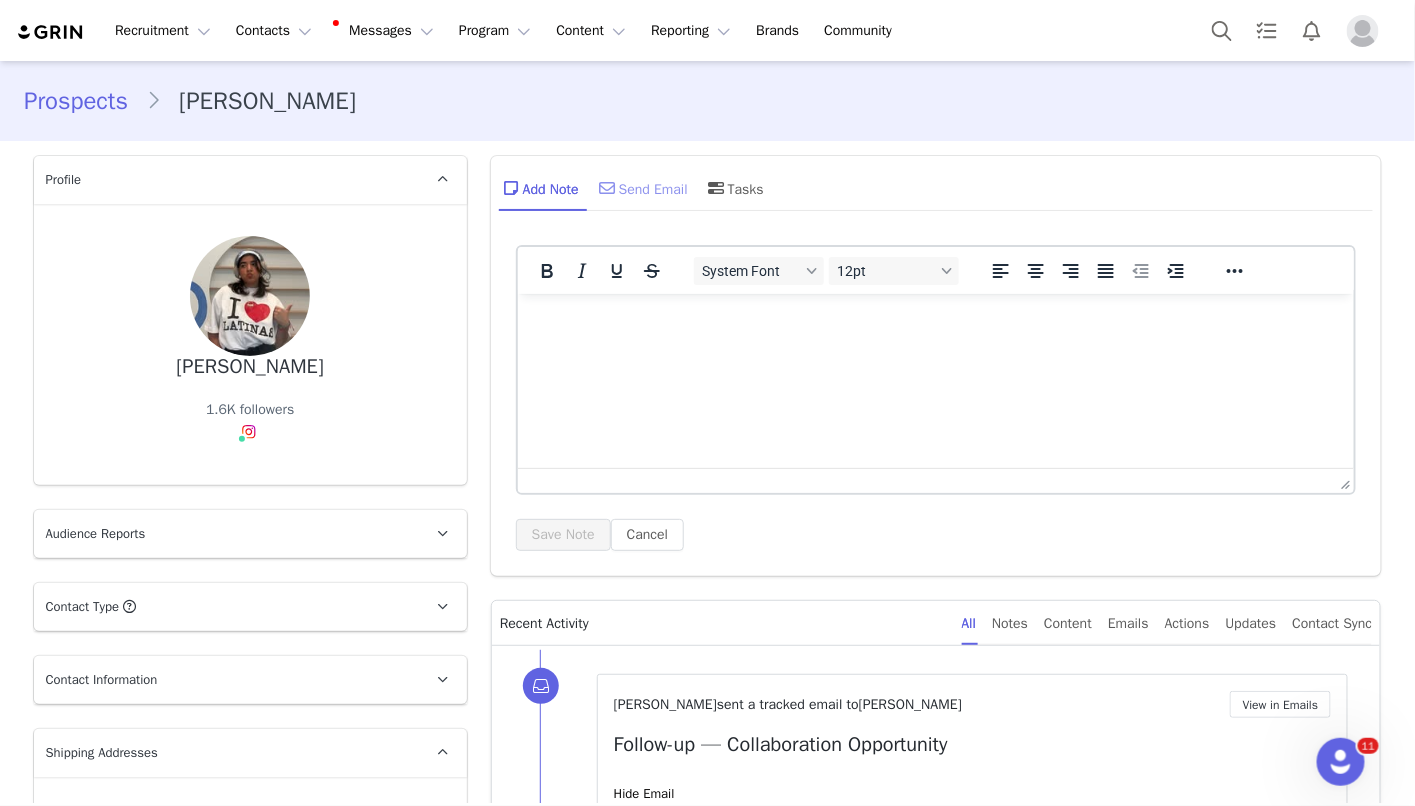 click on "Send Email" at bounding box center (641, 188) 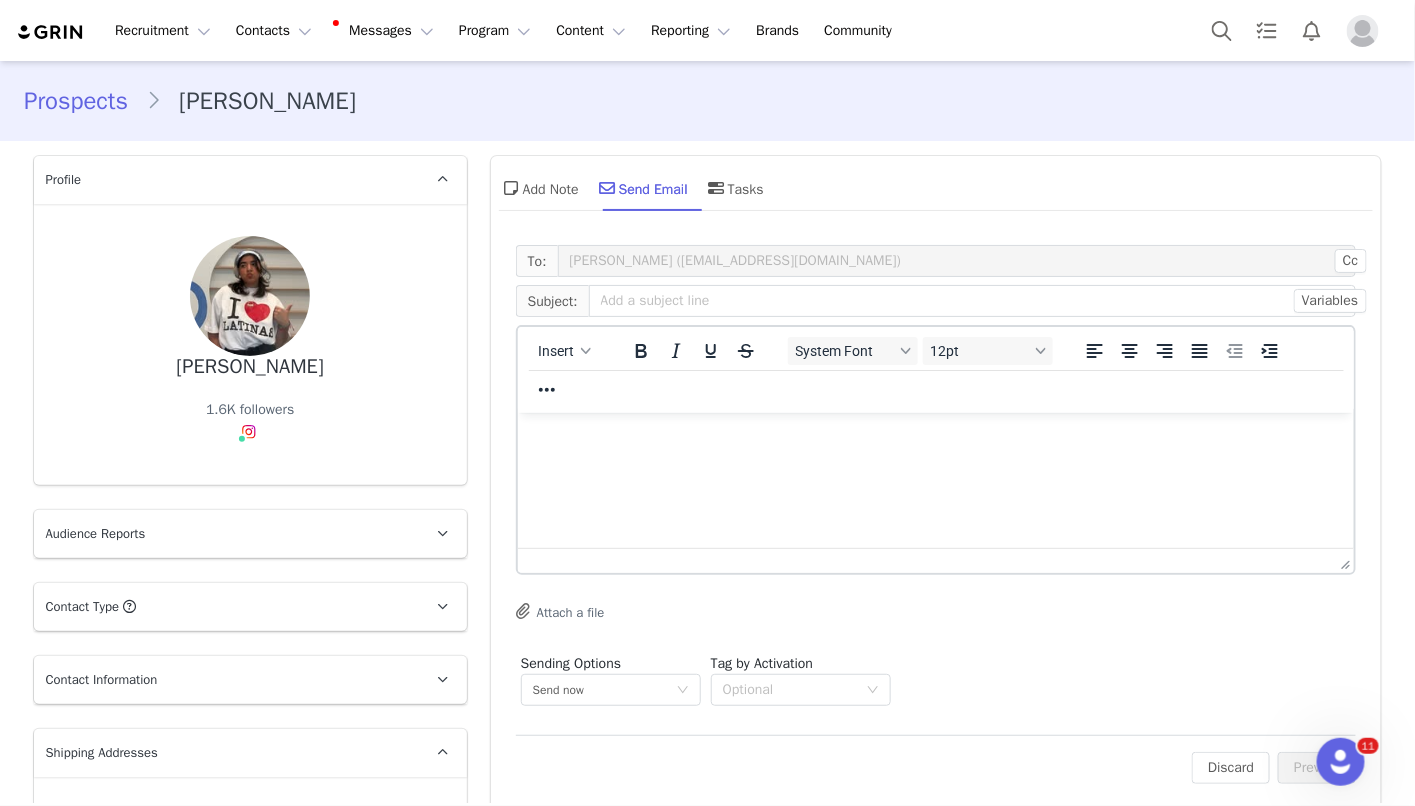scroll, scrollTop: 0, scrollLeft: 0, axis: both 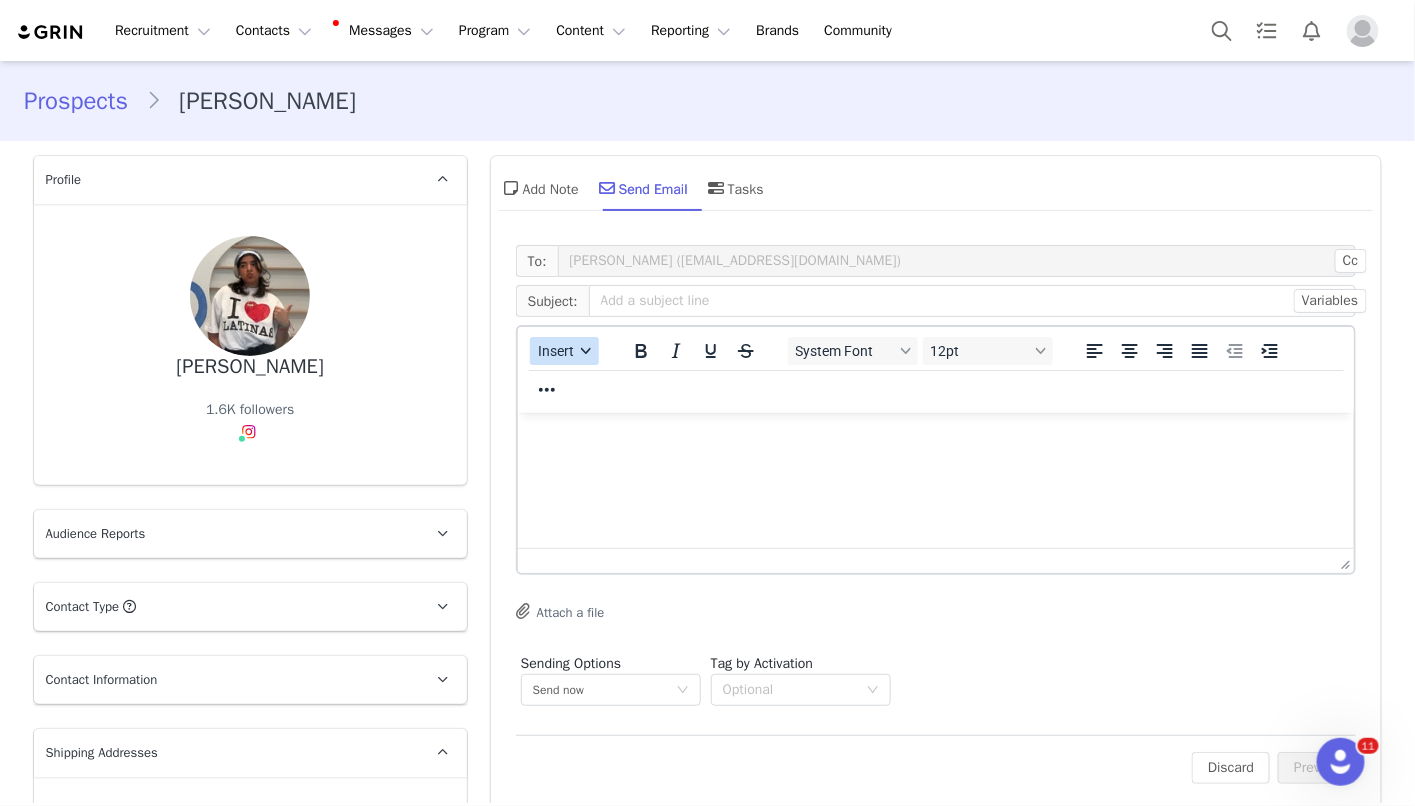 click on "Insert" at bounding box center [564, 351] 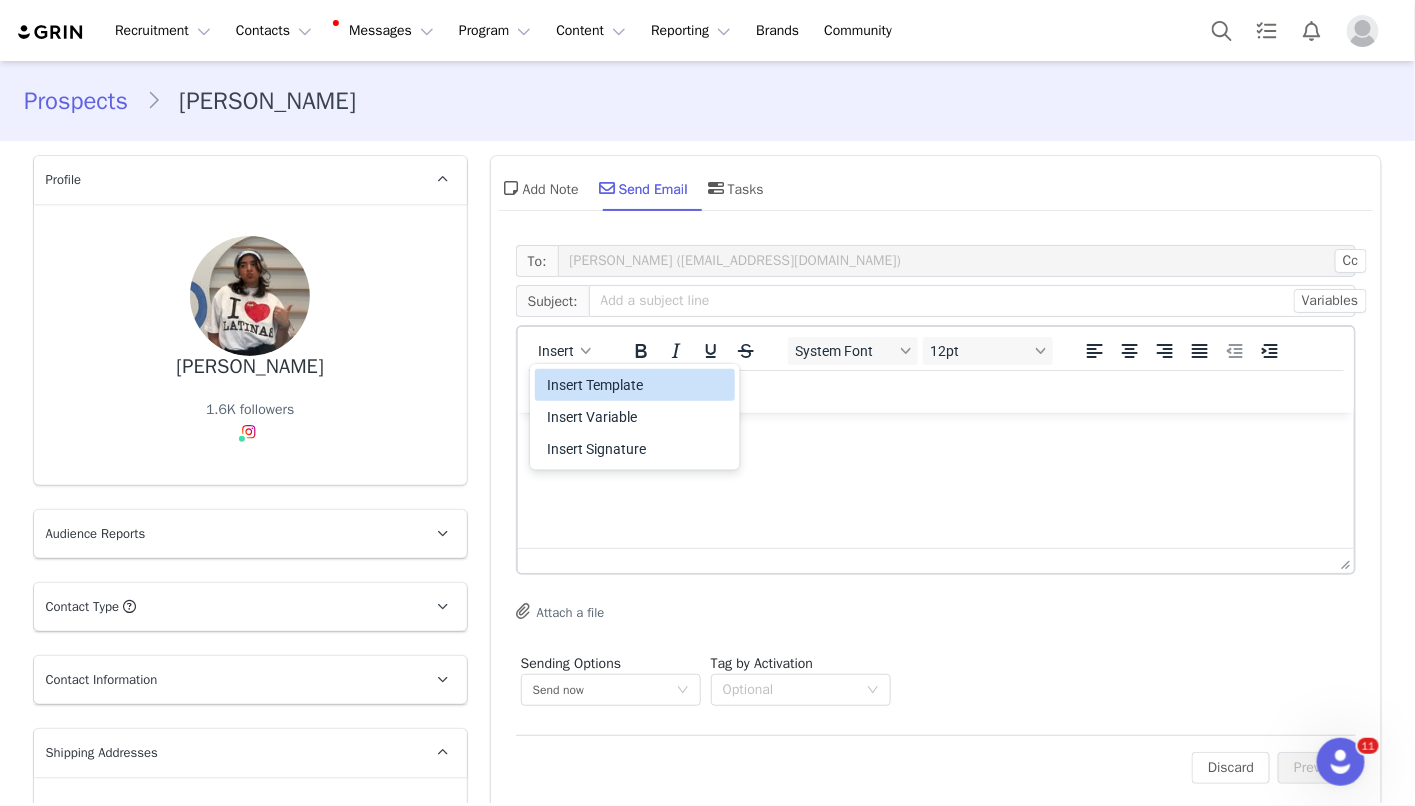 click on "Insert Template" at bounding box center [637, 385] 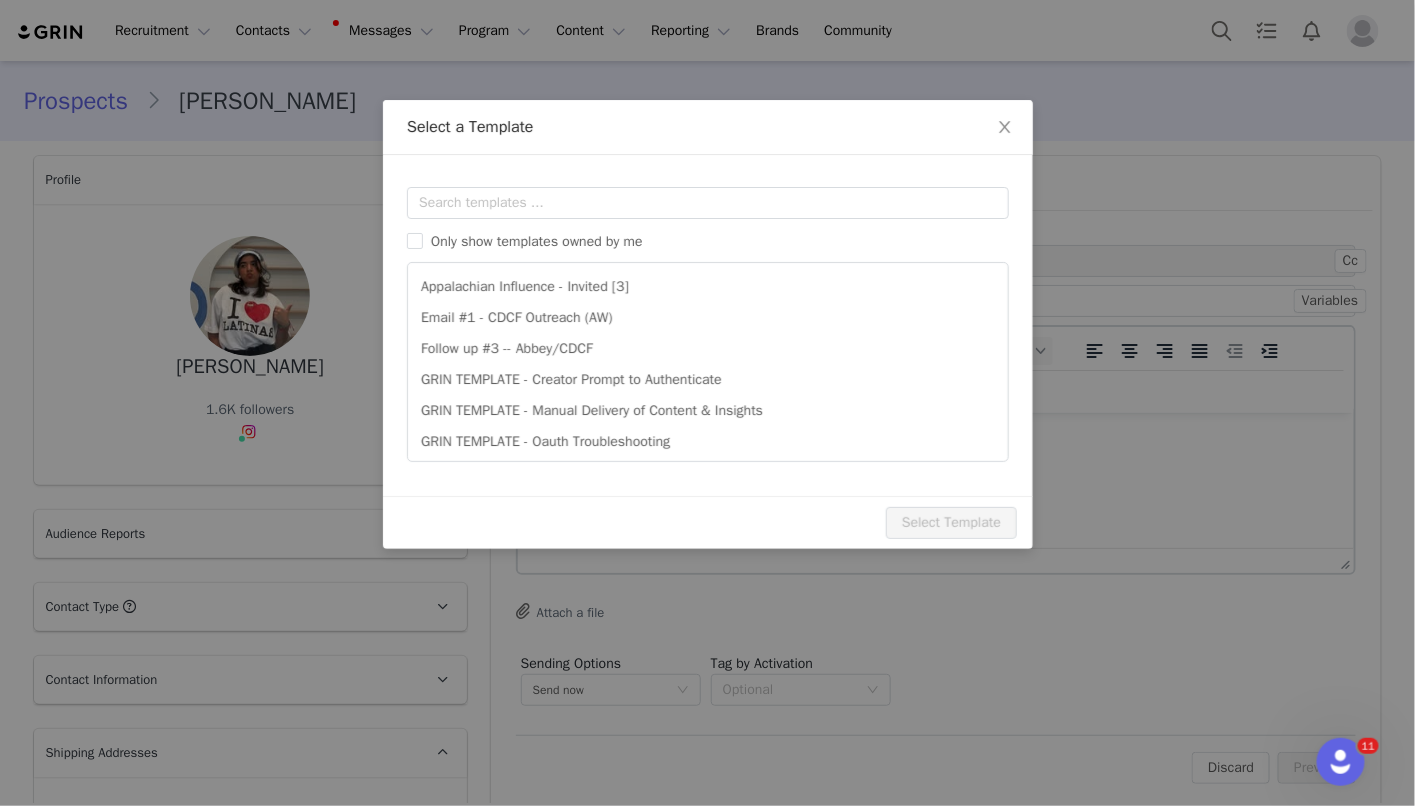 scroll, scrollTop: 0, scrollLeft: 0, axis: both 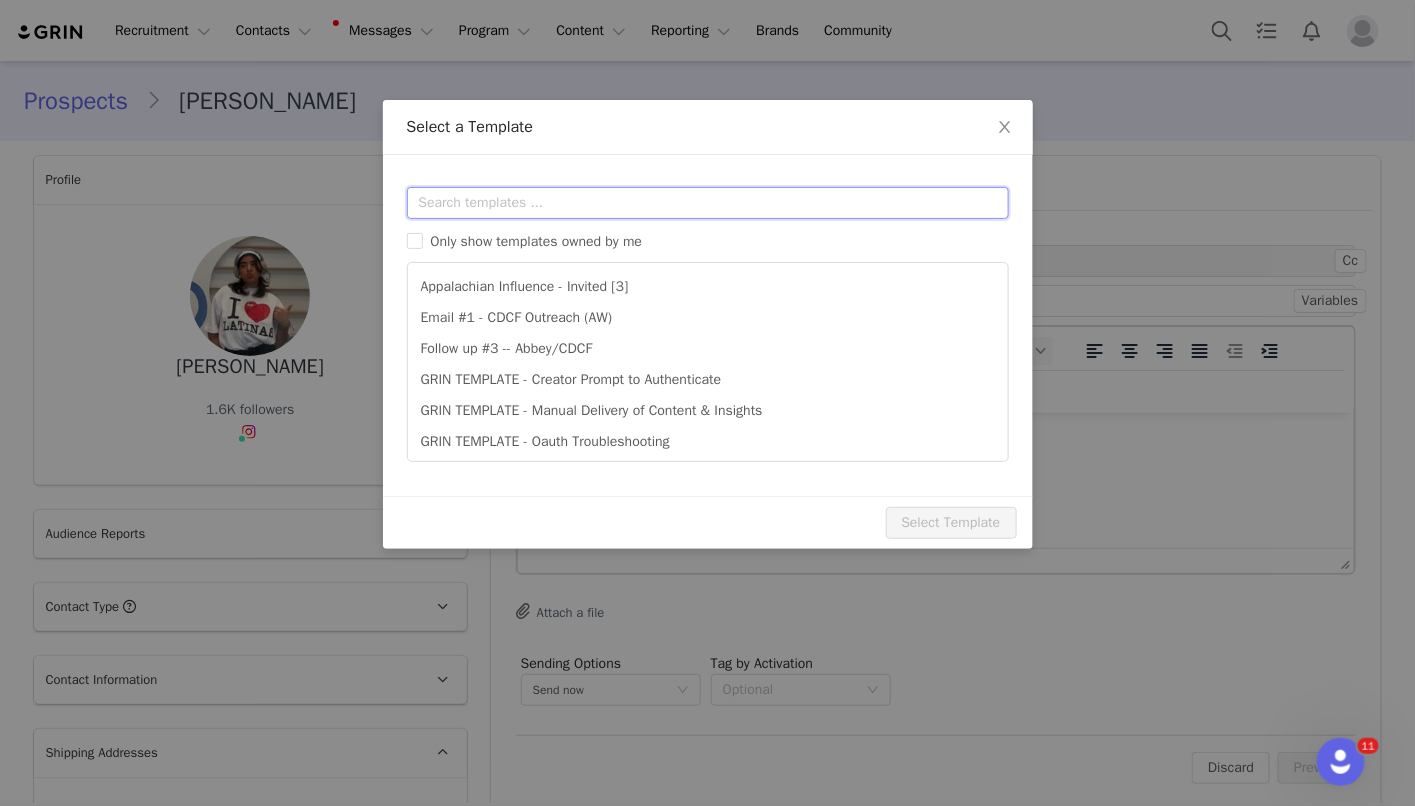click at bounding box center (708, 203) 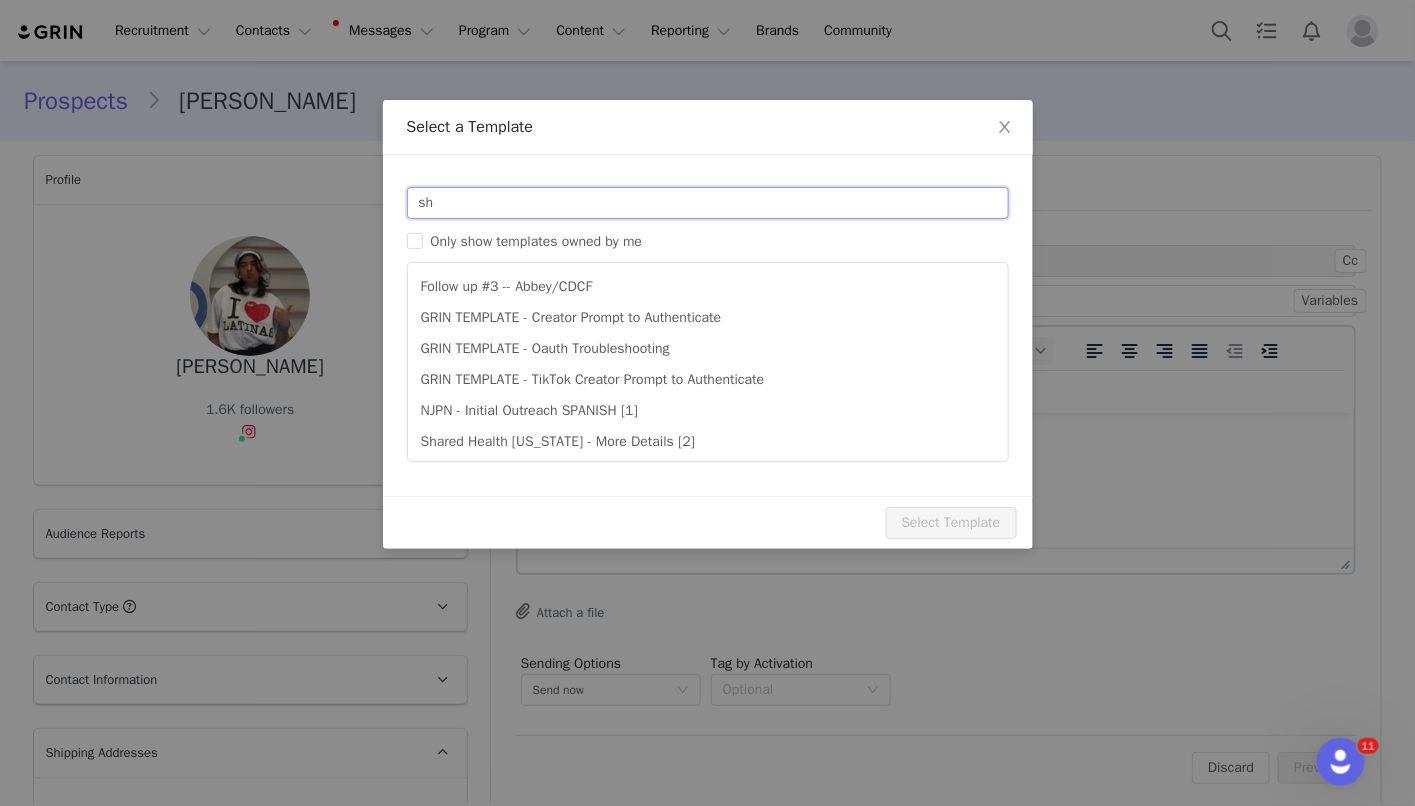 type on "s" 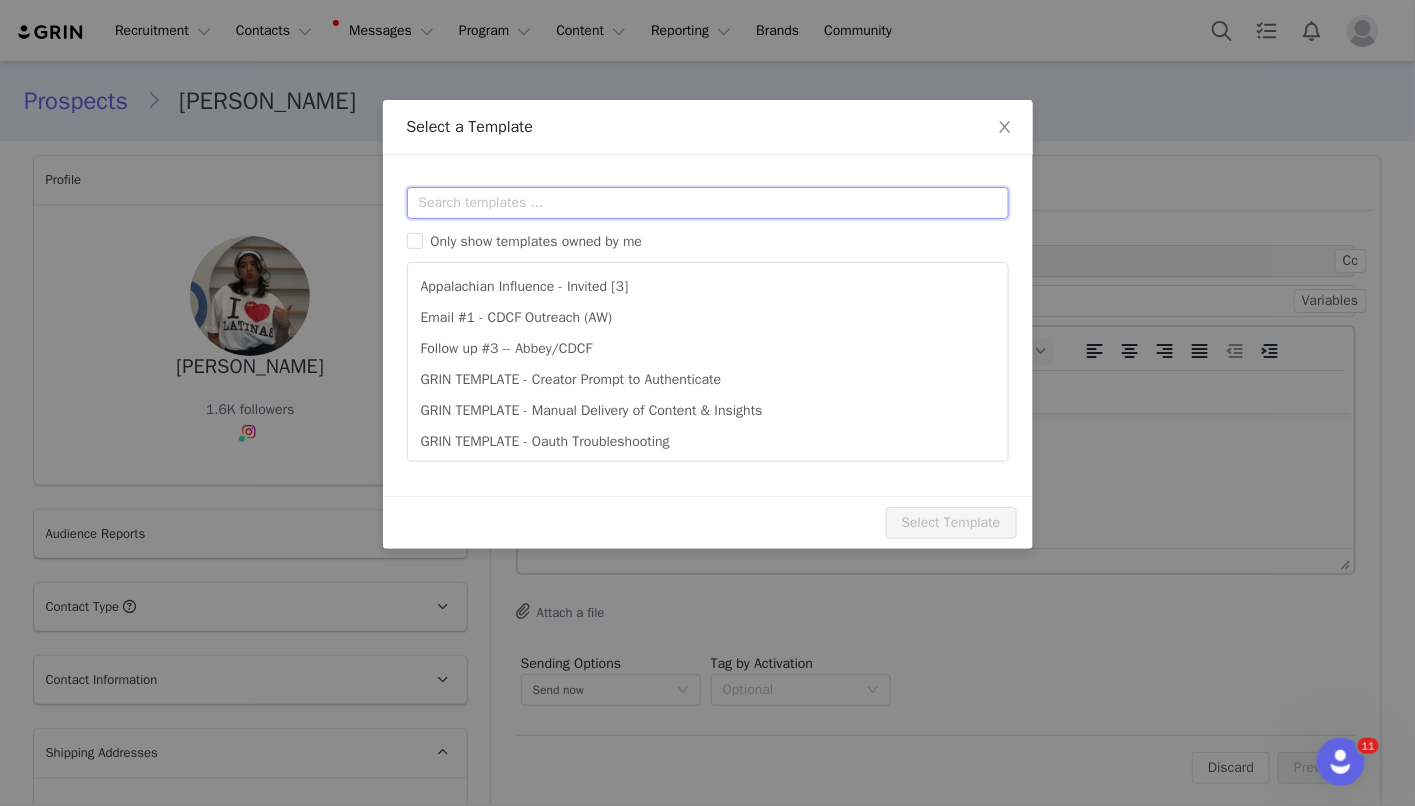 type on "1" 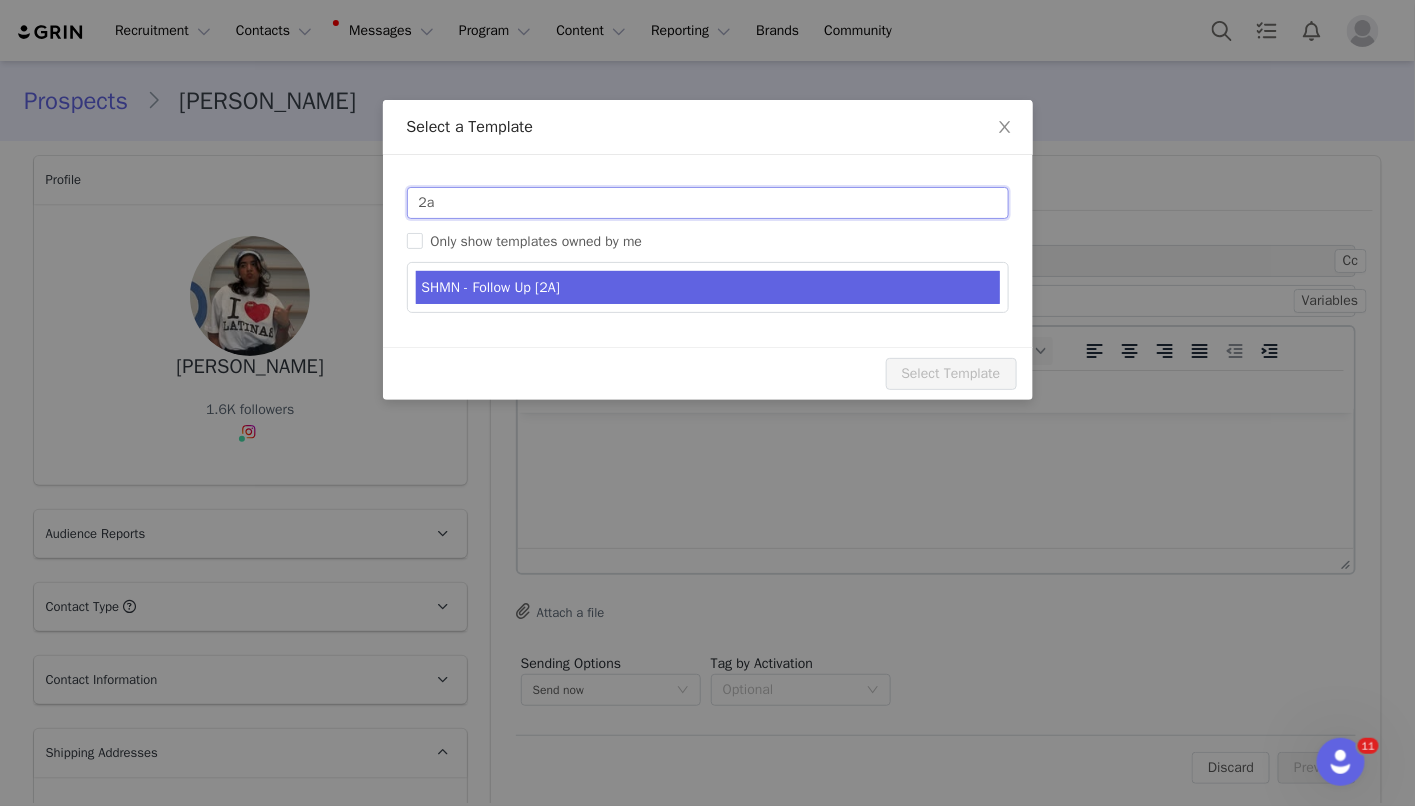 type on "2a" 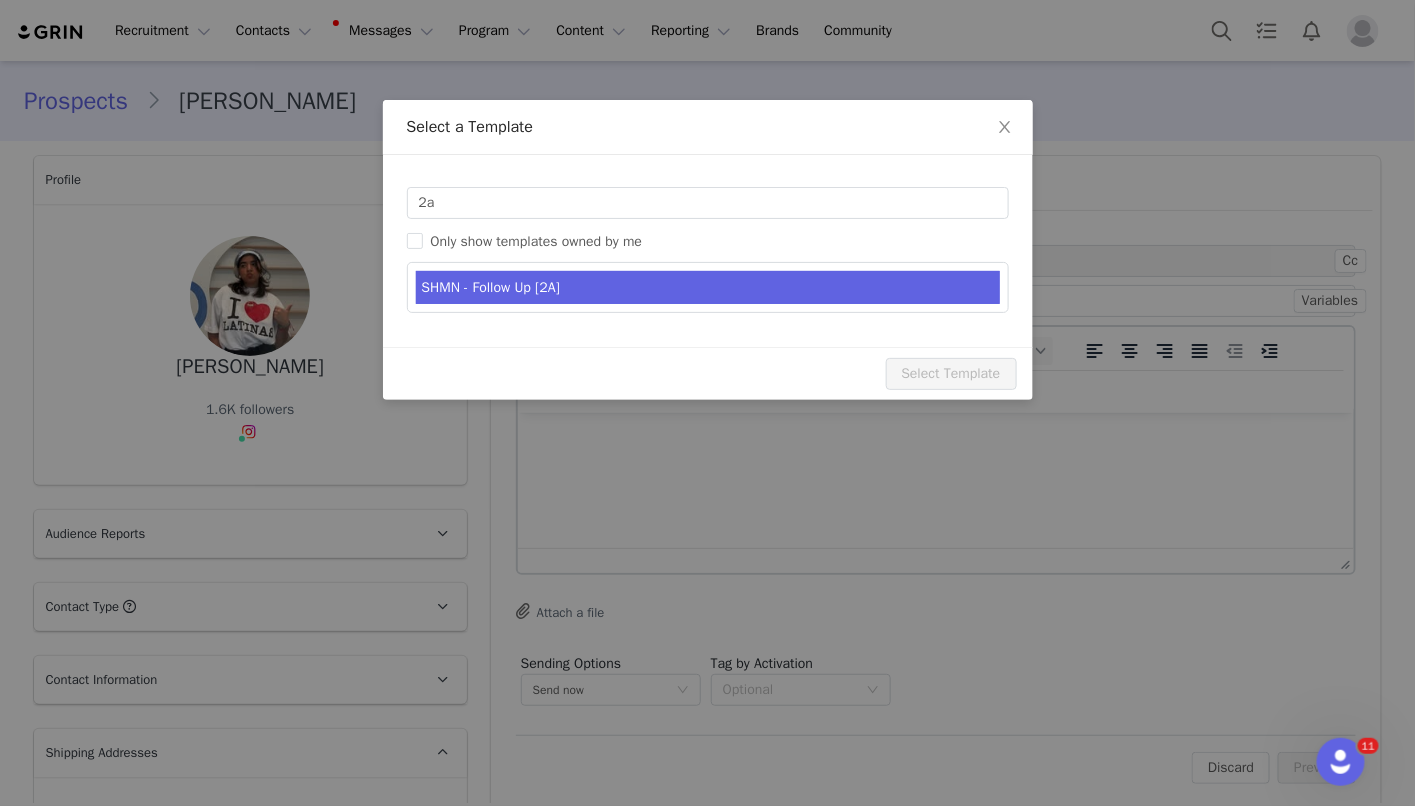 type on "Collaboration - Follow Up" 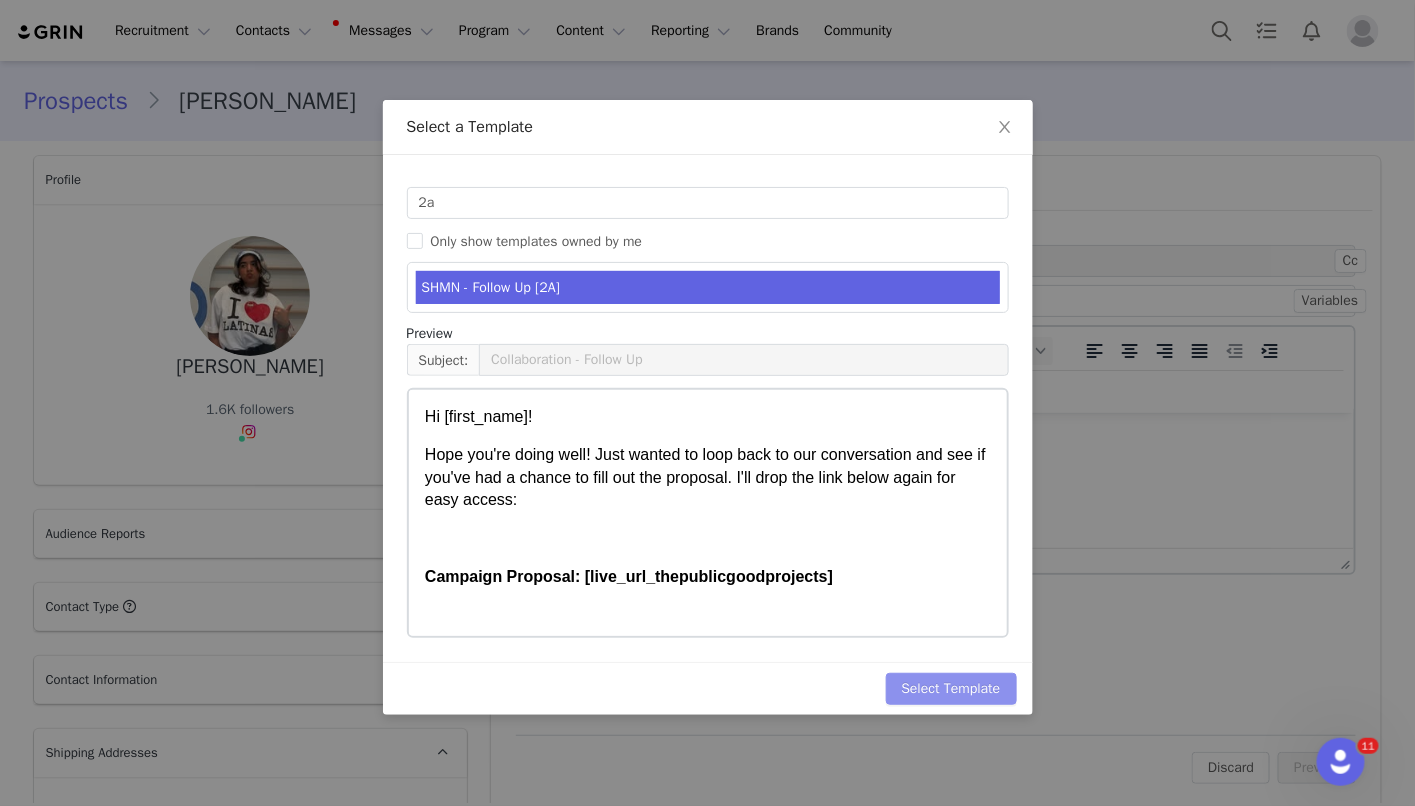click on "Select Template" at bounding box center (951, 689) 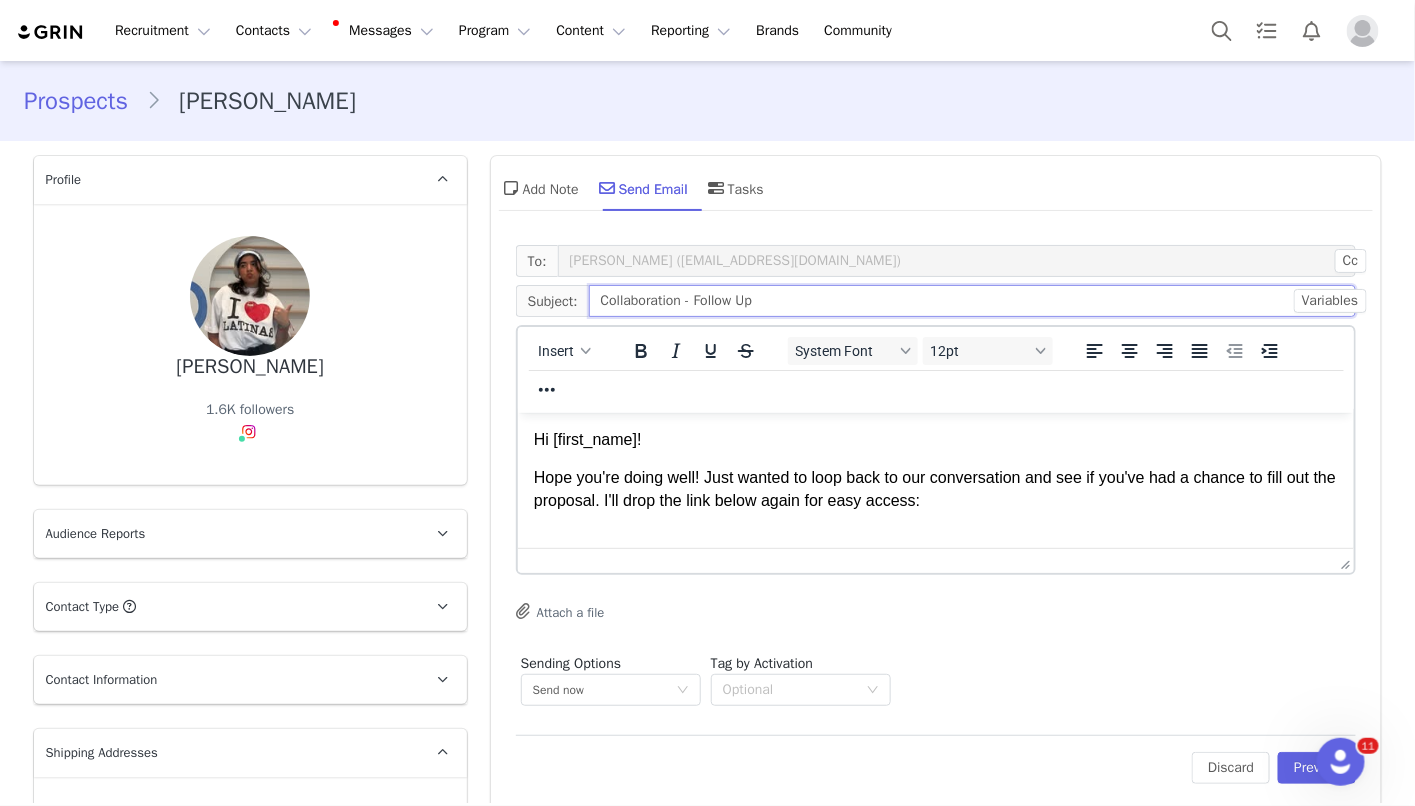 click on "Collaboration - Follow Up" at bounding box center [973, 301] 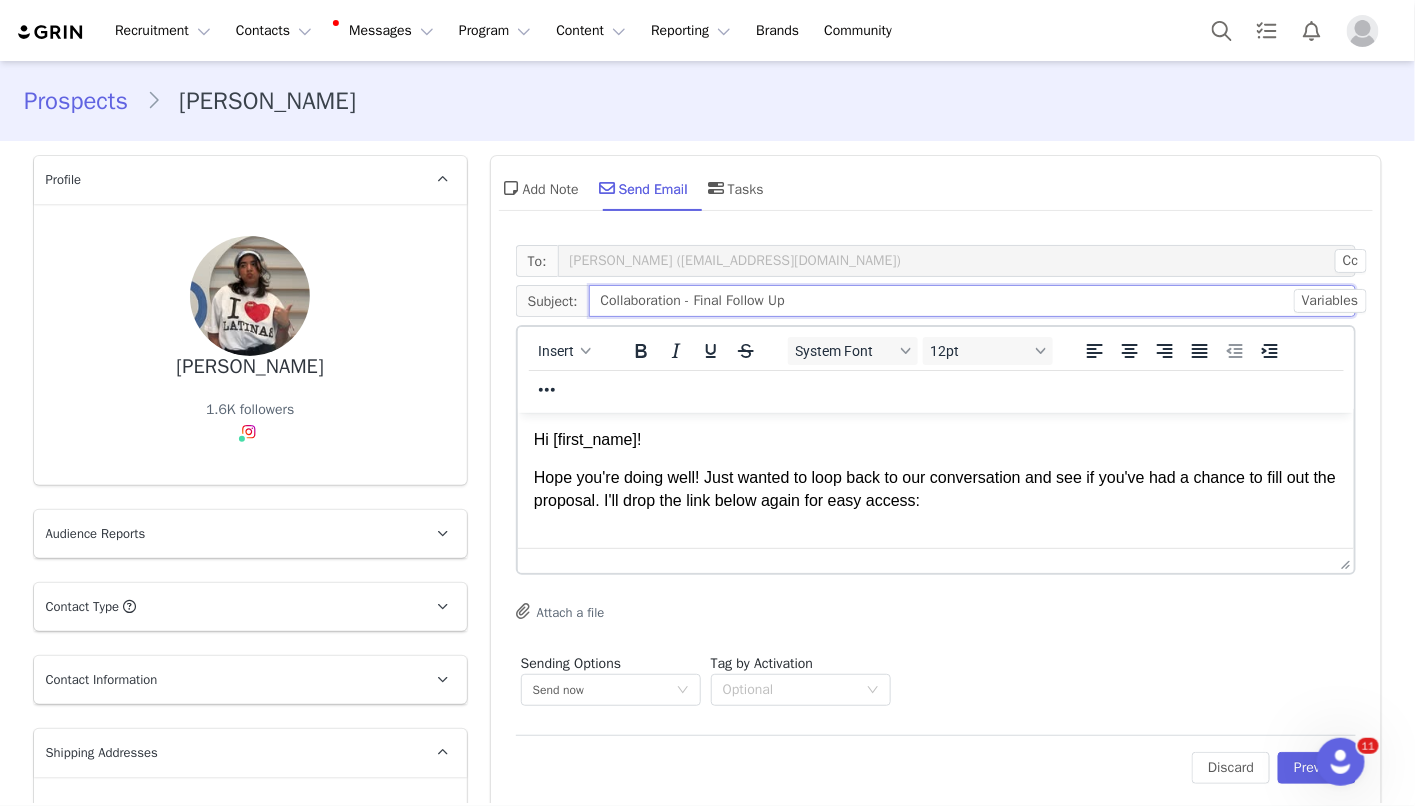 type on "Collaboration - Final Follow Up" 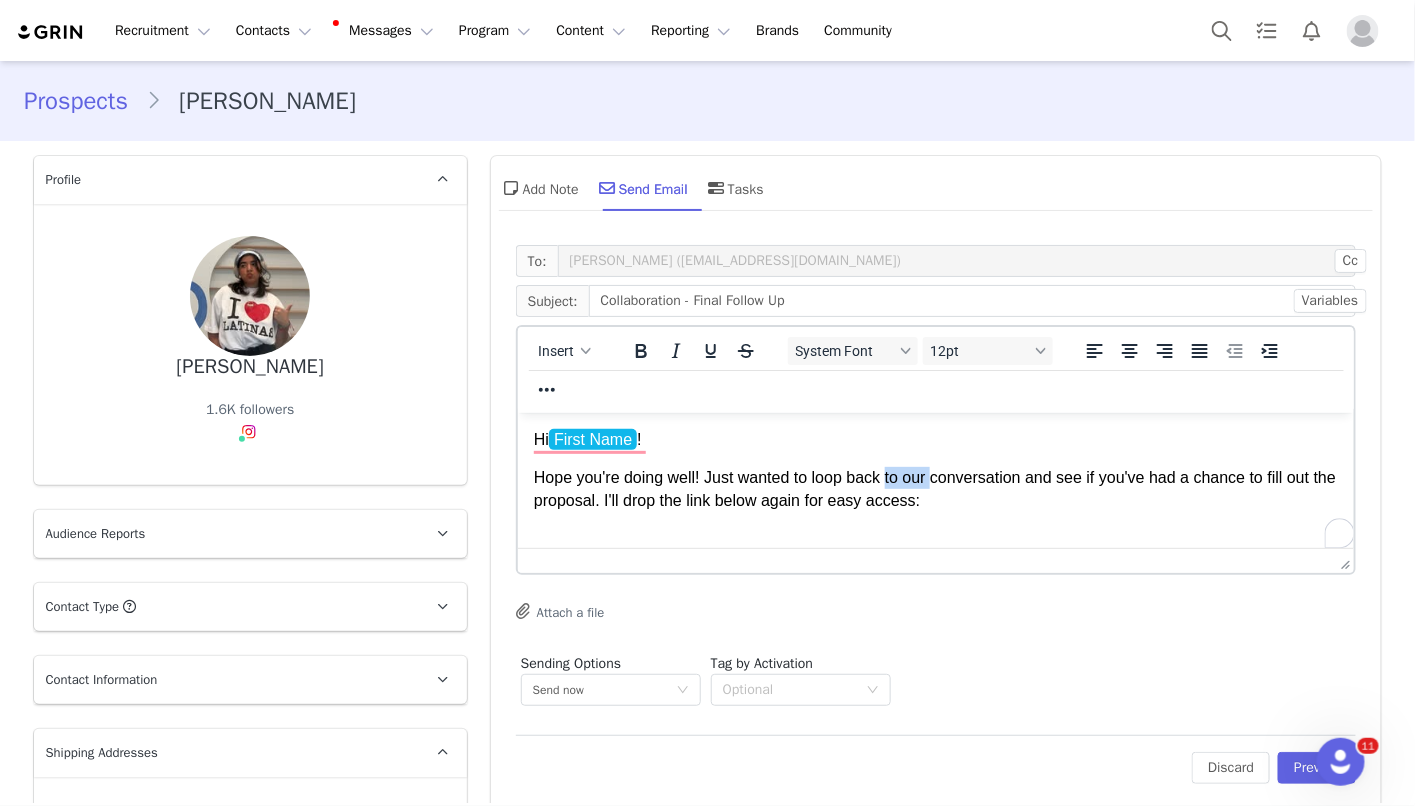drag, startPoint x: 940, startPoint y: 476, endPoint x: 894, endPoint y: 475, distance: 46.010868 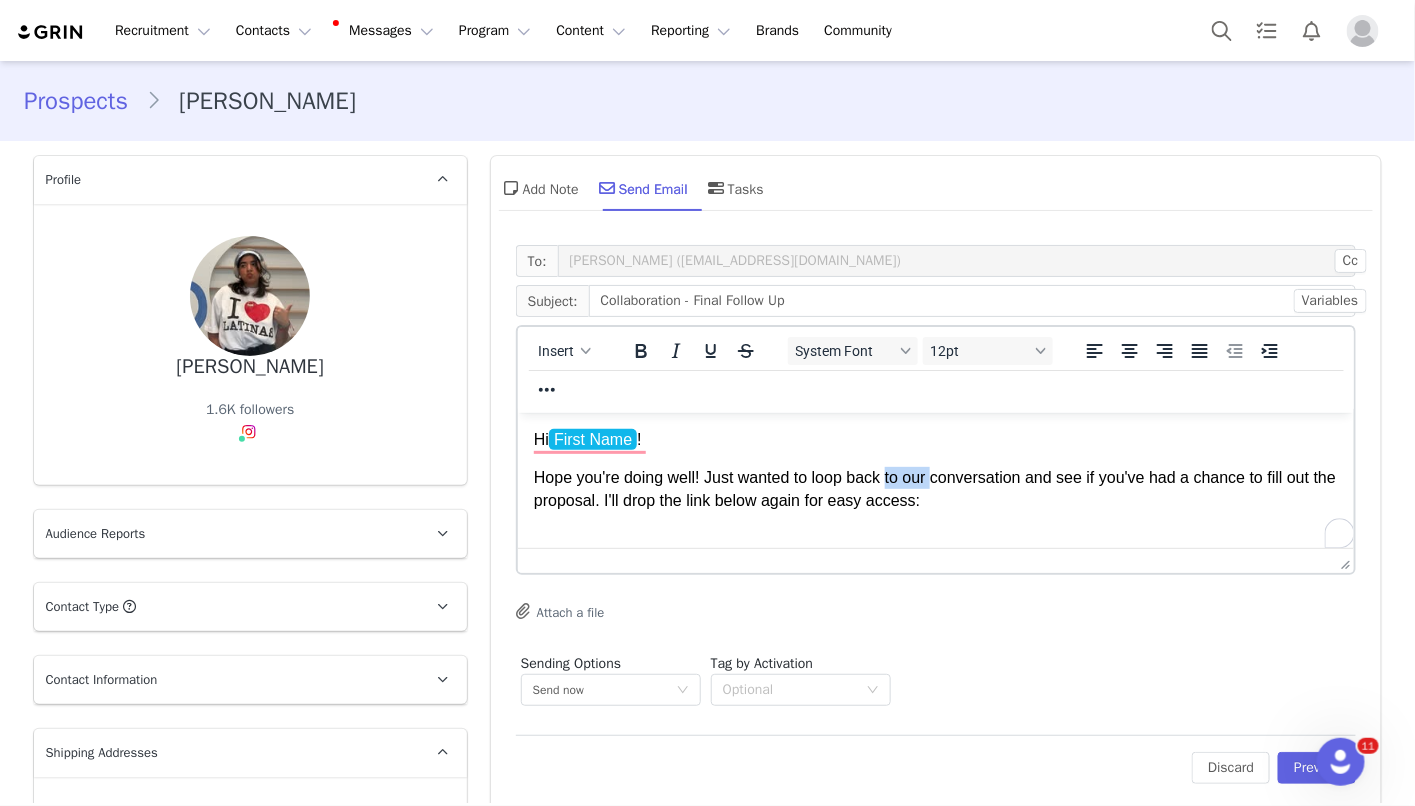 click on "Hope you're doing well! Just wanted to loop back to our conversation and see if you've had a chance to fill out the proposal. I'll drop the link below again for easy access:" at bounding box center [935, 488] 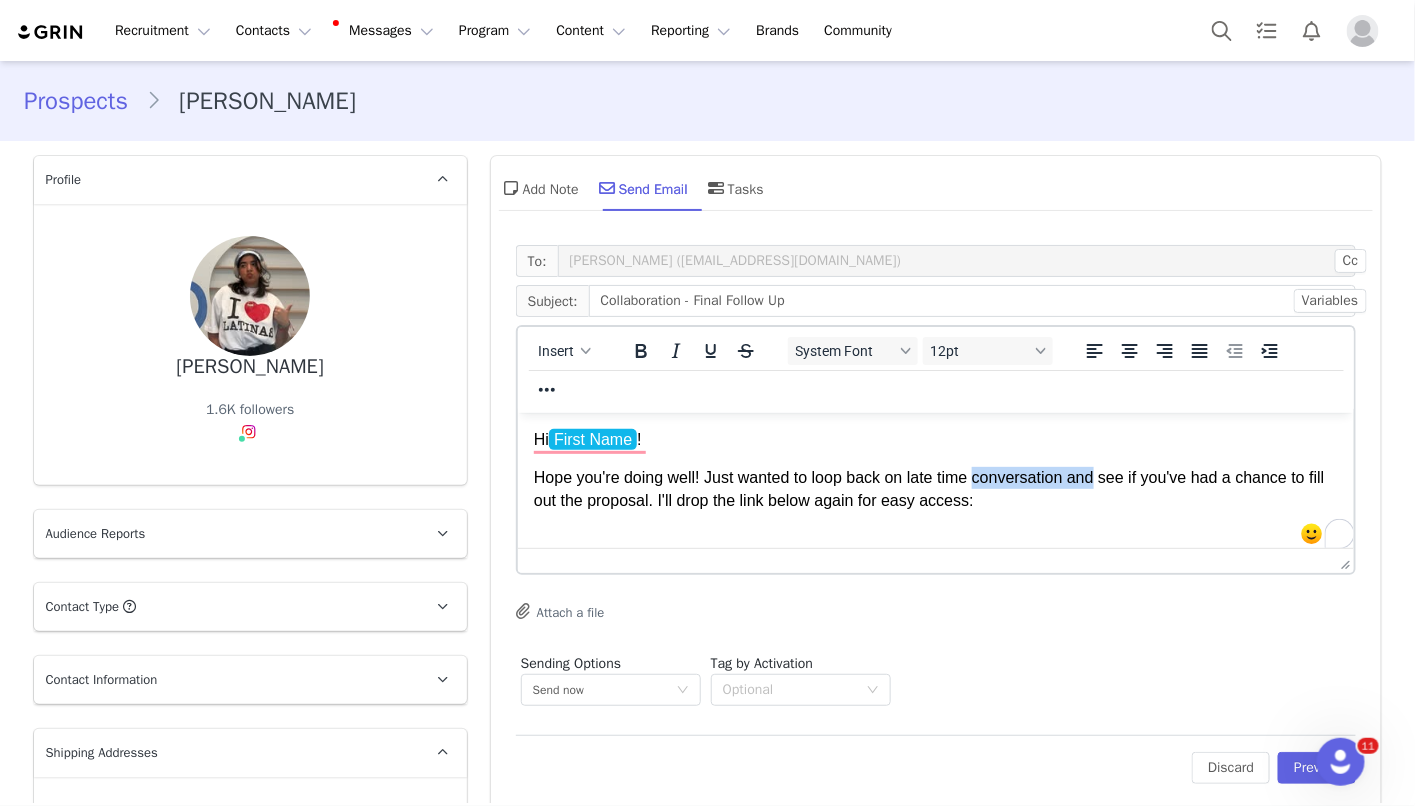 drag, startPoint x: 1107, startPoint y: 474, endPoint x: 984, endPoint y: 469, distance: 123.101585 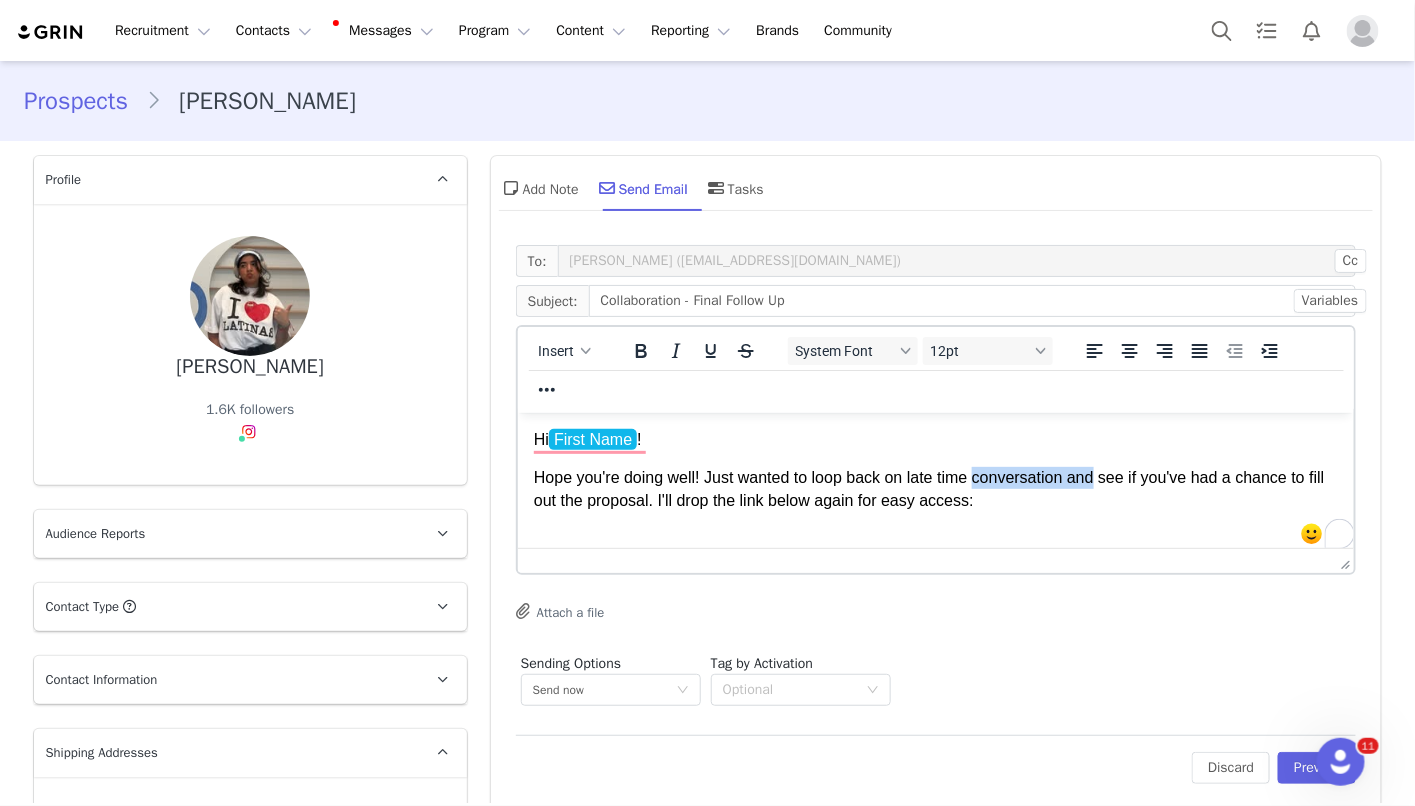 click on "Hope you're doing well! Just wanted to loop back on late time conversation and see if you've had a chance to fill out the proposal. I'll drop the link below again for easy access:" at bounding box center (935, 488) 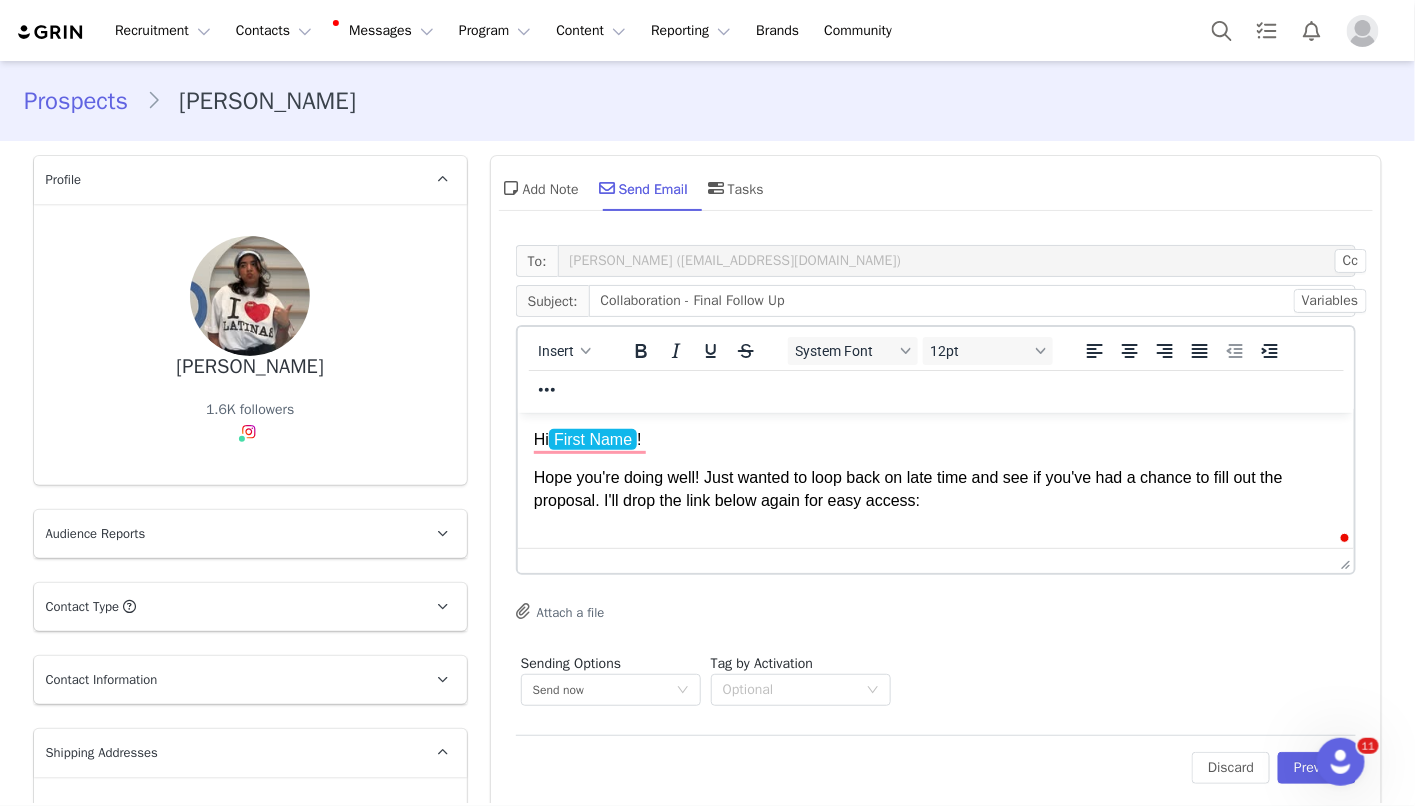 scroll, scrollTop: 86, scrollLeft: 0, axis: vertical 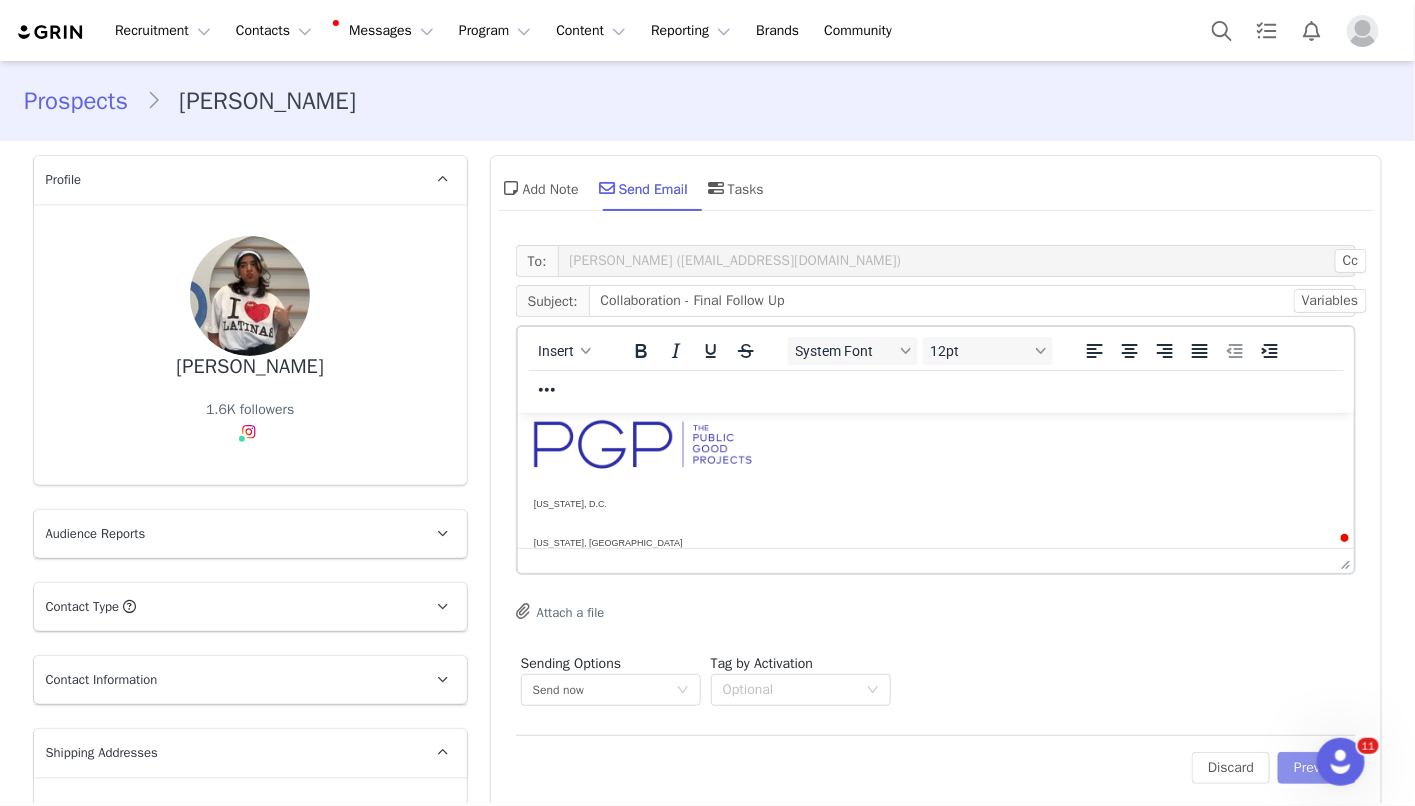click on "Preview" at bounding box center (1317, 768) 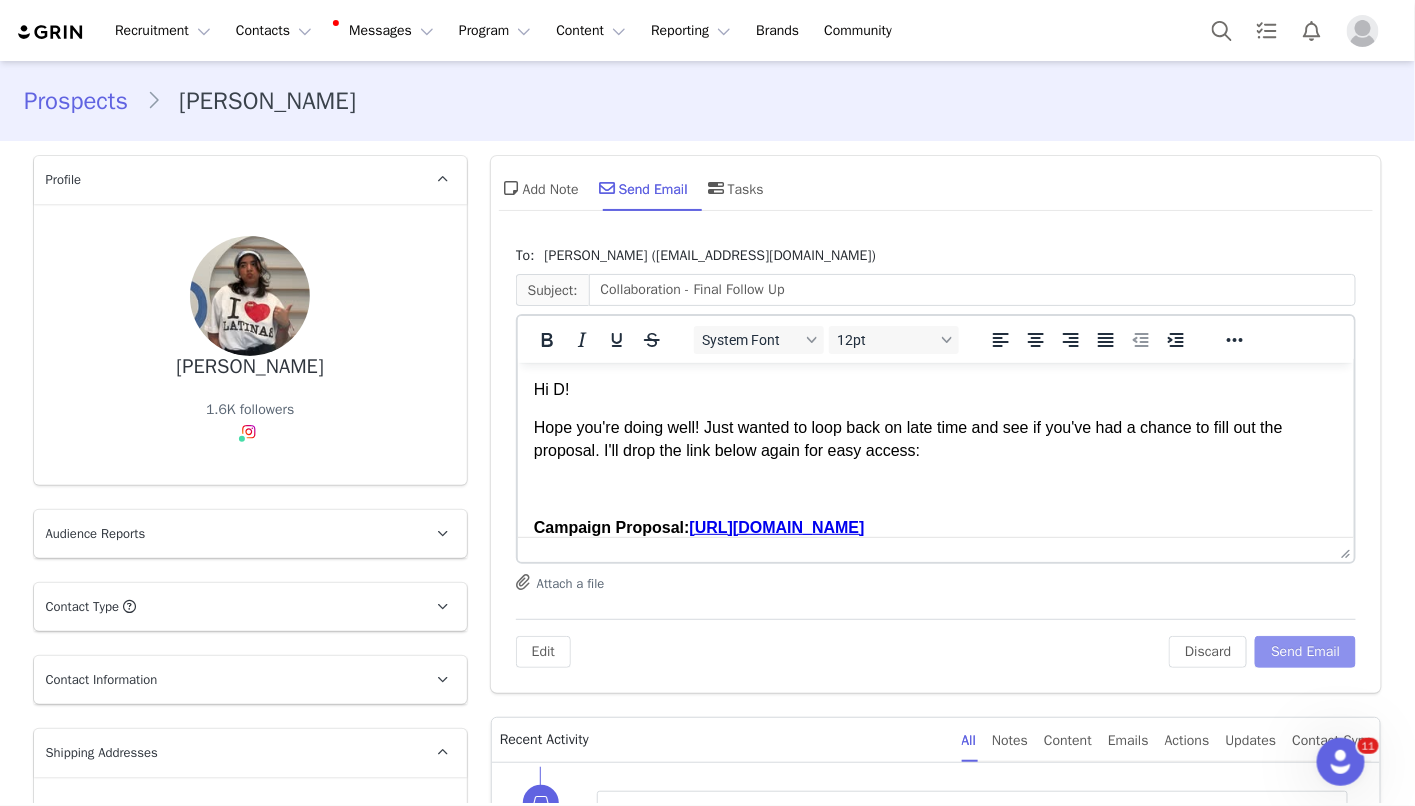 click on "Send Email" at bounding box center (1305, 652) 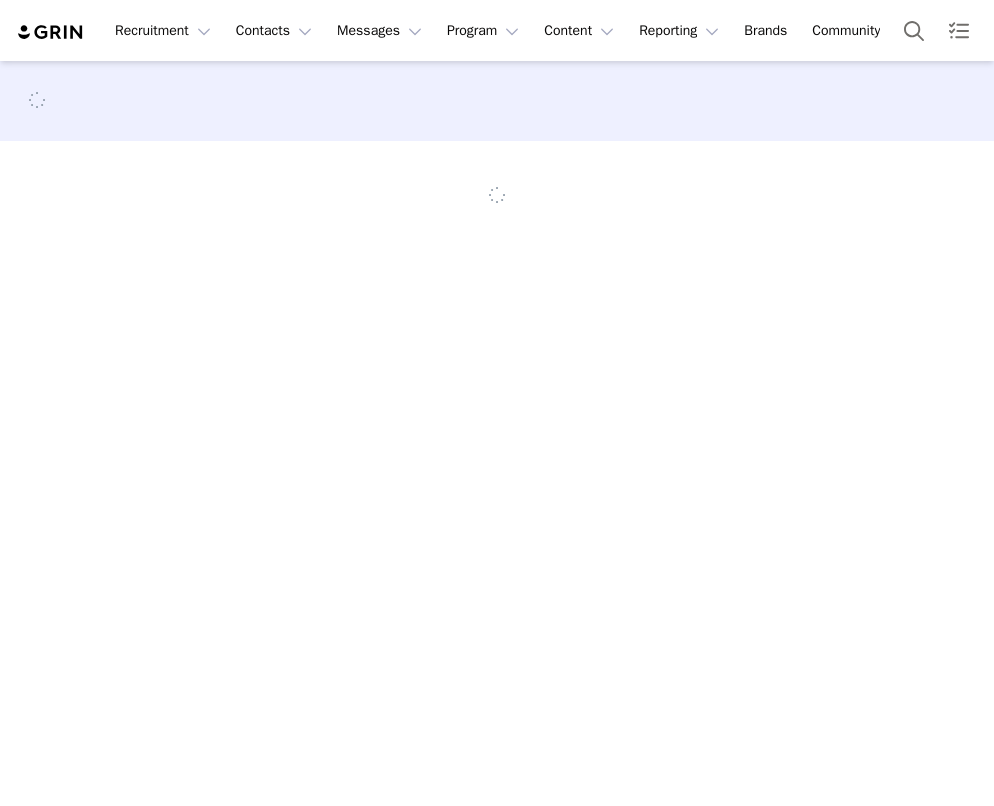 scroll, scrollTop: 0, scrollLeft: 0, axis: both 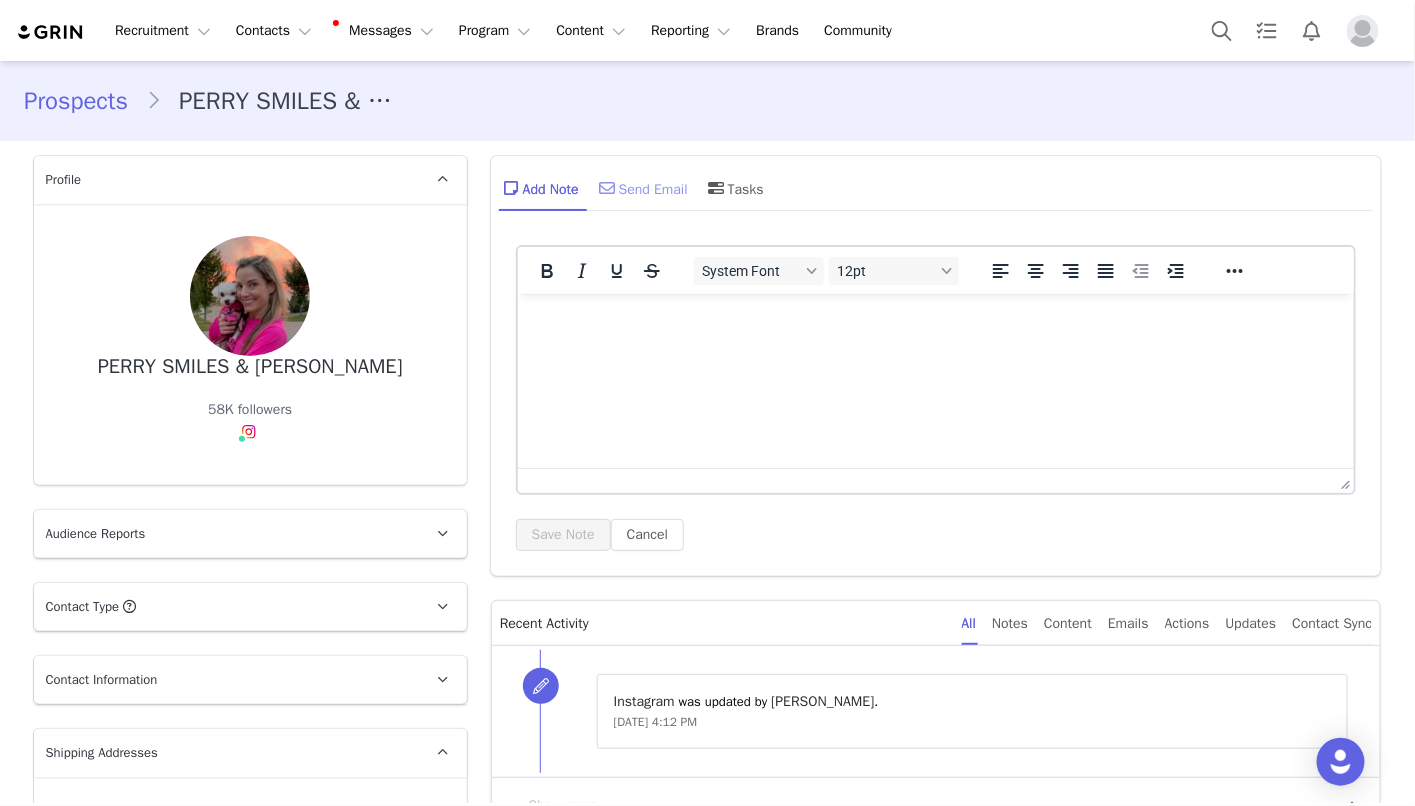 click on "Send Email" at bounding box center [641, 188] 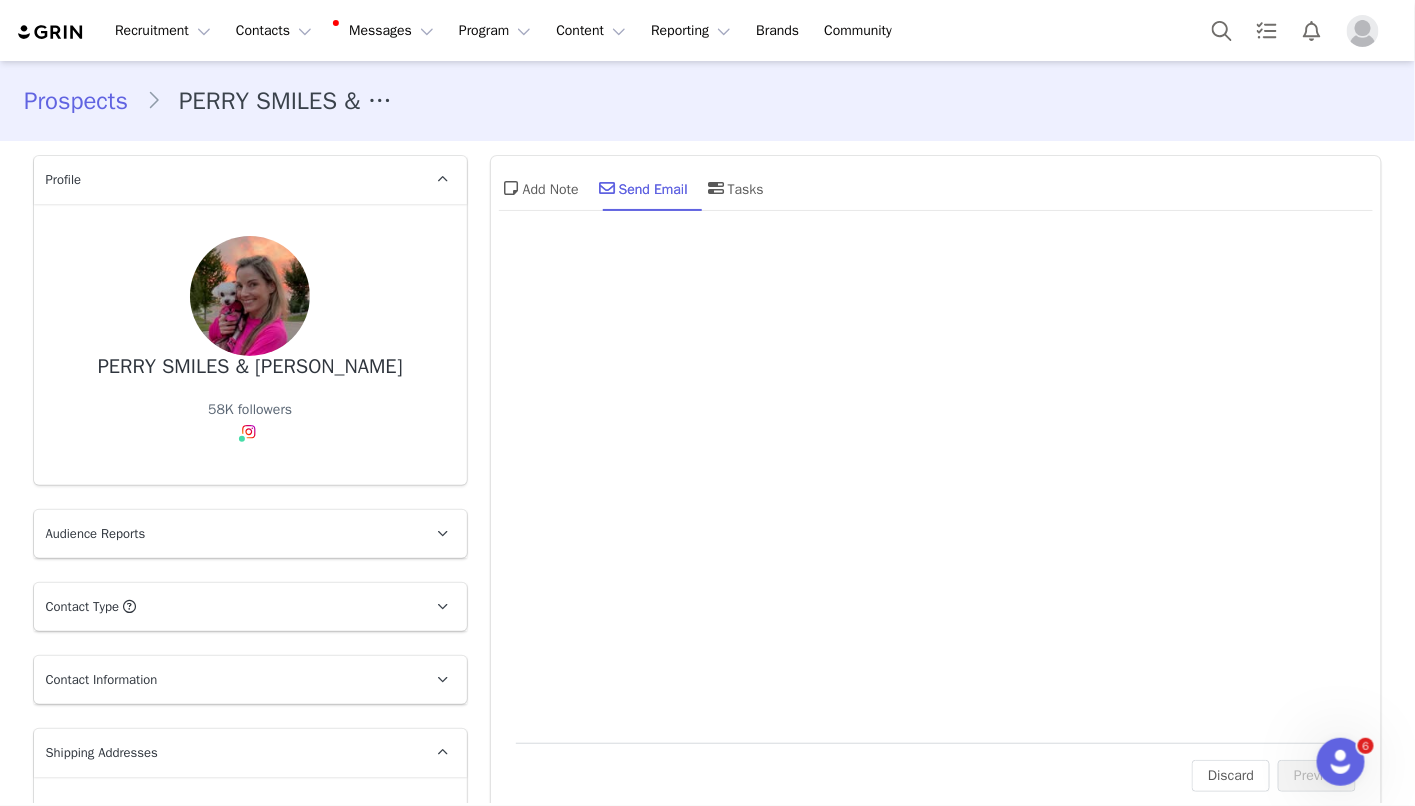 scroll, scrollTop: 0, scrollLeft: 0, axis: both 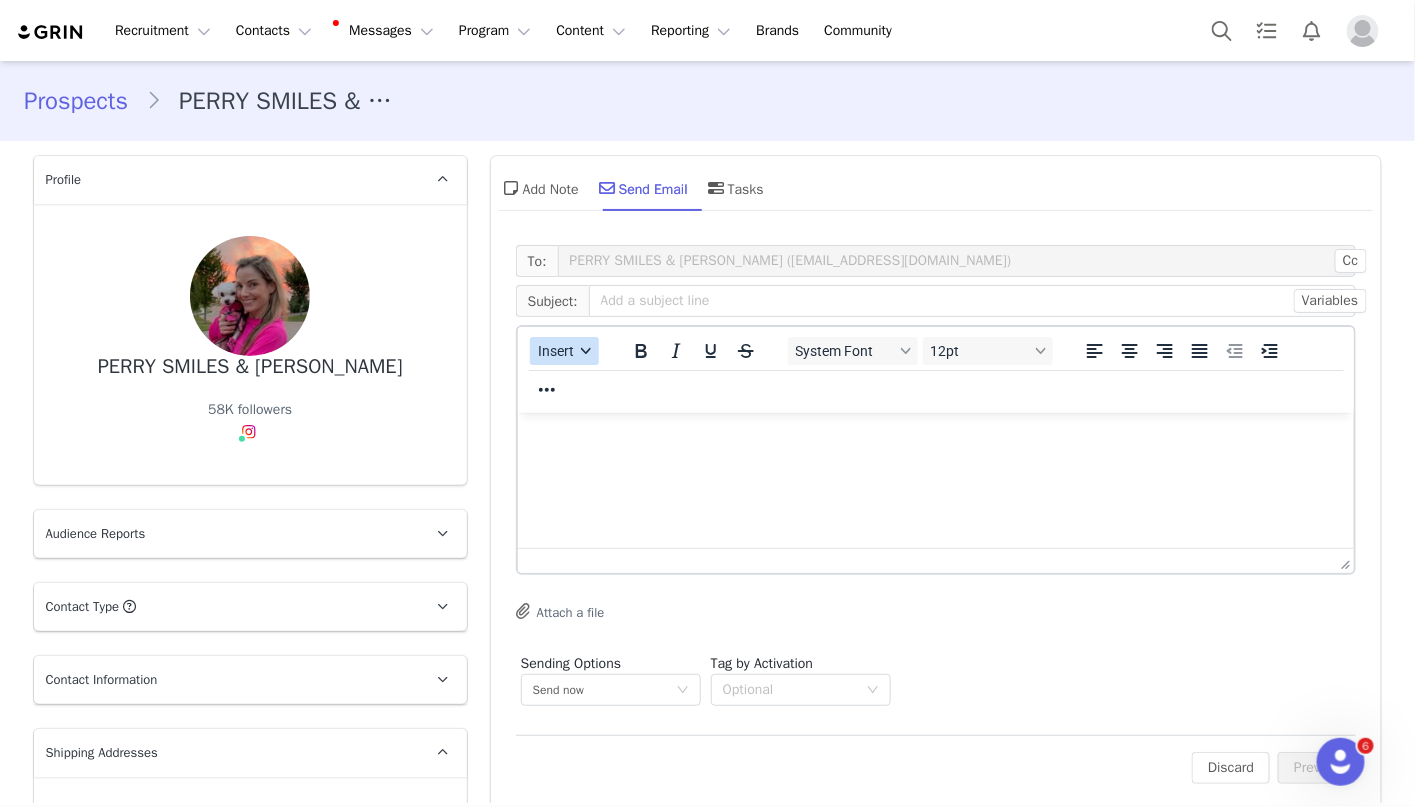 click on "Insert" at bounding box center (556, 351) 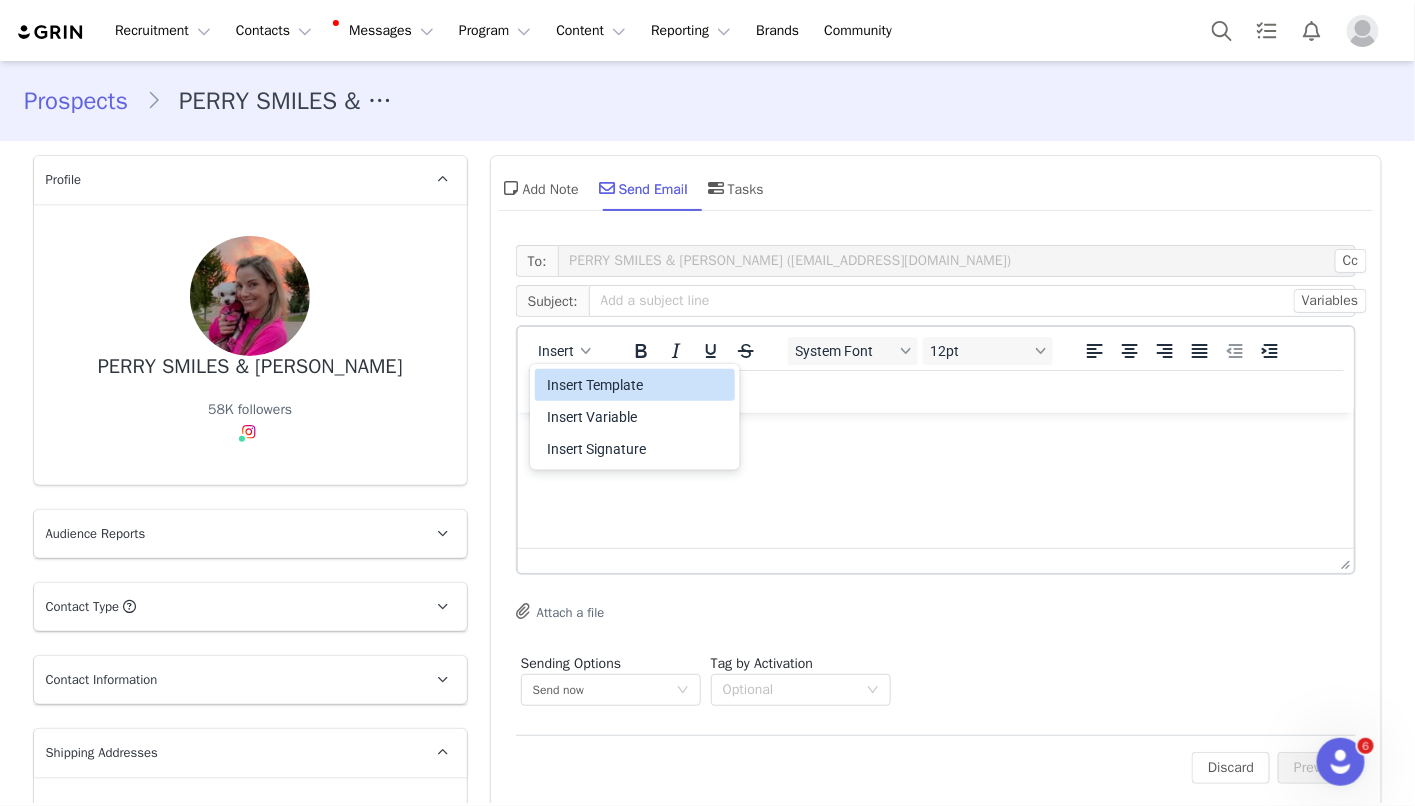 click on "Insert Template" at bounding box center (637, 385) 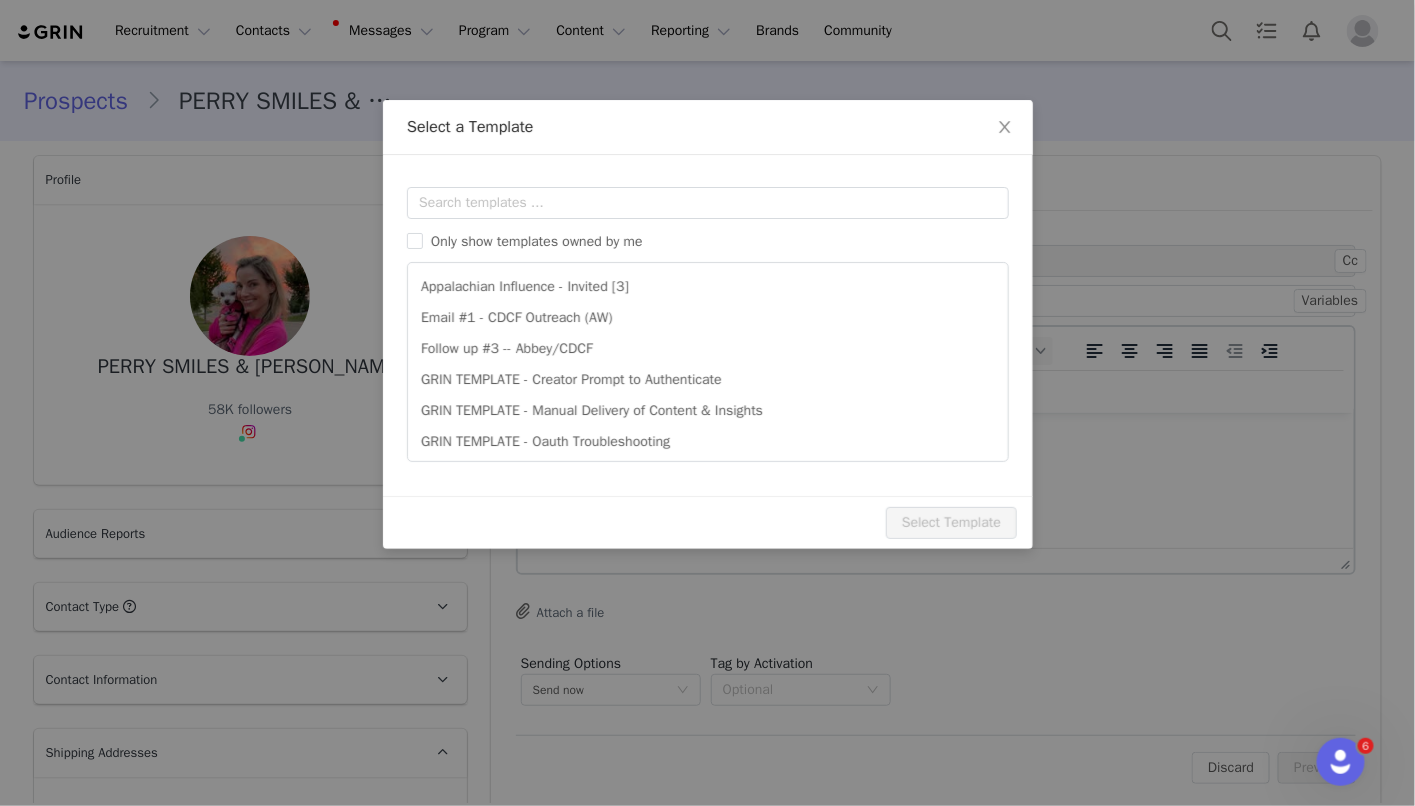 scroll, scrollTop: 0, scrollLeft: 0, axis: both 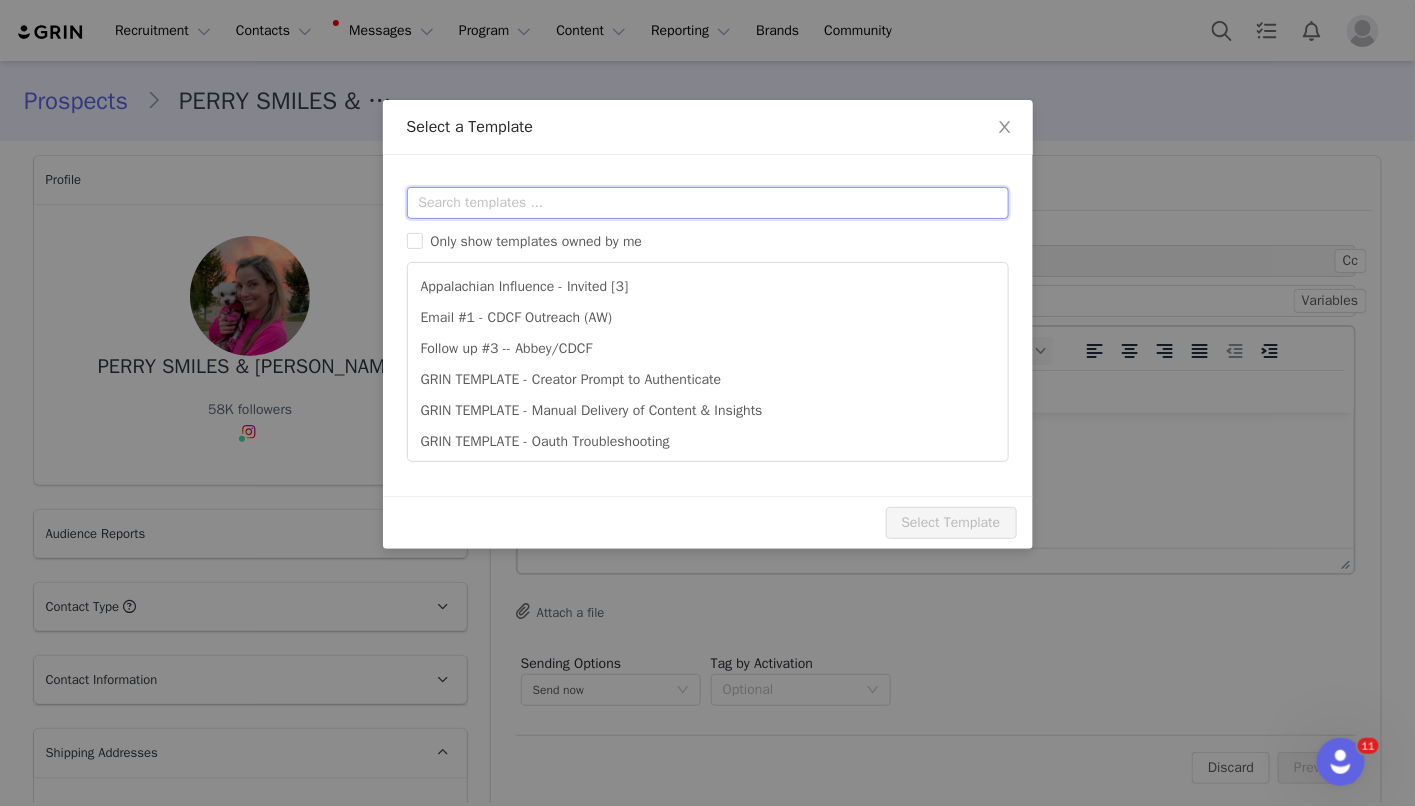 click at bounding box center (708, 203) 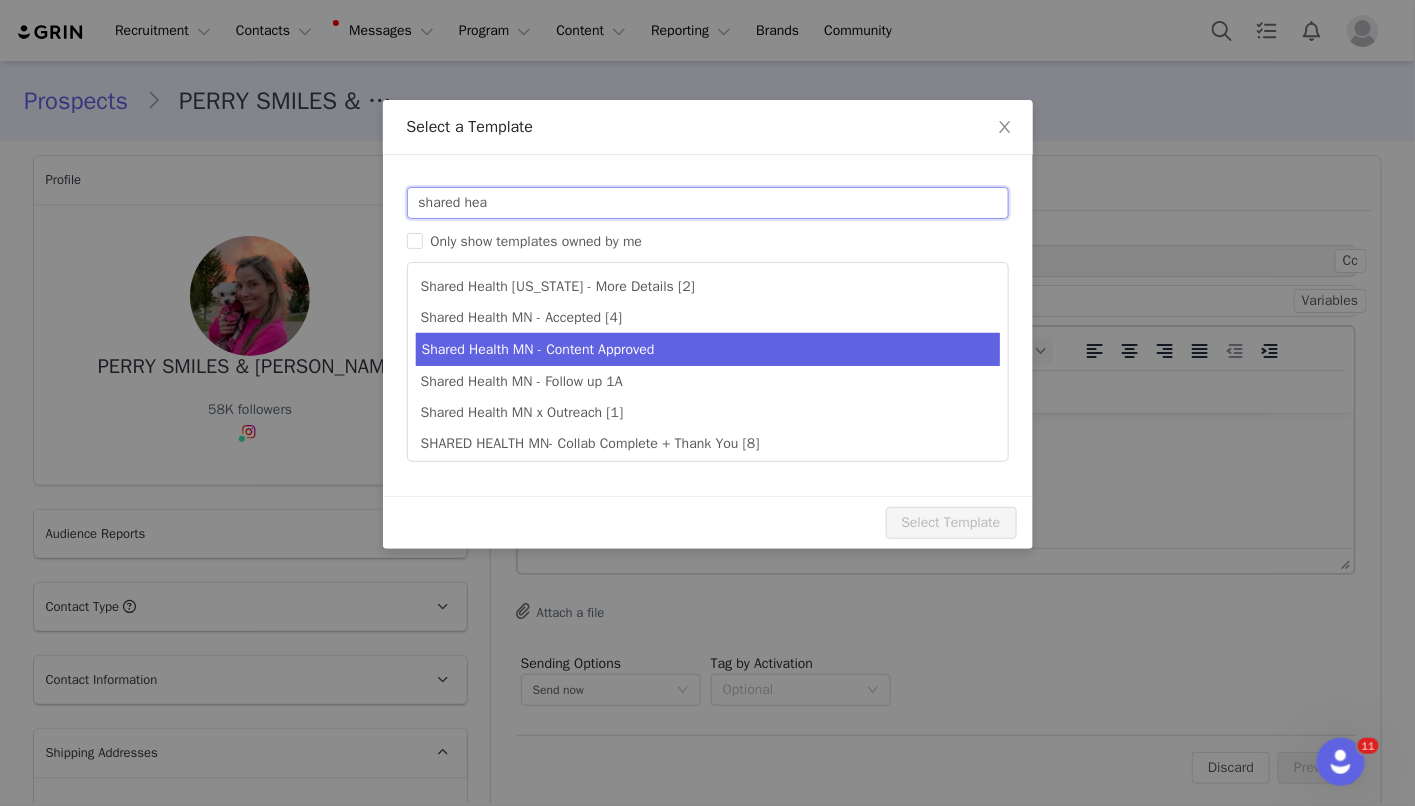 scroll, scrollTop: 3, scrollLeft: 0, axis: vertical 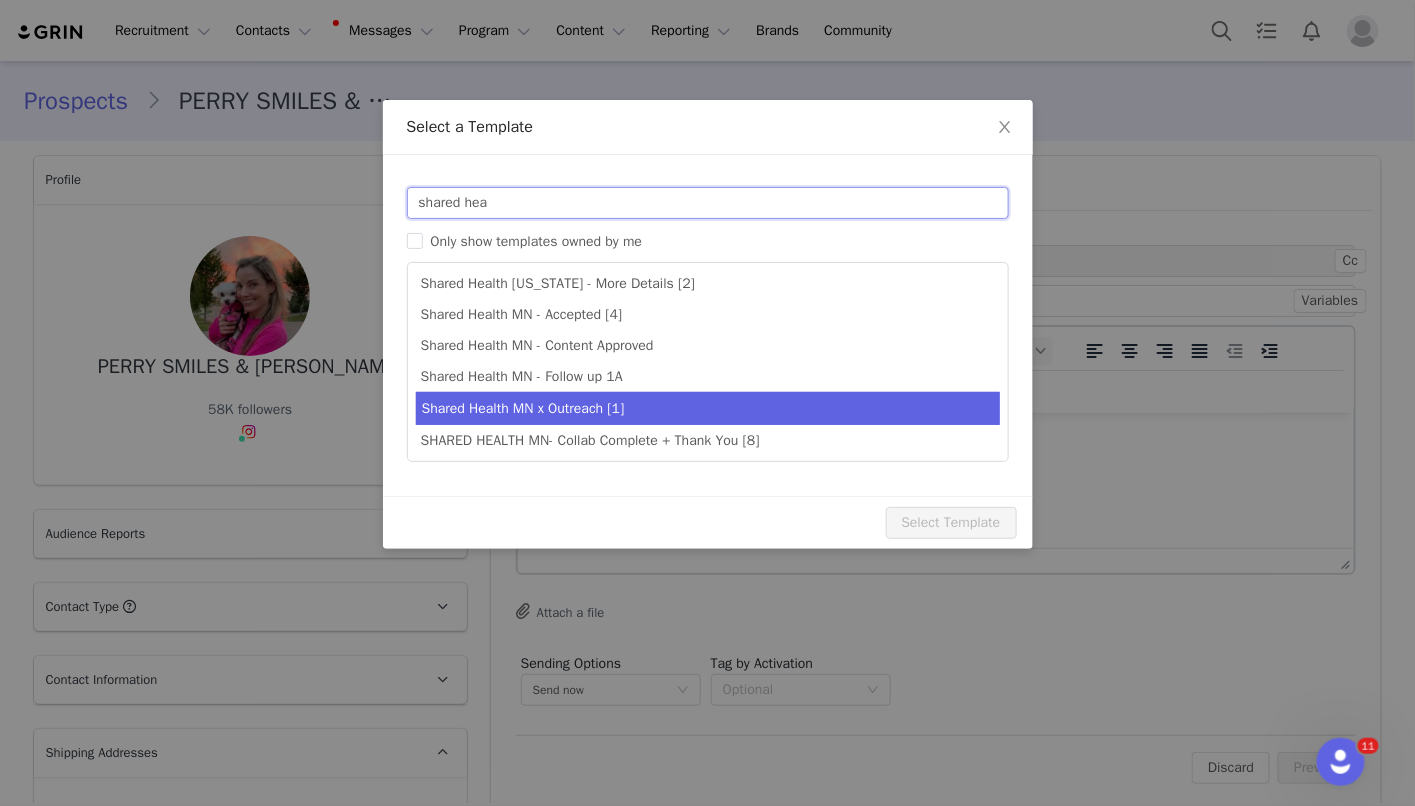 type on "shared hea" 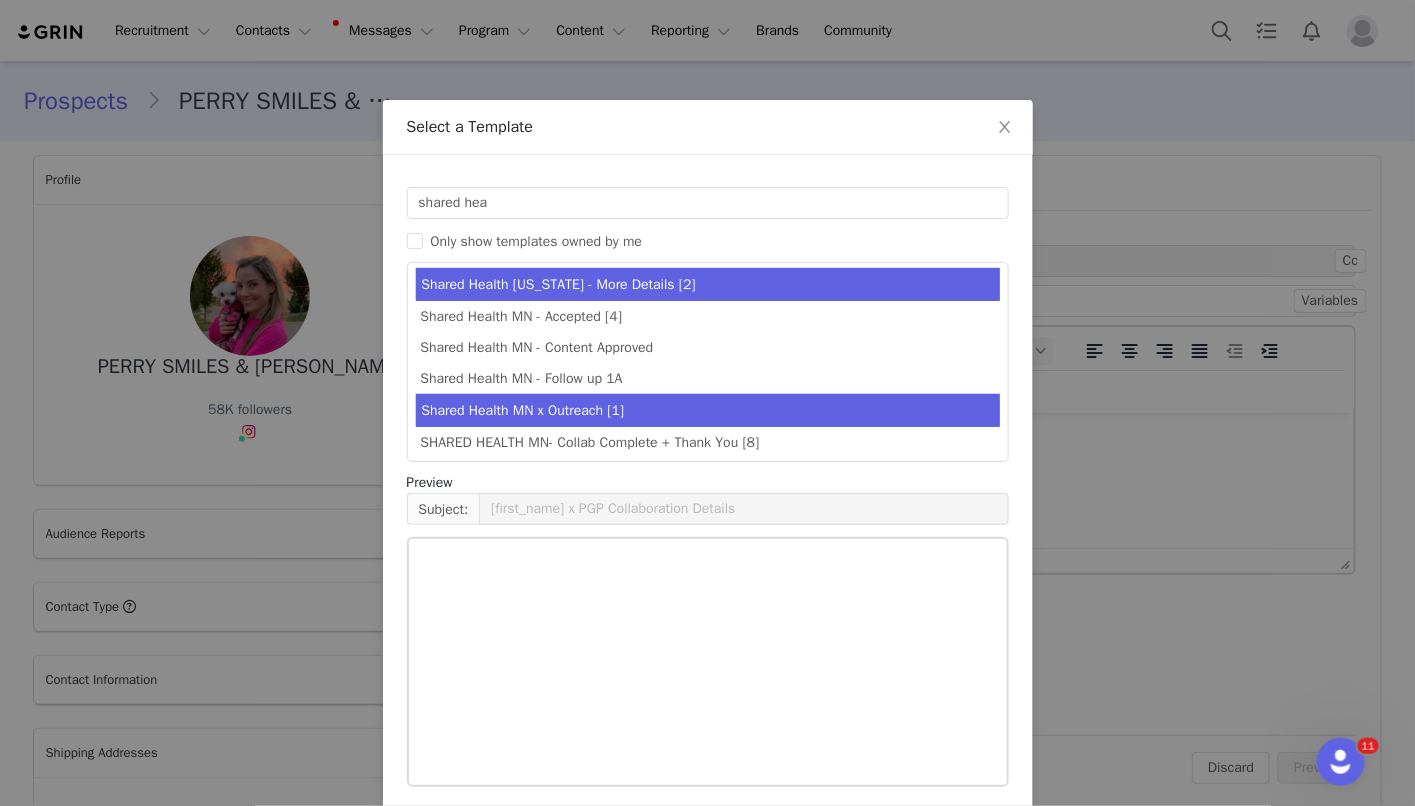 click on "Shared Health MN x Outreach [1]" at bounding box center (708, 410) 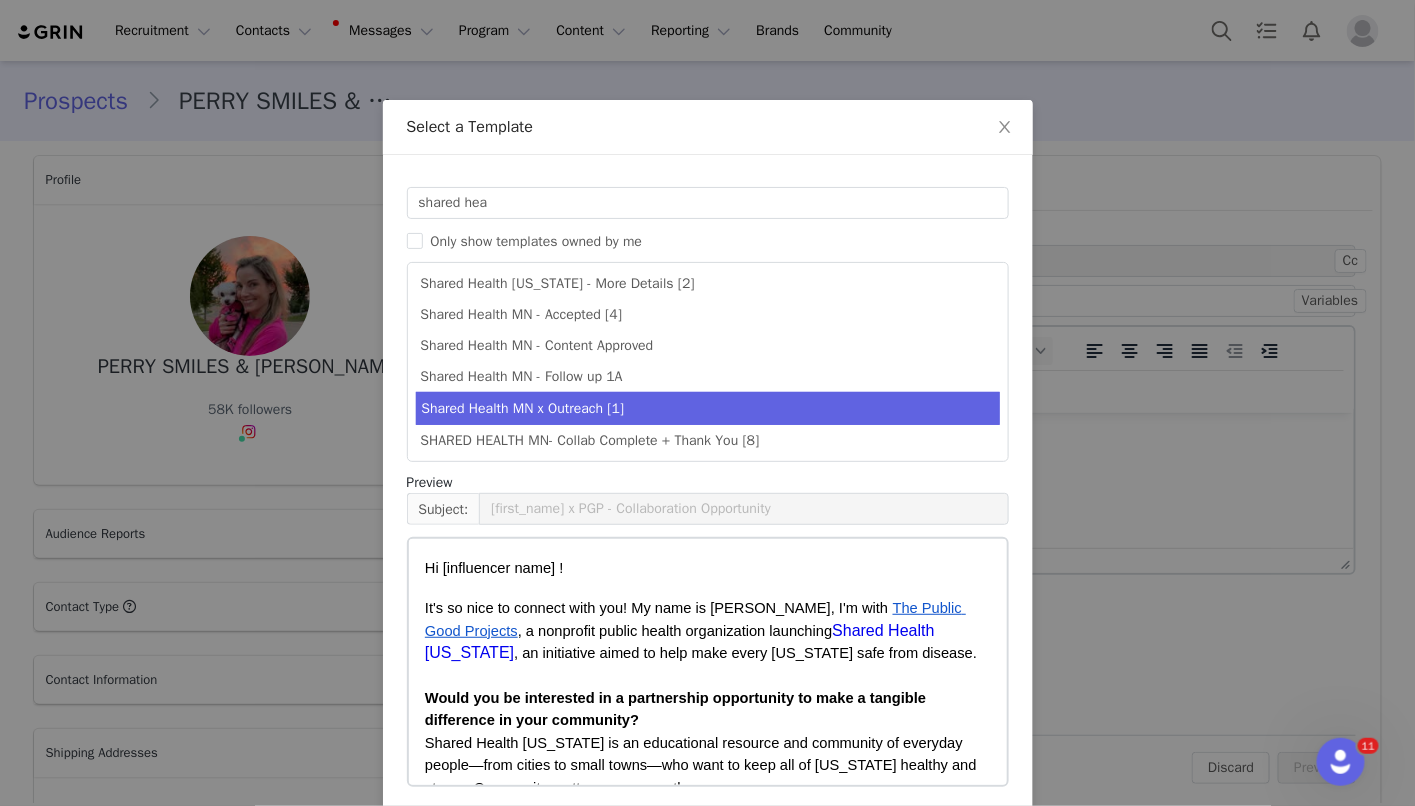 scroll, scrollTop: 80, scrollLeft: 0, axis: vertical 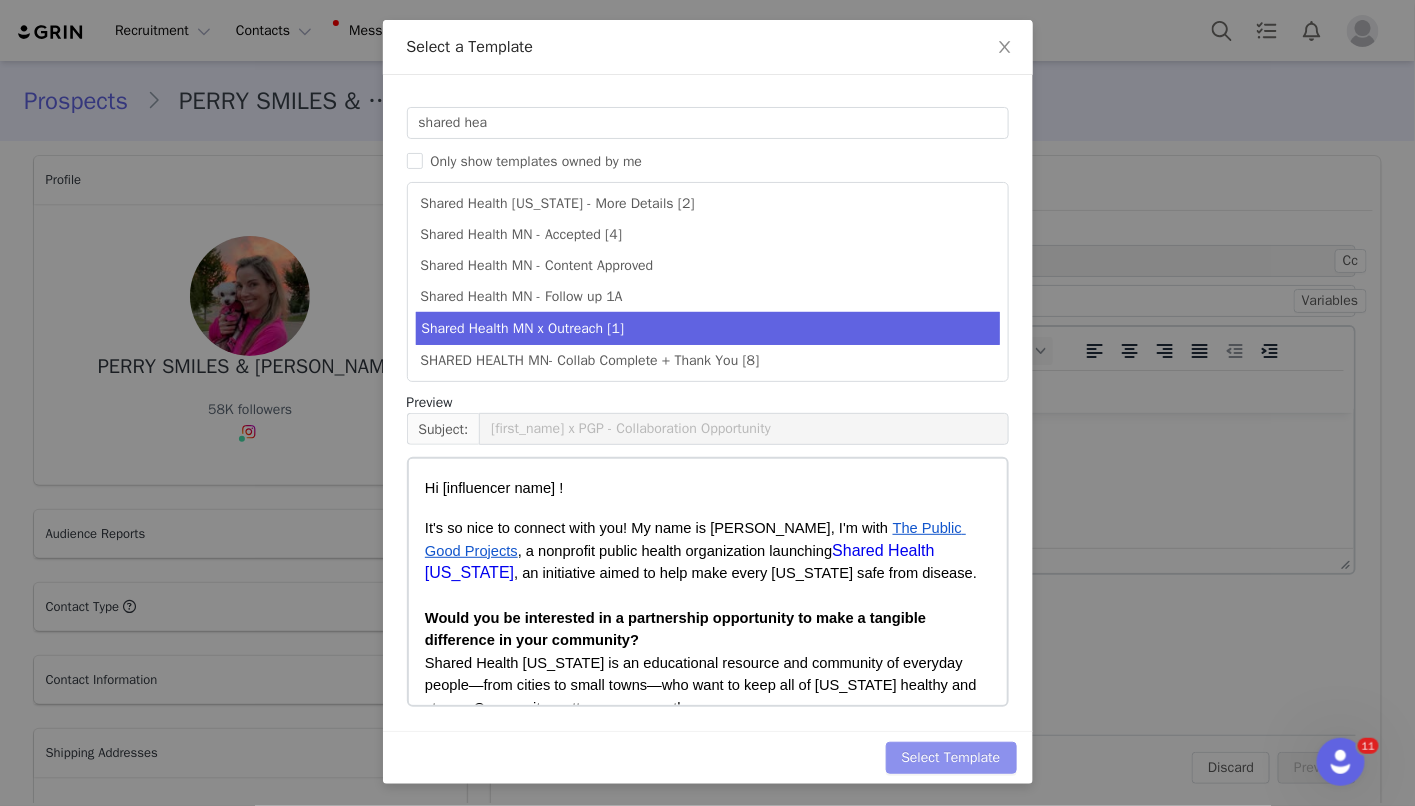 click on "Select Template" at bounding box center [951, 758] 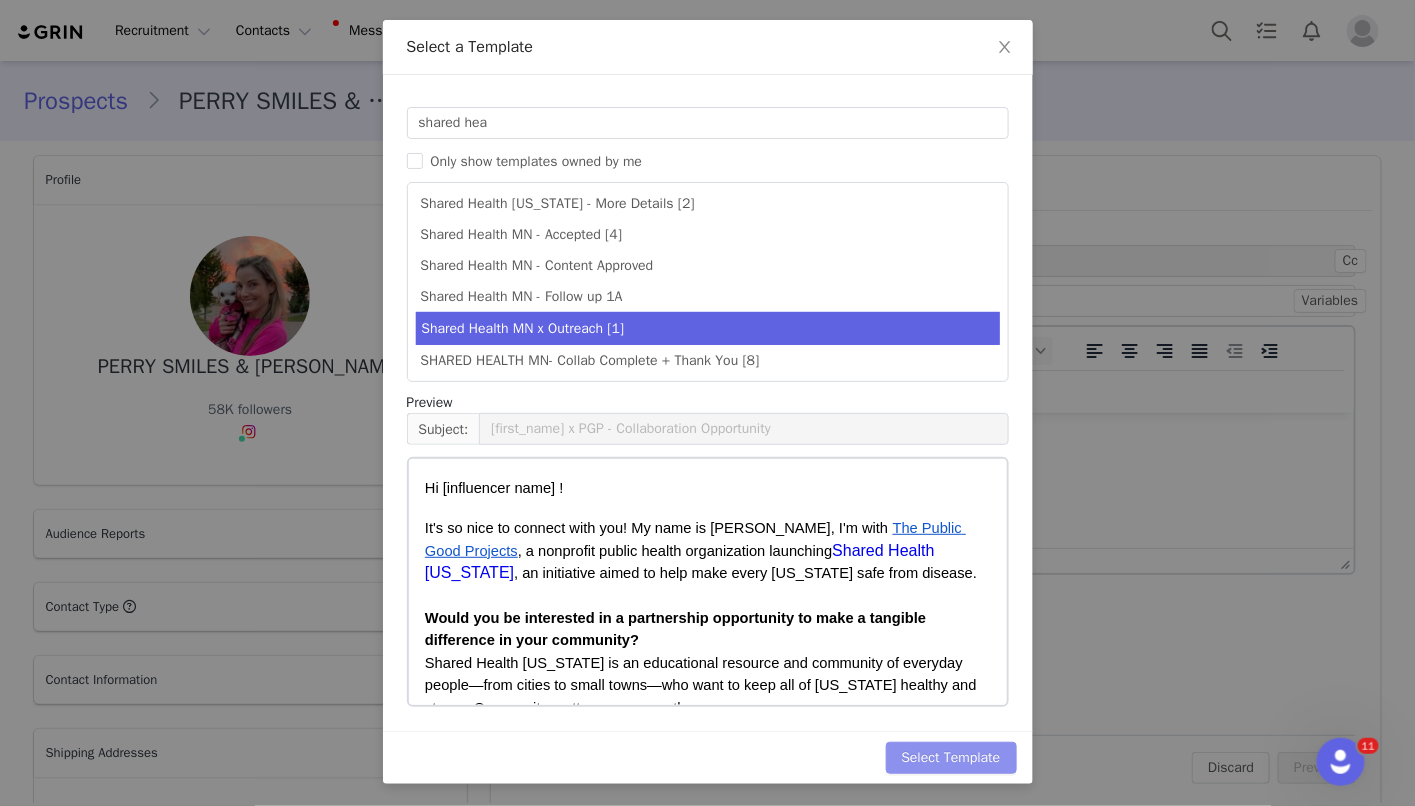 type on "[first_name] x PGP - Collaboration Opportunity" 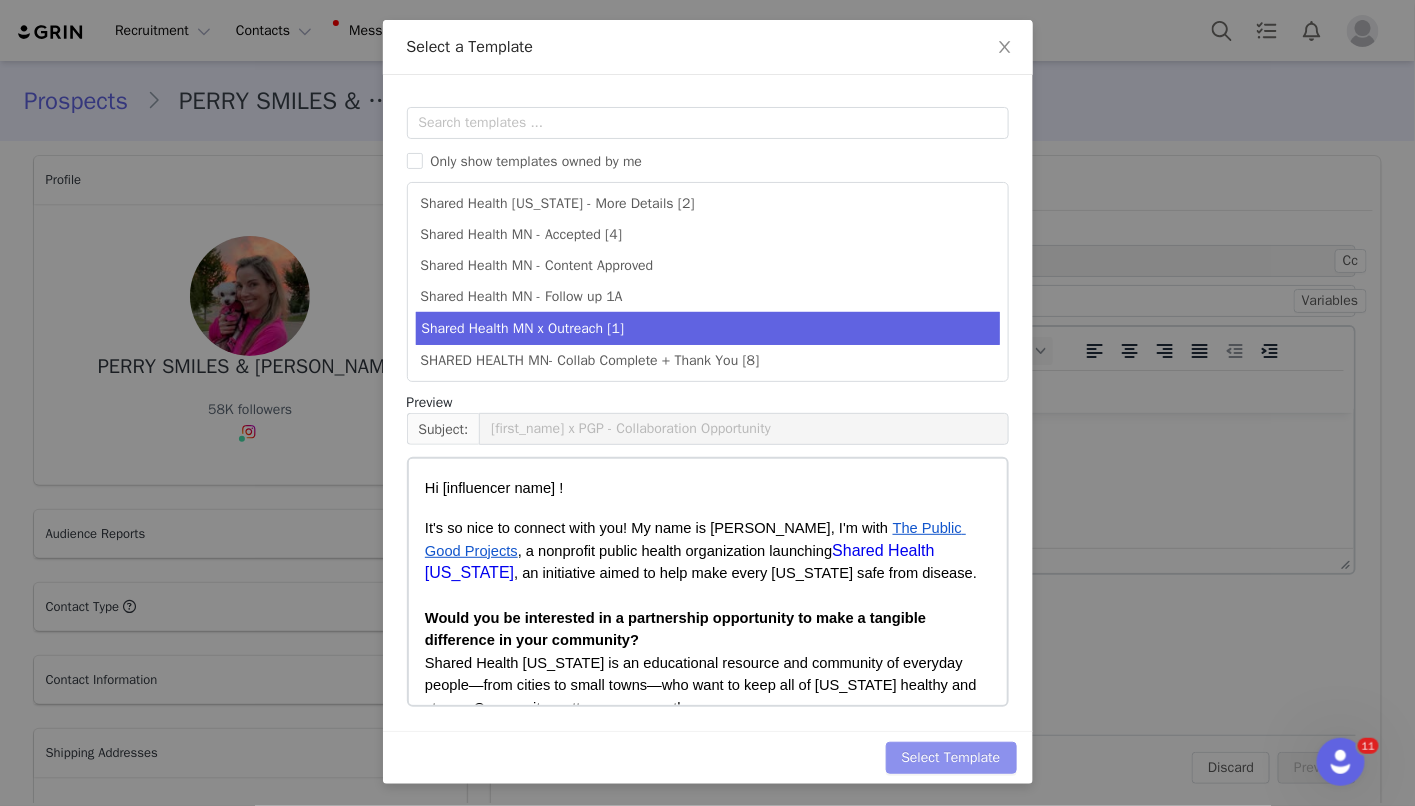 scroll, scrollTop: 0, scrollLeft: 0, axis: both 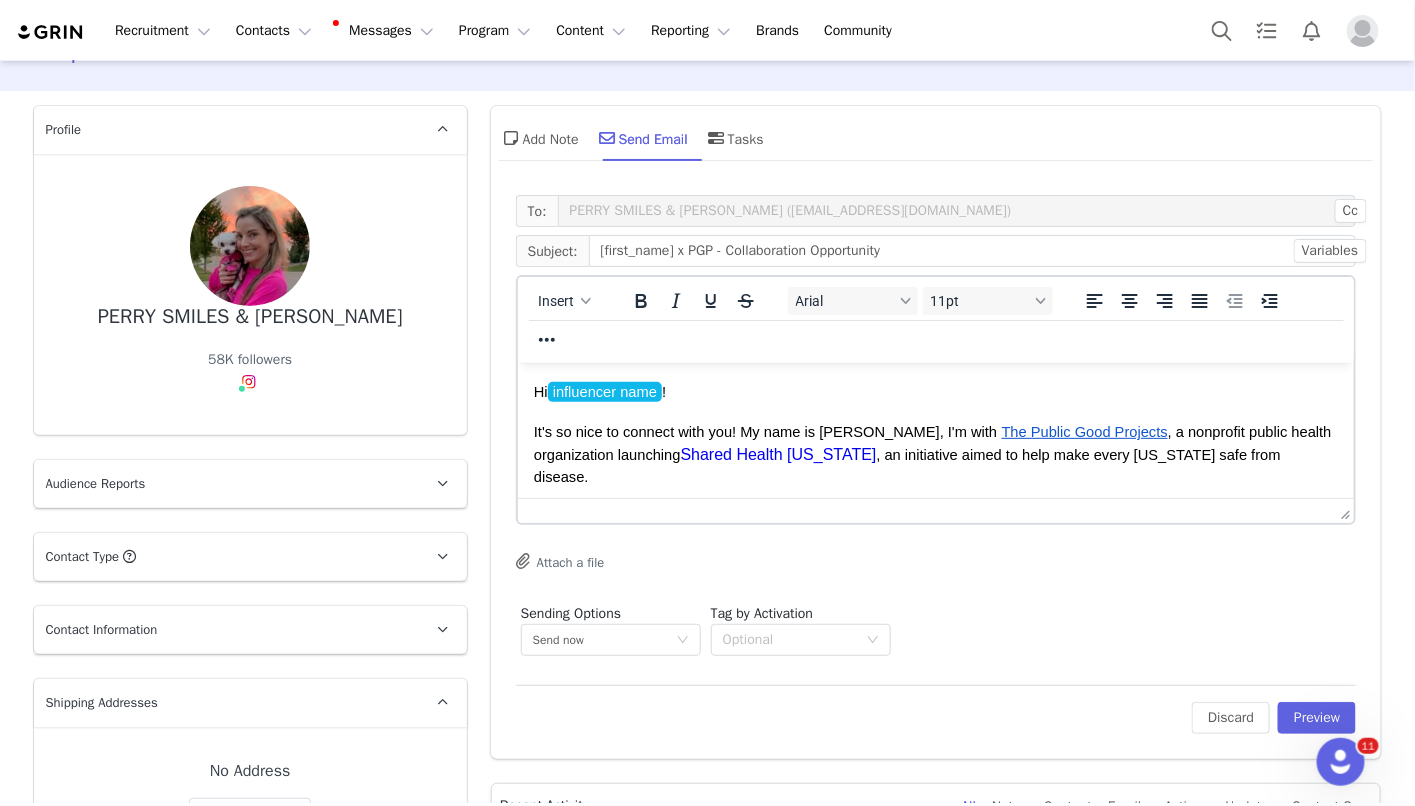 click on "Hi  influencer name ﻿  !" at bounding box center [599, 391] 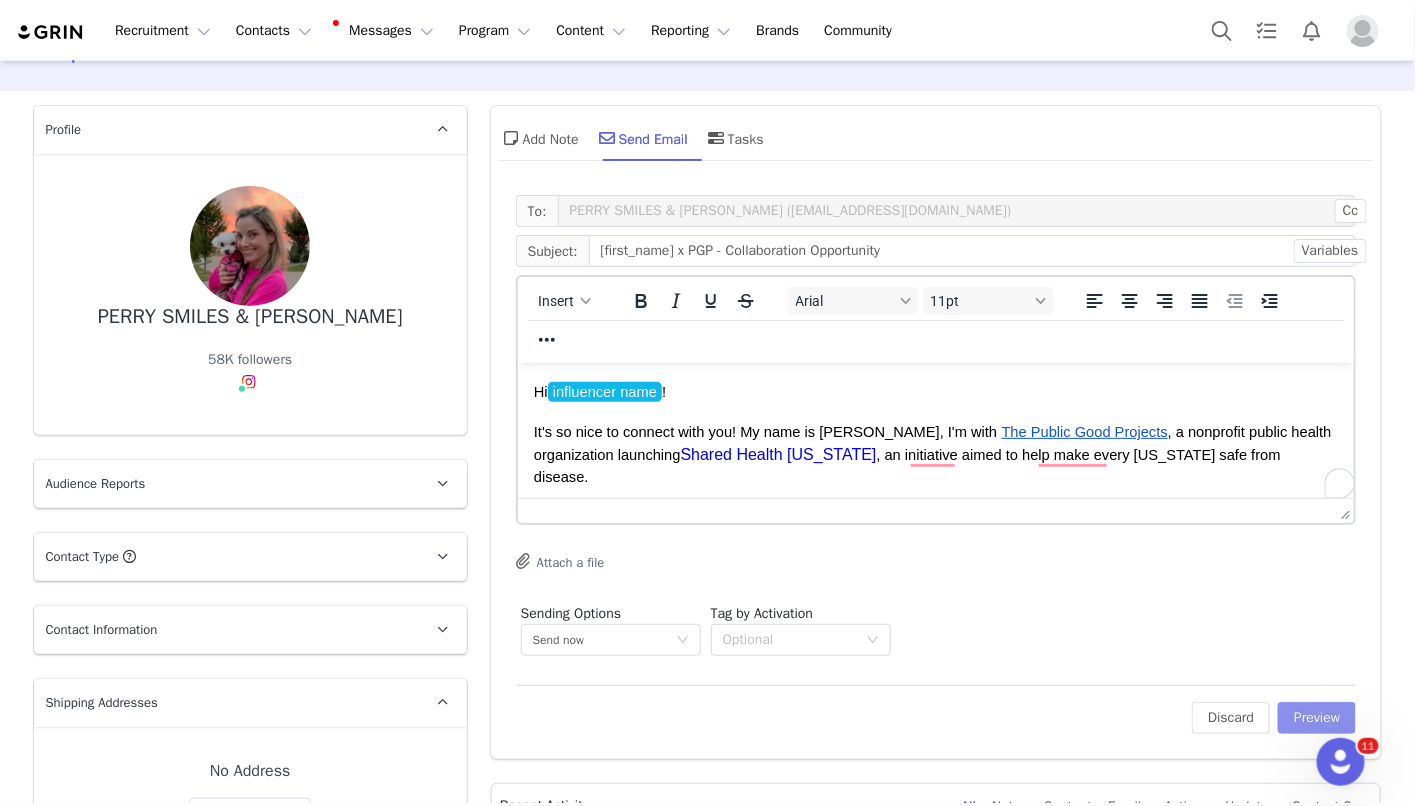 click on "Preview" at bounding box center [1317, 718] 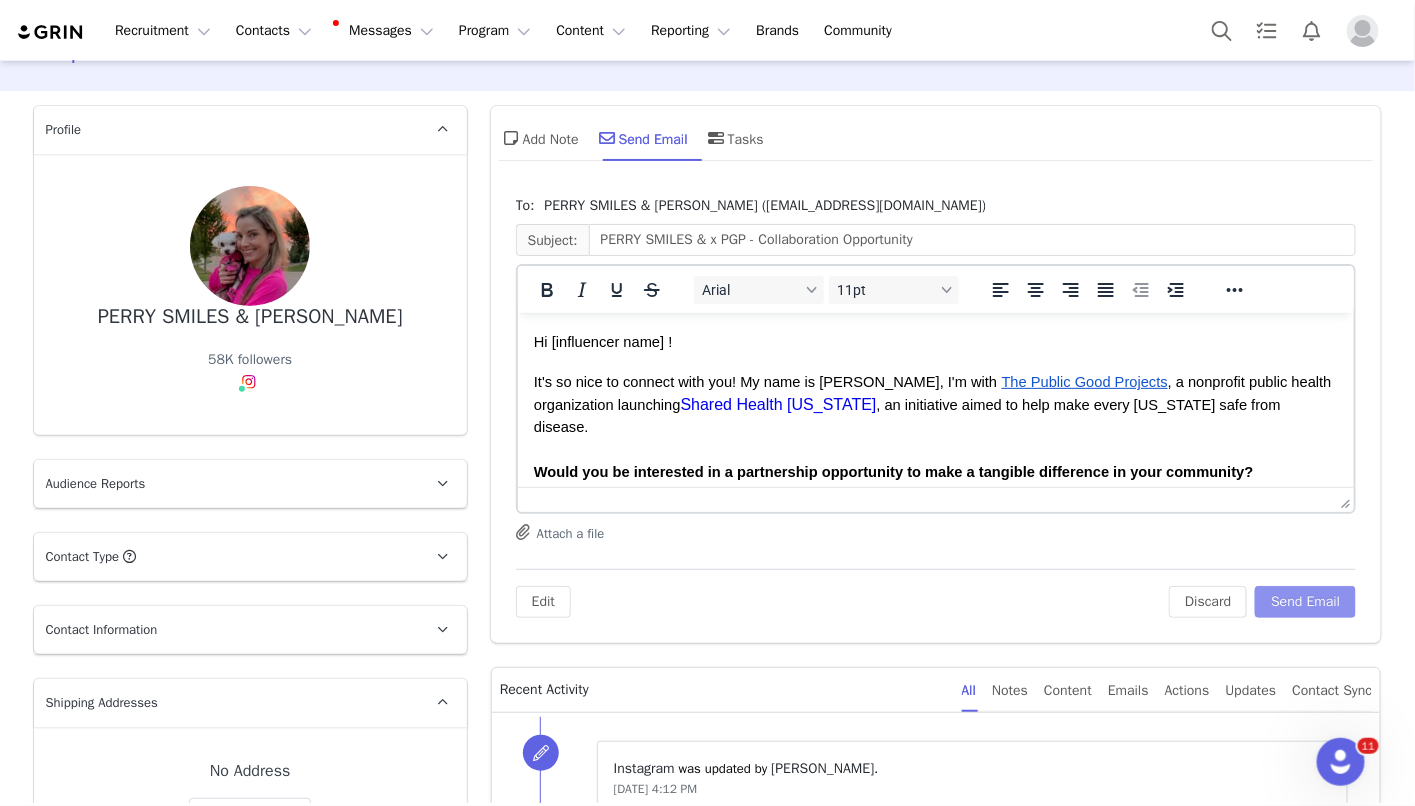 scroll, scrollTop: 0, scrollLeft: 0, axis: both 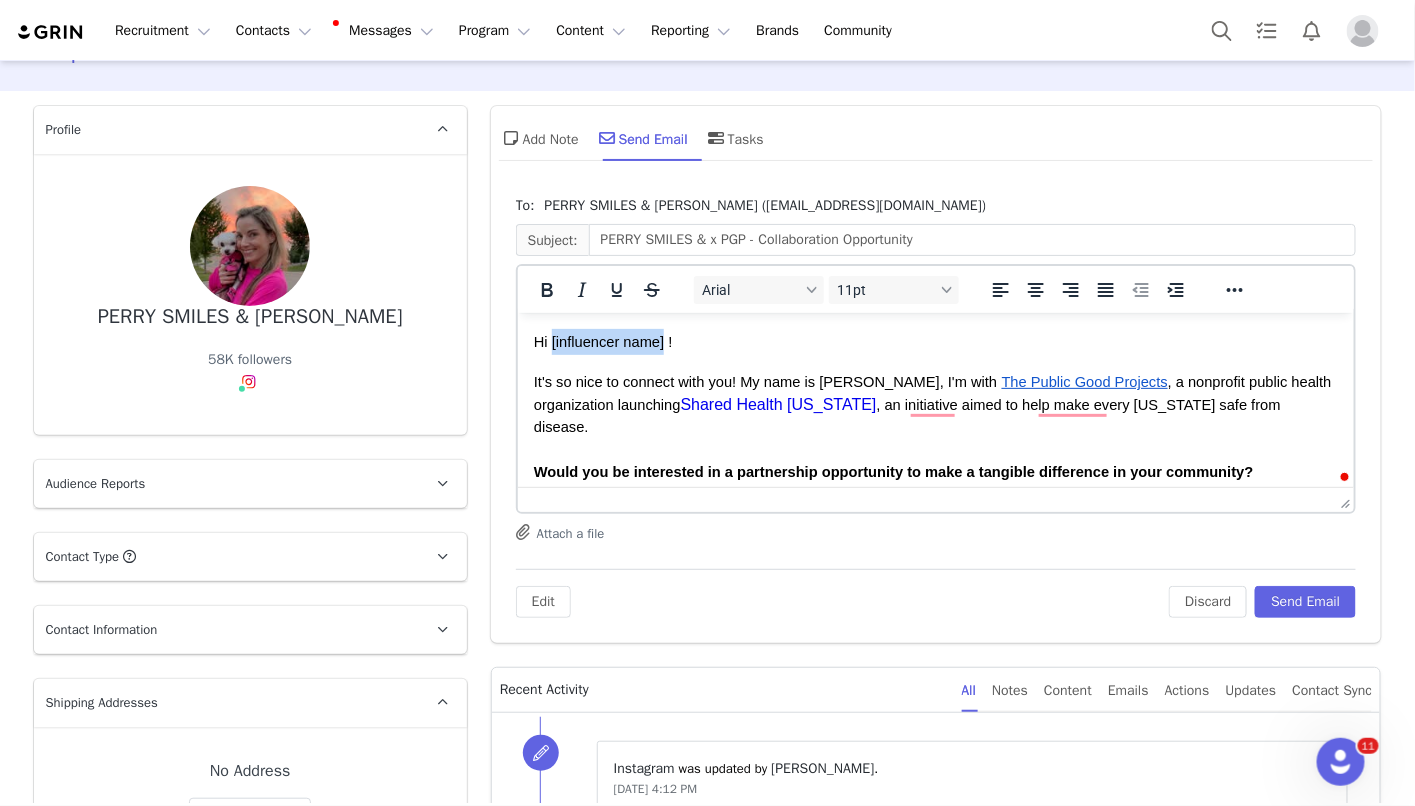 drag, startPoint x: 665, startPoint y: 341, endPoint x: 549, endPoint y: 338, distance: 116.03879 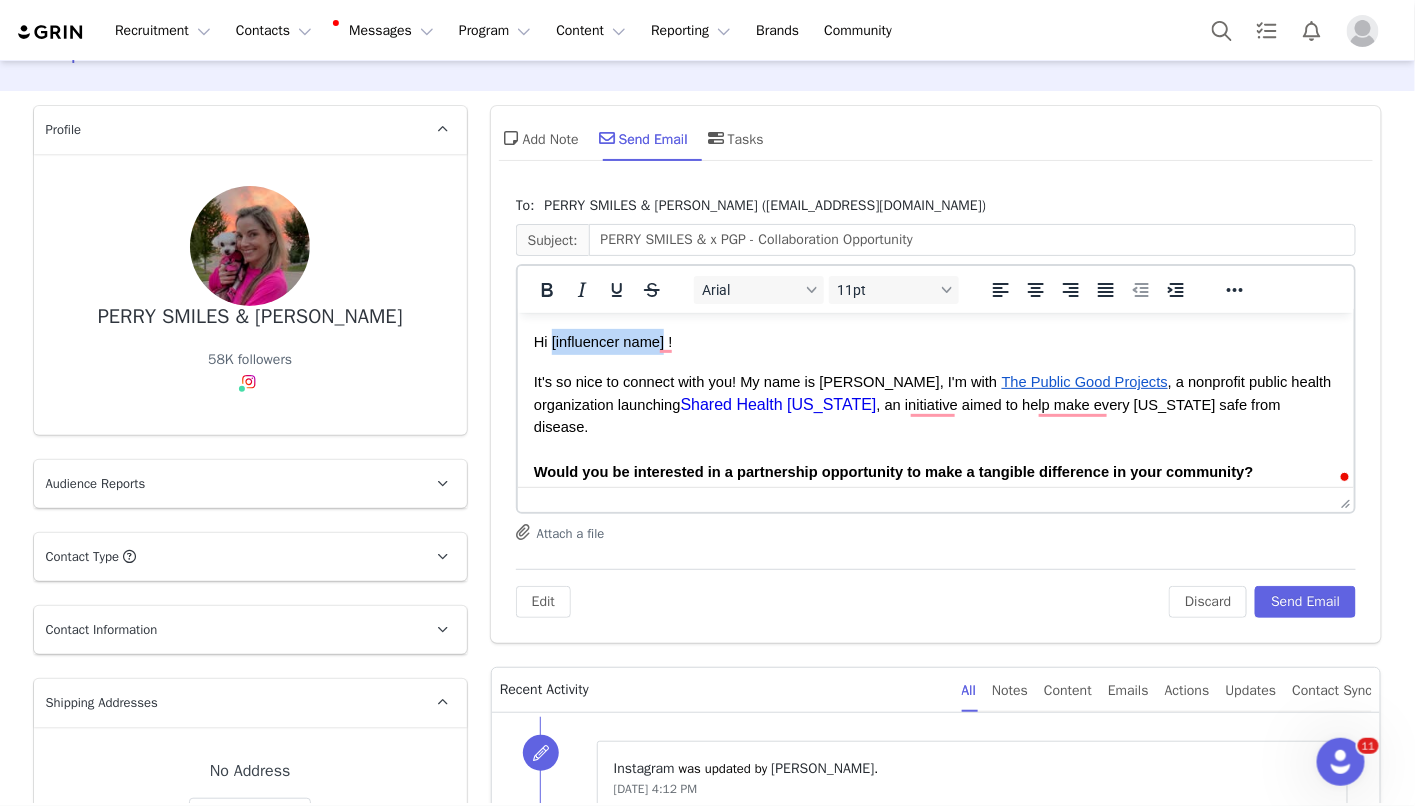 type 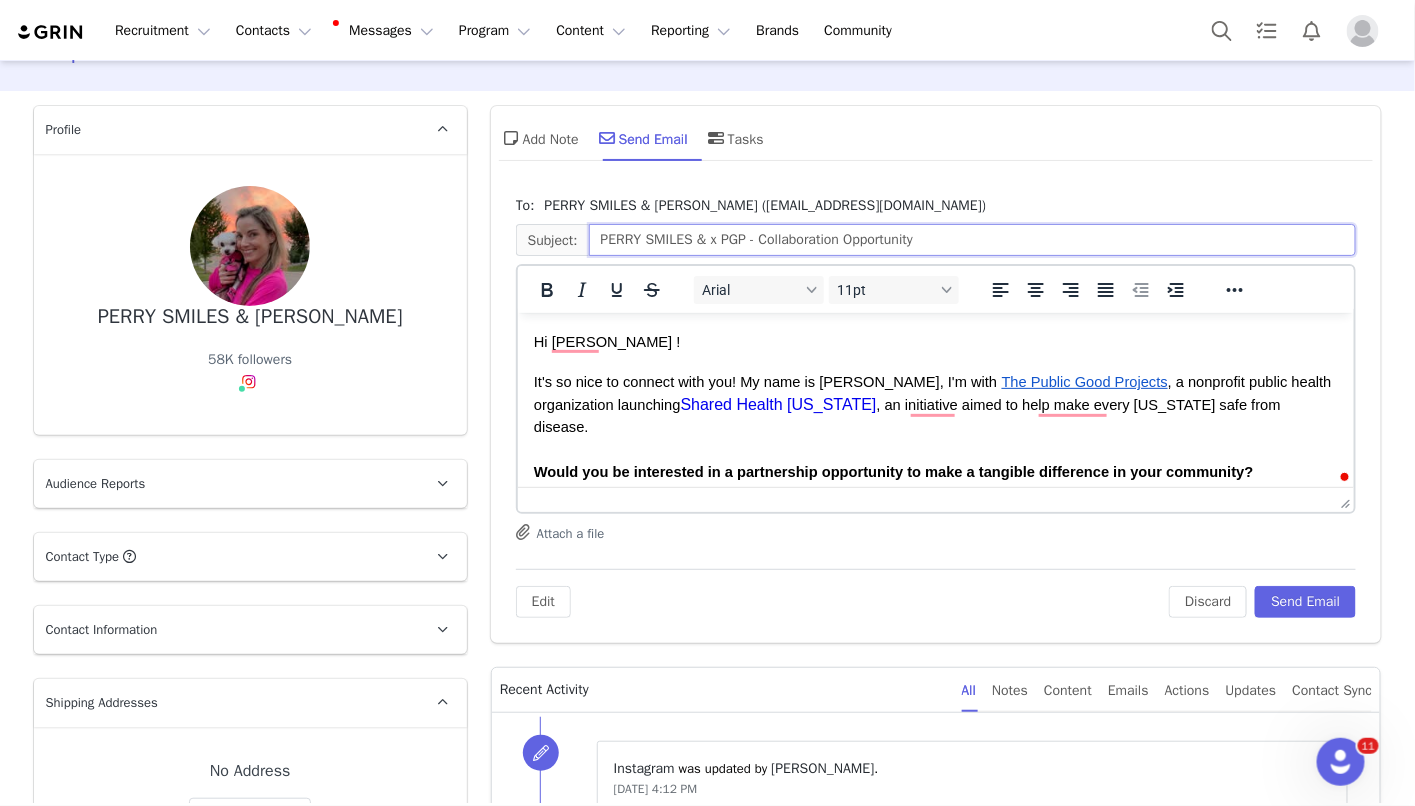 drag, startPoint x: 702, startPoint y: 237, endPoint x: 584, endPoint y: 241, distance: 118.06778 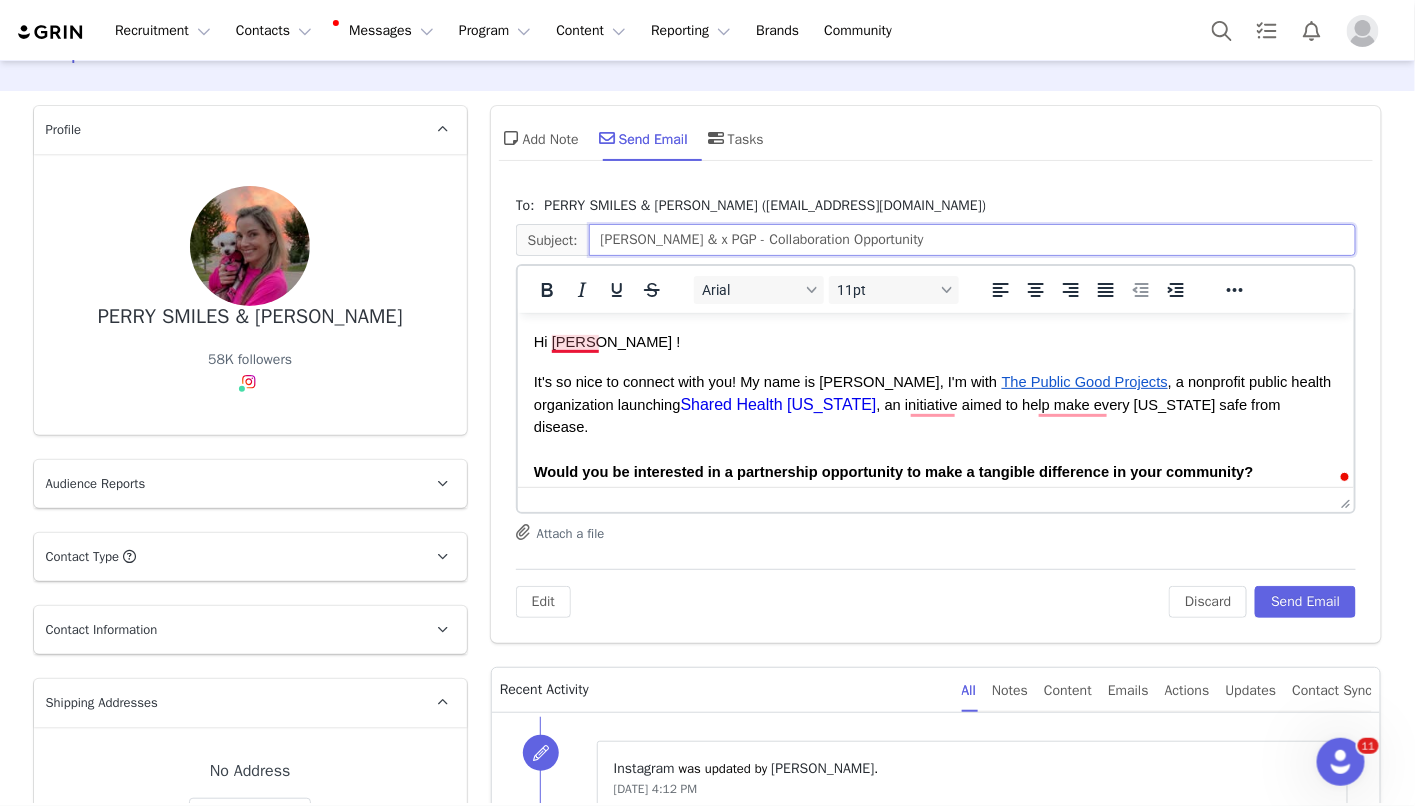 type on "[PERSON_NAME] & x PGP - Collaboration Opportunity" 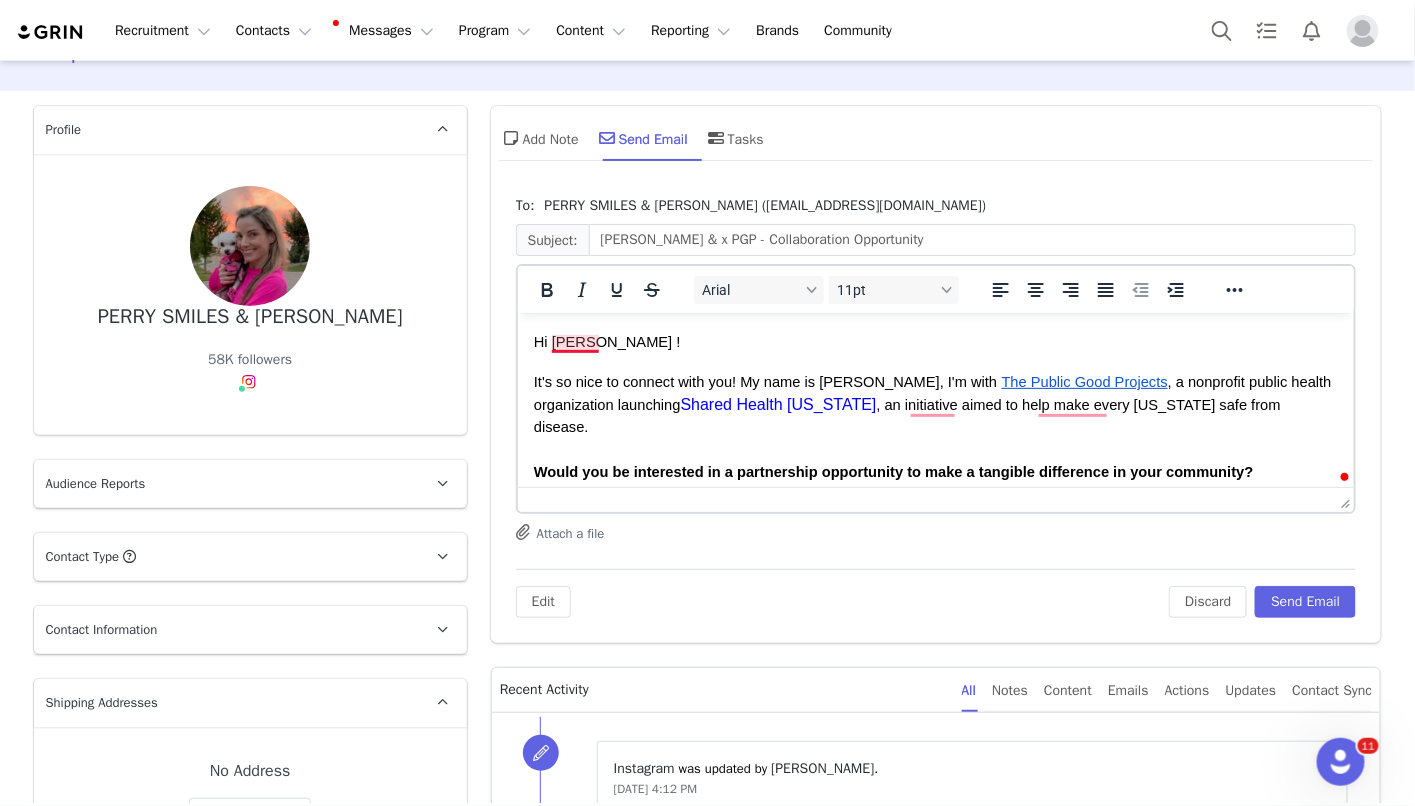 click on "Hi [PERSON_NAME] !" at bounding box center [606, 341] 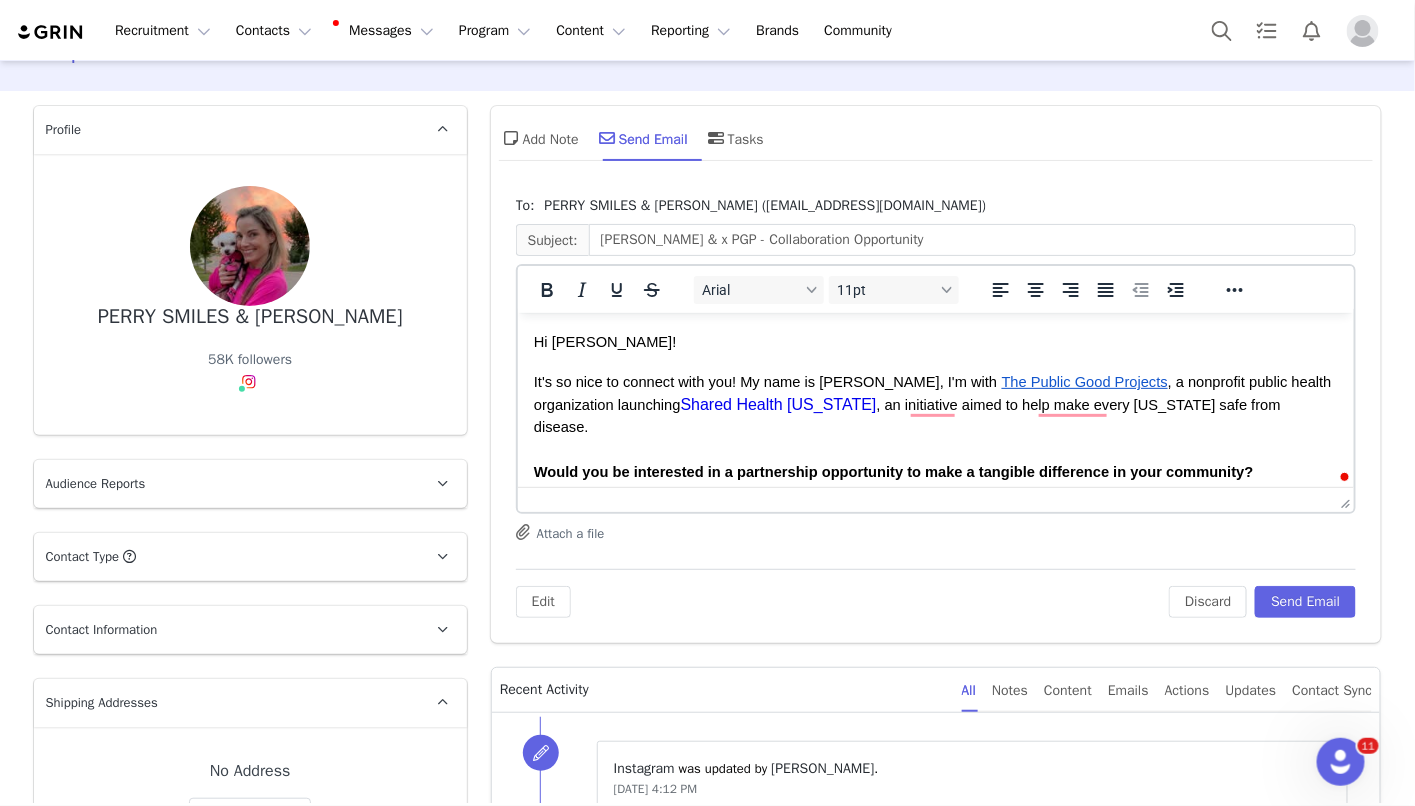 click on "It's so nice to connect with you! My name is [PERSON_NAME], I'm with" at bounding box center (764, 381) 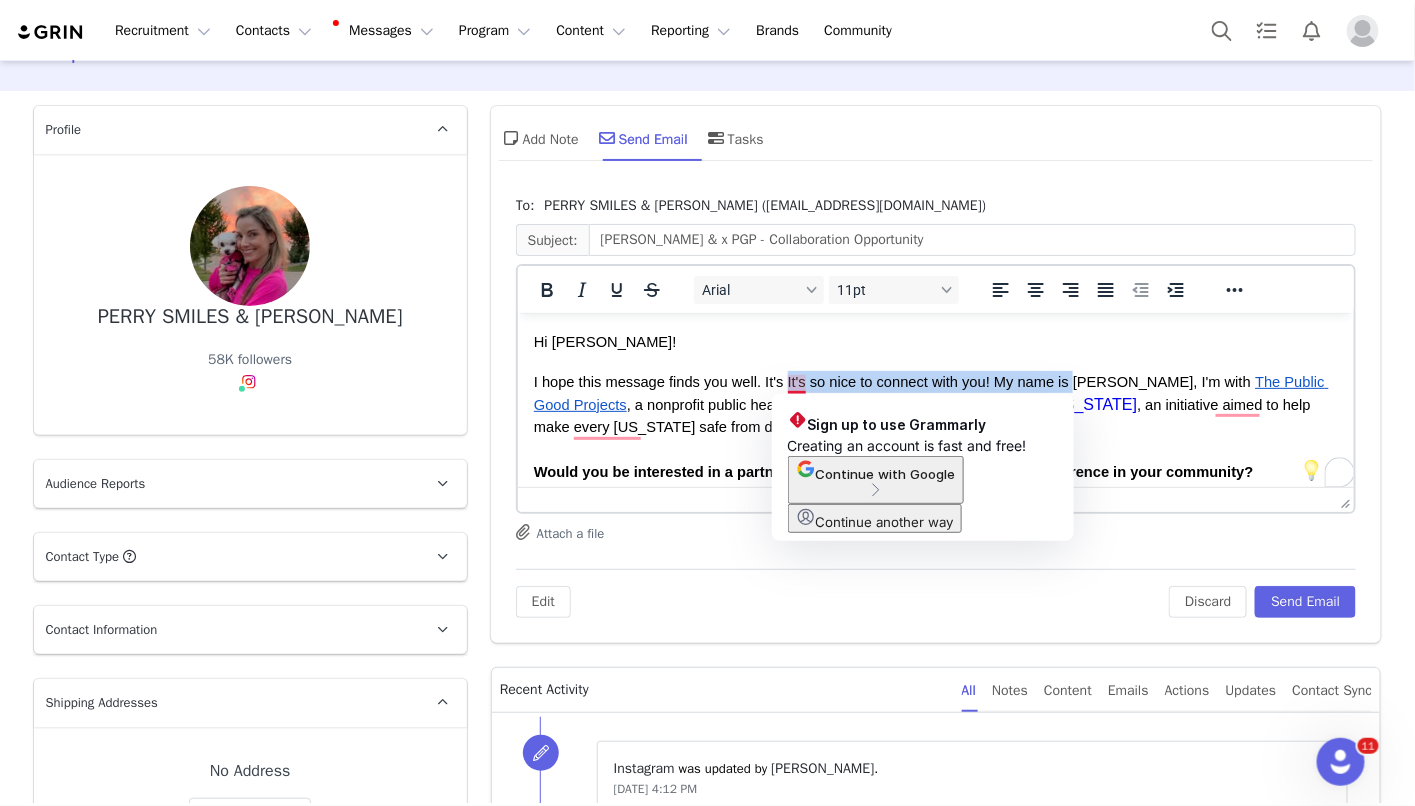 drag, startPoint x: 1073, startPoint y: 383, endPoint x: 786, endPoint y: 376, distance: 287.08536 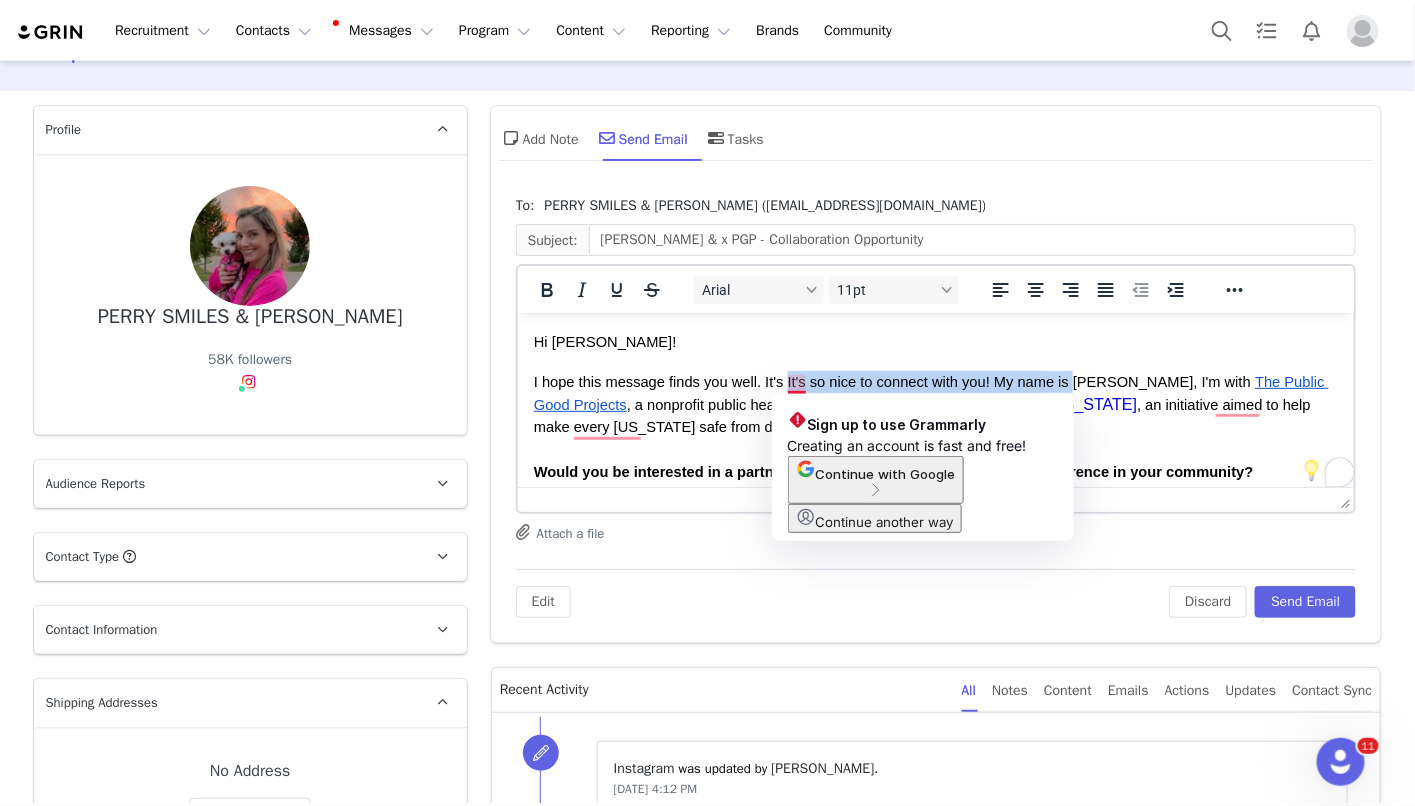 click on "I hope this message finds you well. It's It's so nice to connect with you! My name is [PERSON_NAME], I'm with" at bounding box center [891, 381] 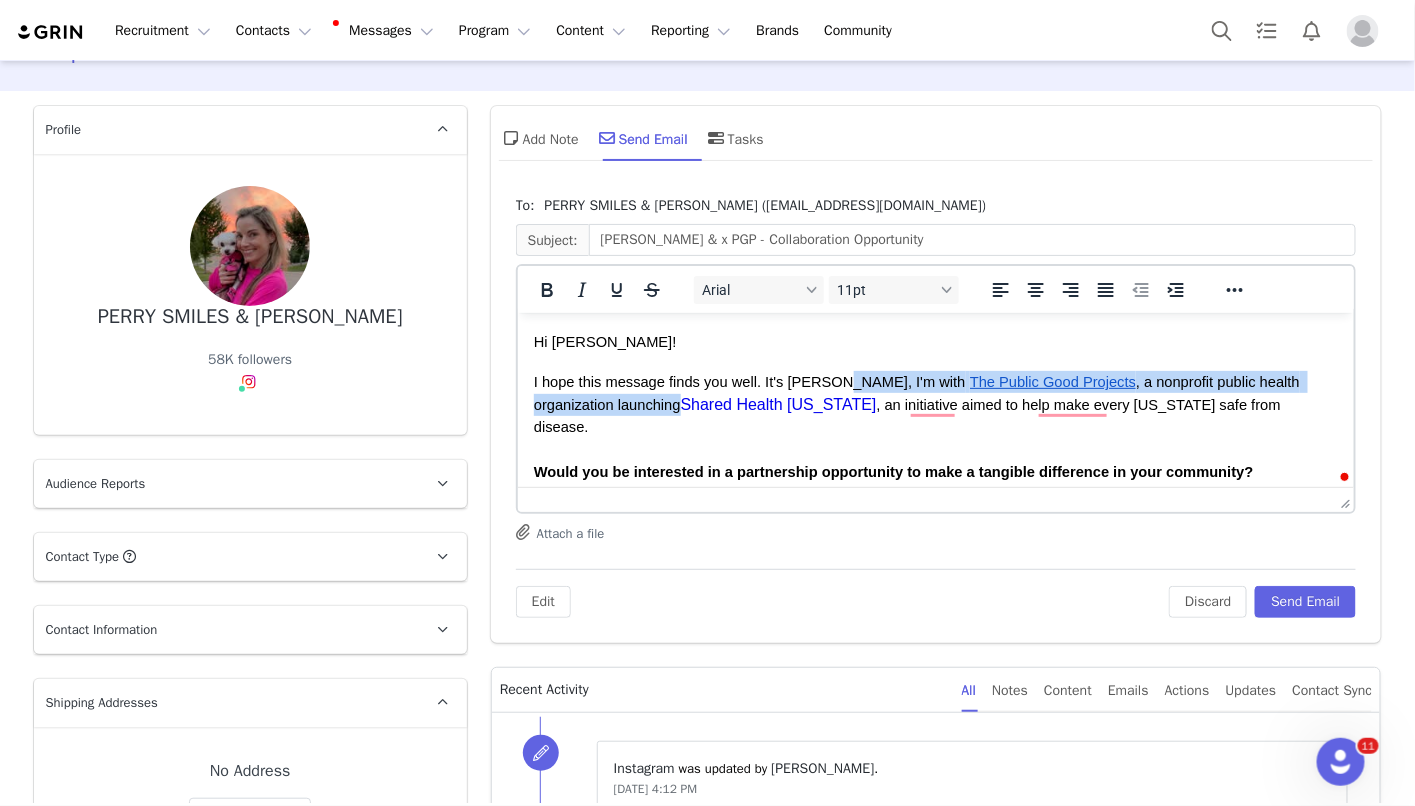 drag, startPoint x: 596, startPoint y: 411, endPoint x: 831, endPoint y: 375, distance: 237.74146 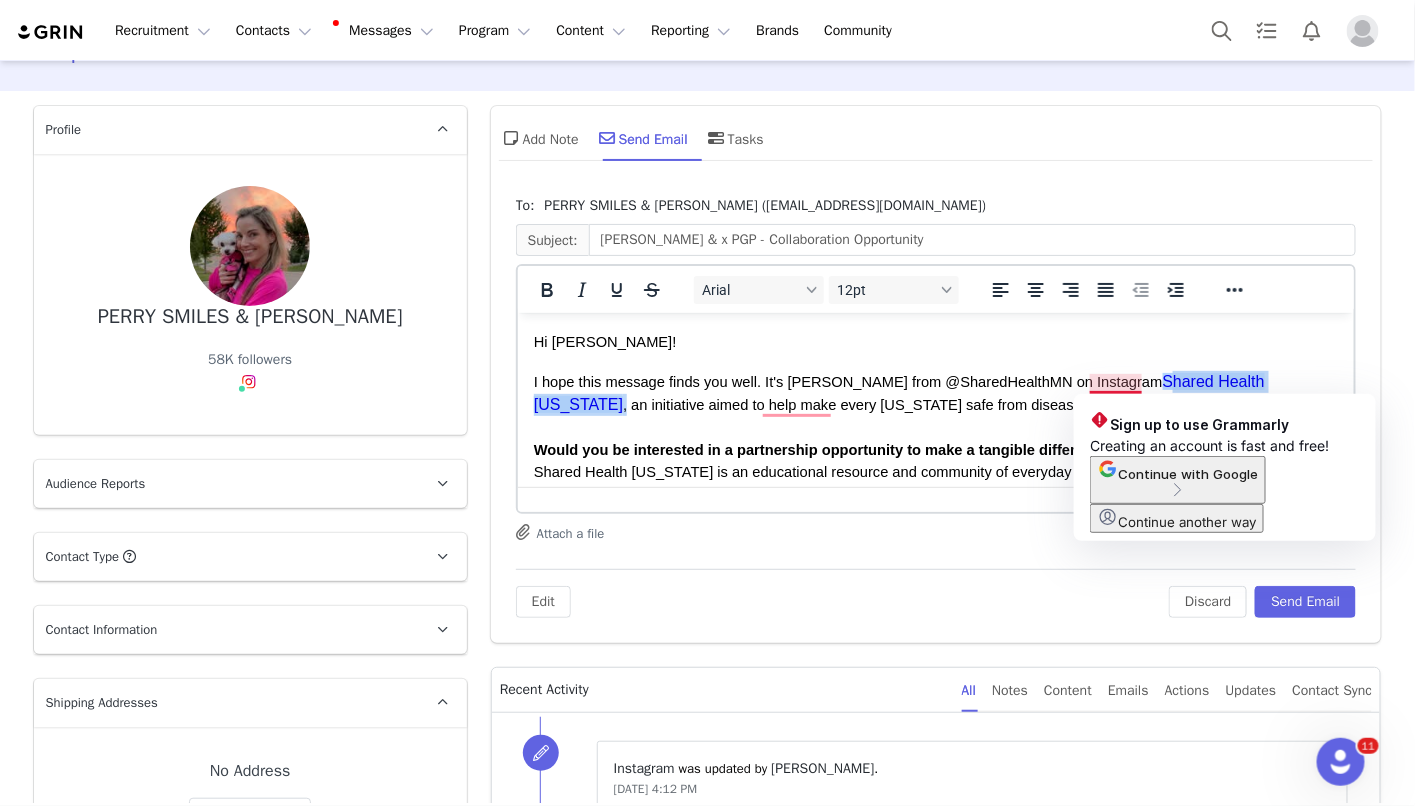drag, startPoint x: 1272, startPoint y: 382, endPoint x: 1088, endPoint y: 381, distance: 184.00272 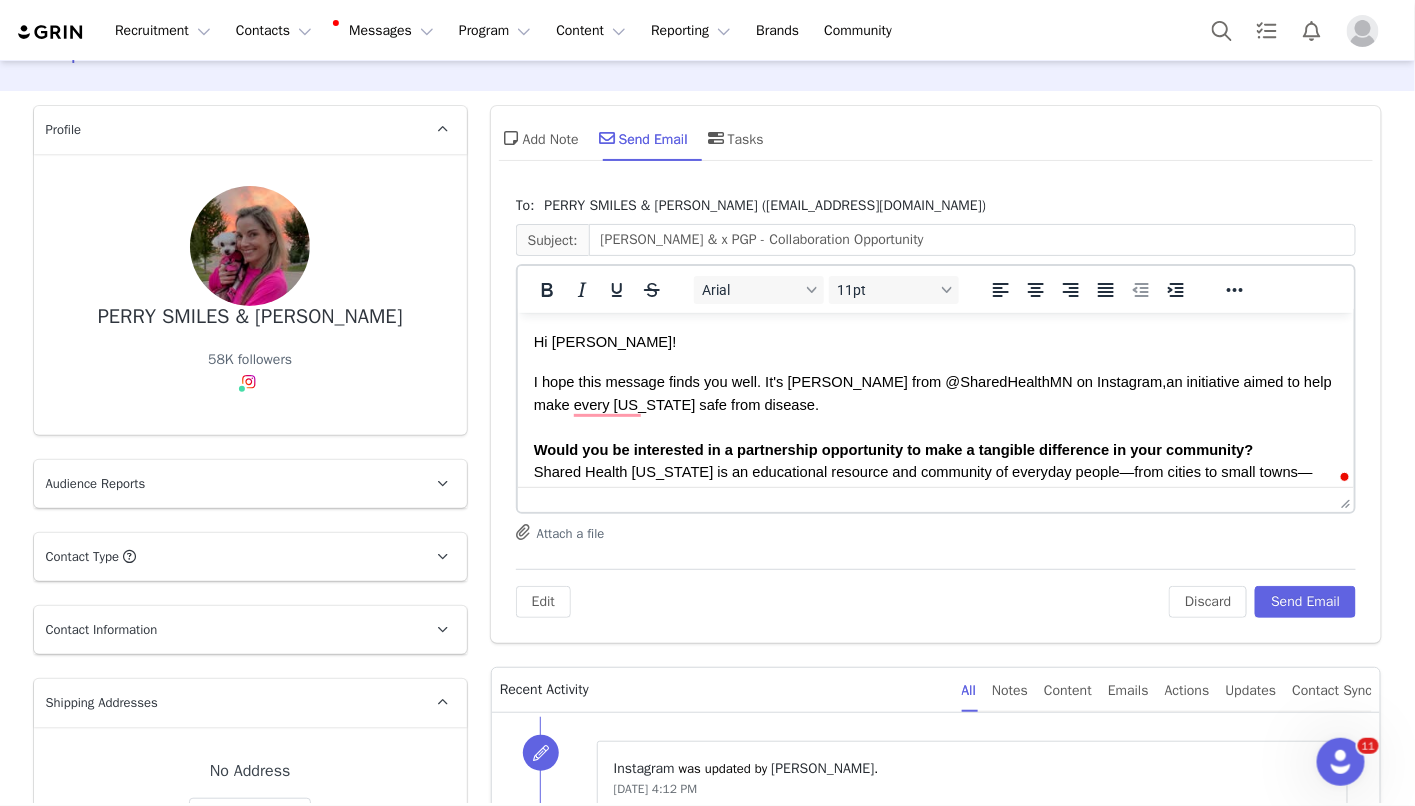 click on "I hope this message finds you well. It's [PERSON_NAME] from @SharedHealthMN on Instagram,  an initiative aimed to help make every [US_STATE] safe from disease. Would you be interested in a partnership opportunity to make a tangible difference in your community?  Shared Health [US_STATE] is an educational resource and community of everyday people—from cities to small towns—who want to keep all of [US_STATE] healthy and strong. Community matters more now than ever." at bounding box center (935, 437) 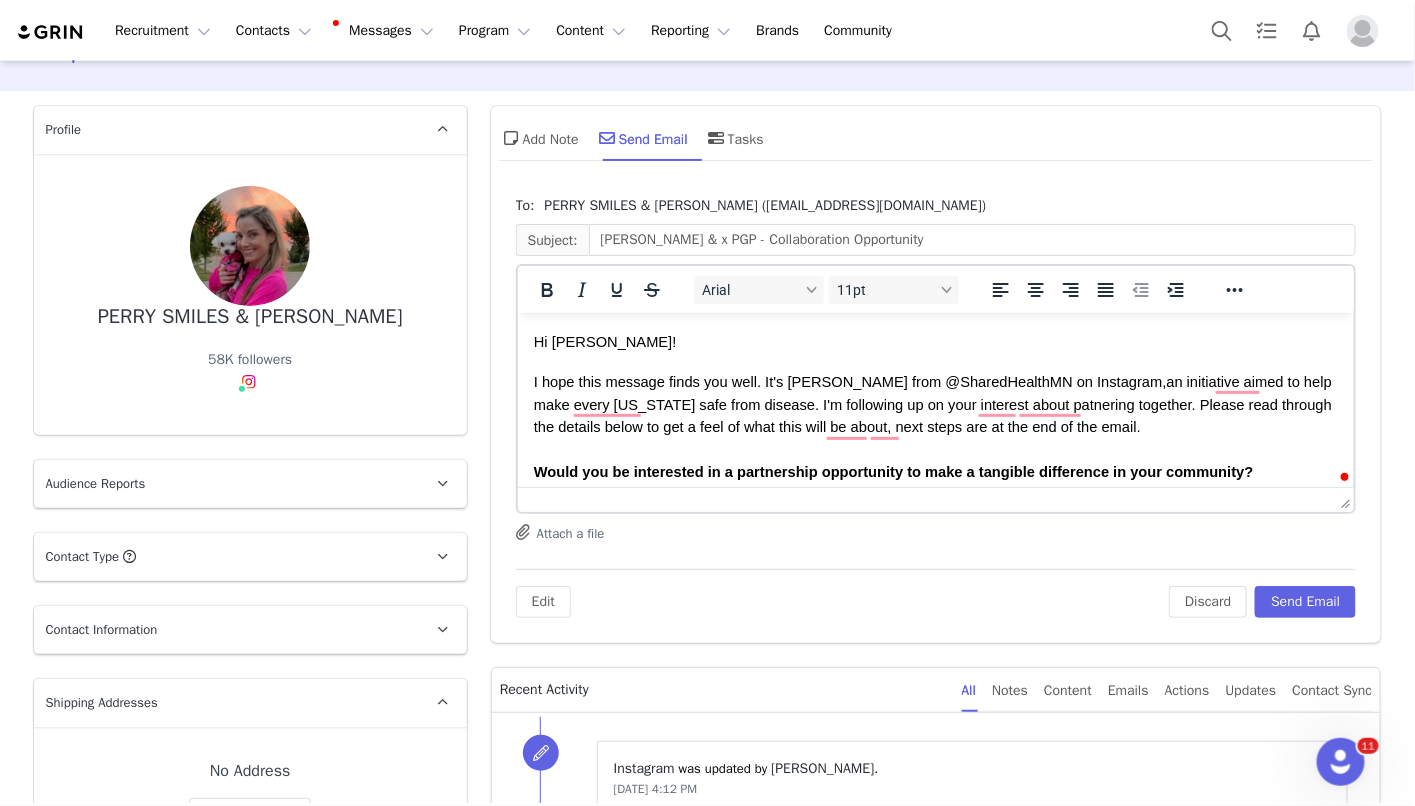 scroll, scrollTop: 95, scrollLeft: 0, axis: vertical 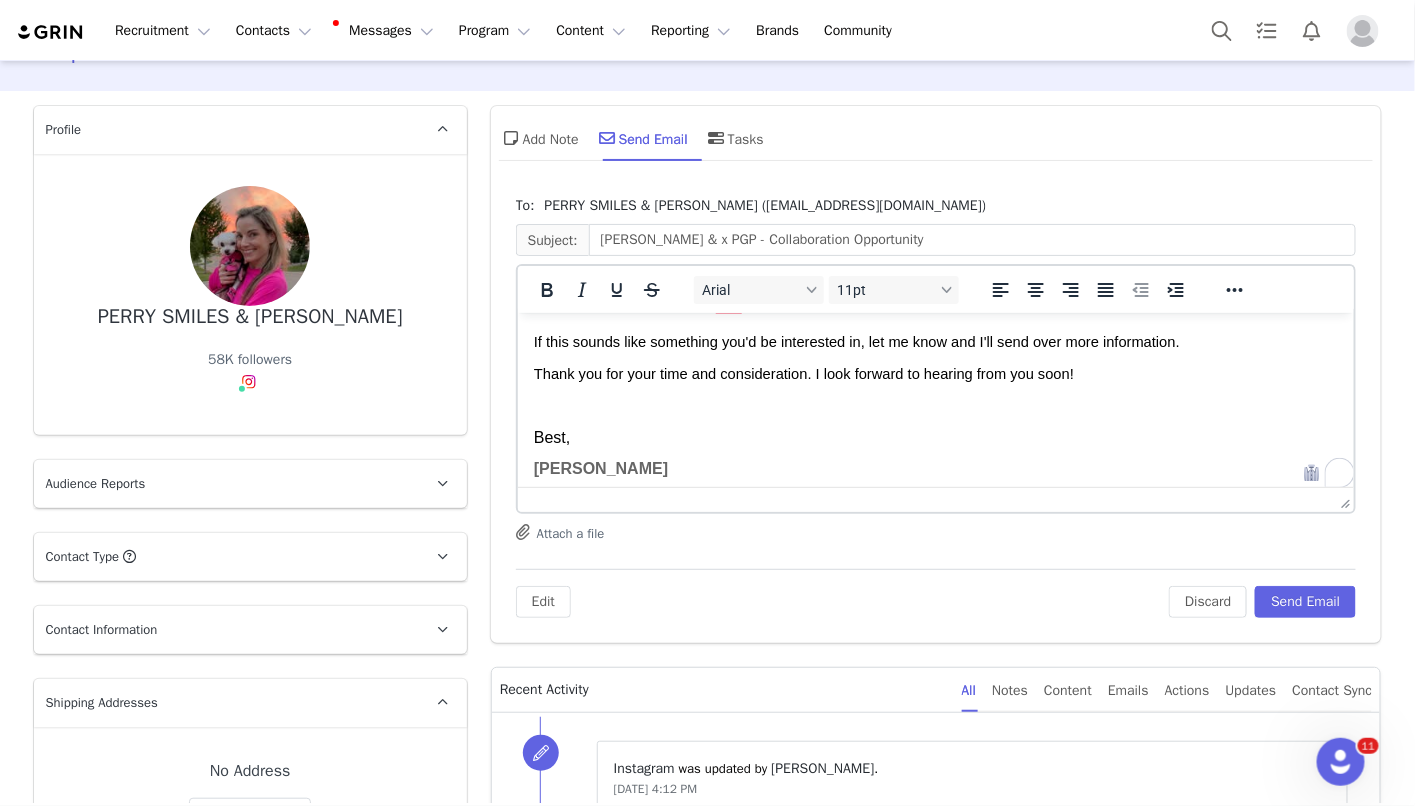 click on "If this sounds like something you'd be interested in, let me know and I'll send over more information." at bounding box center (856, 341) 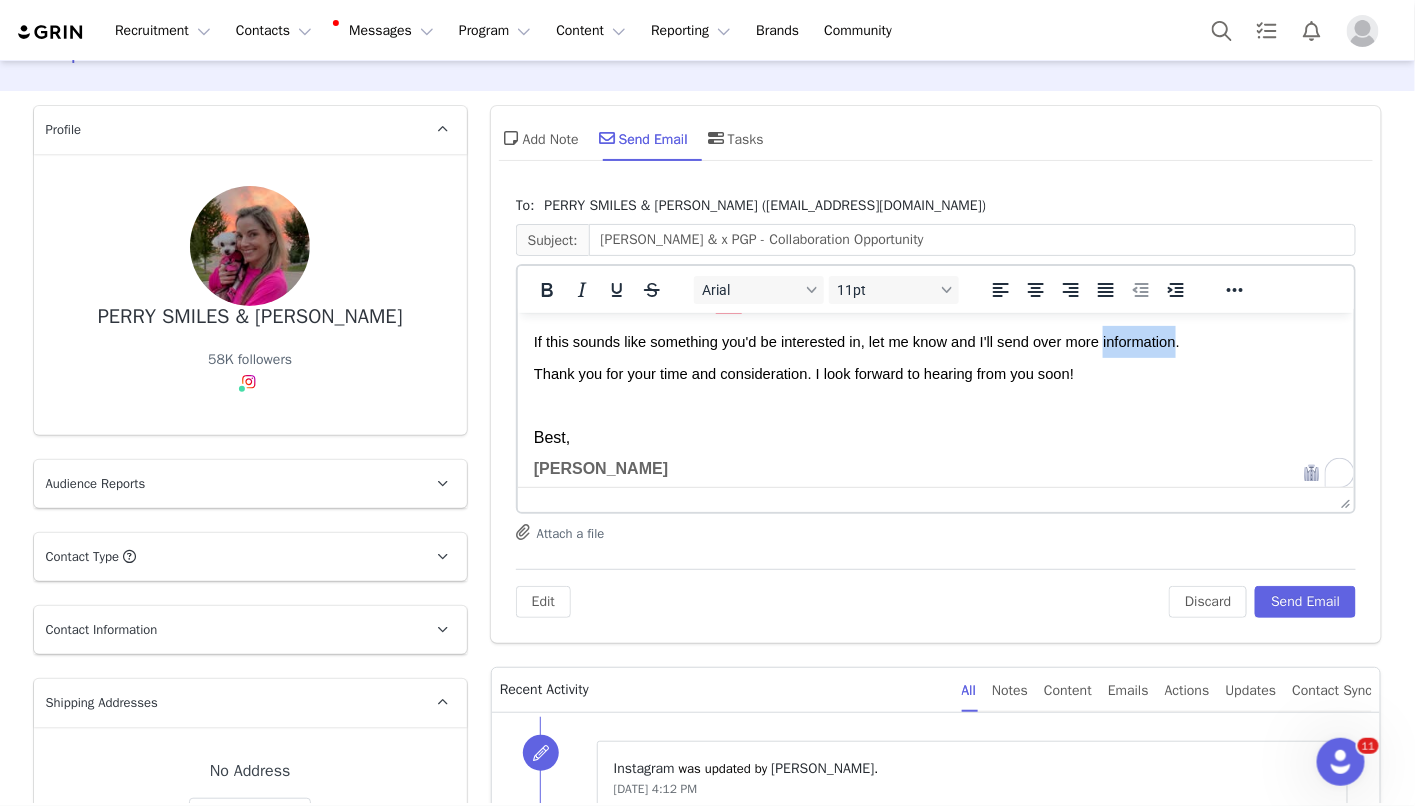 click on "If this sounds like something you'd be interested in, let me know and I'll send over more information." at bounding box center [856, 341] 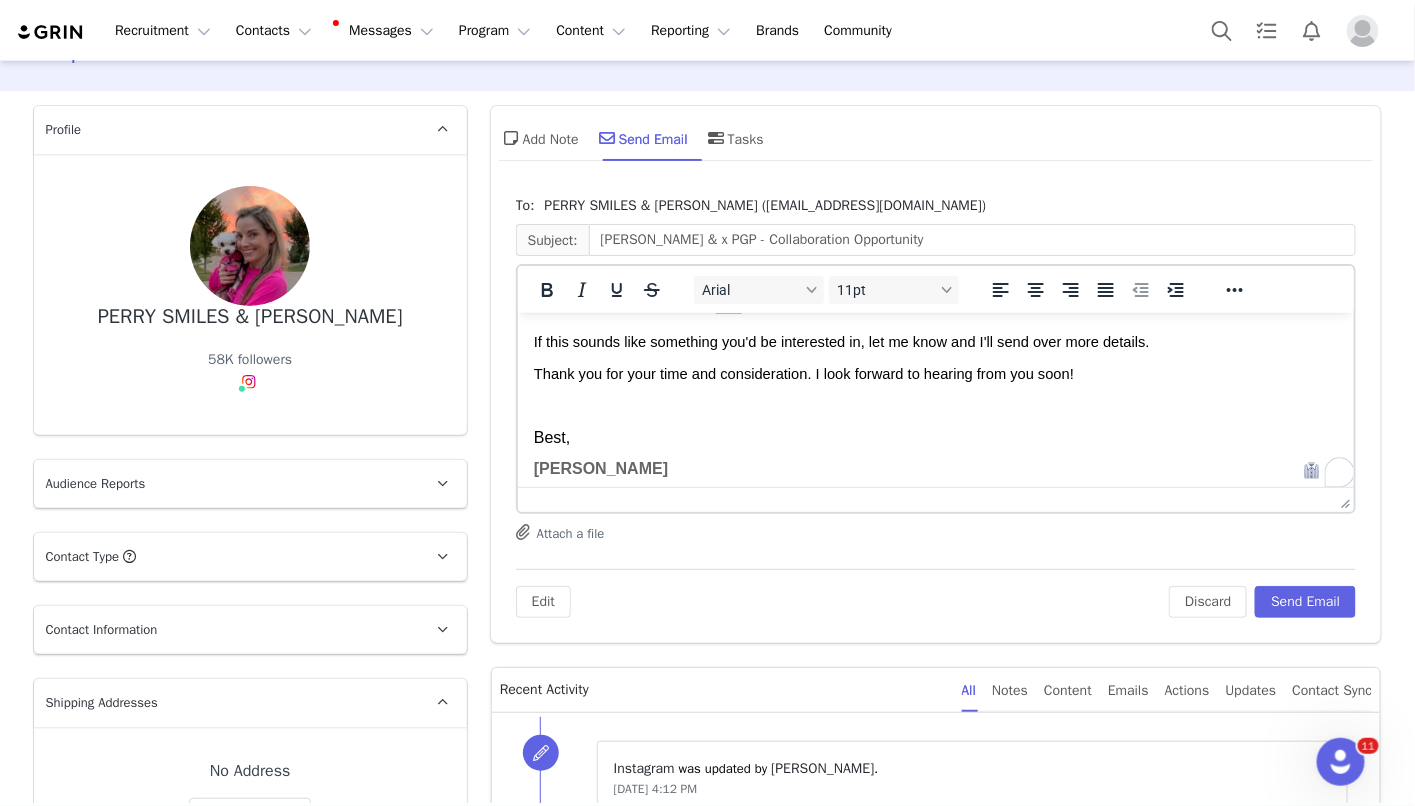 scroll, scrollTop: 481, scrollLeft: 0, axis: vertical 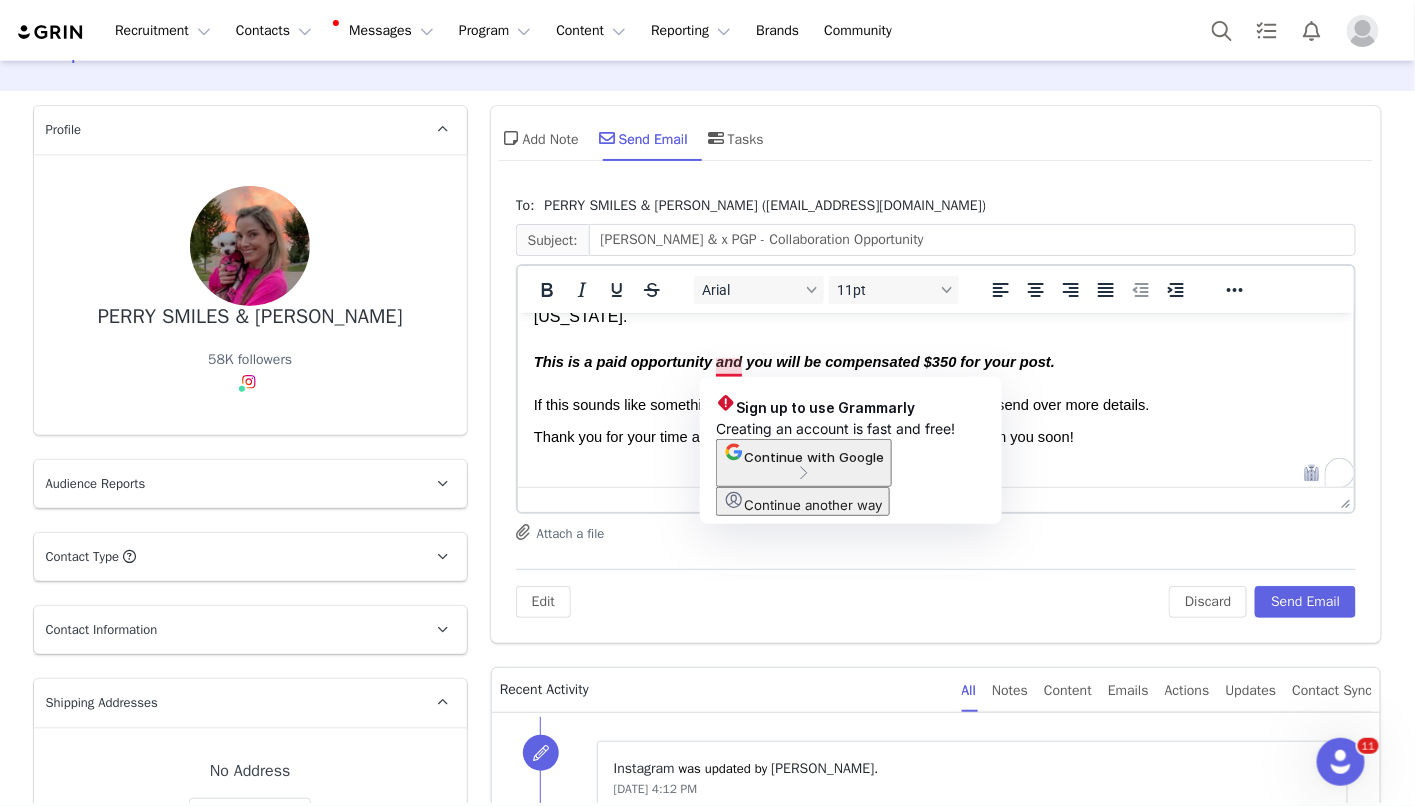 click on "This is a paid opportunity and you will be compensated $350 for your post." at bounding box center [793, 361] 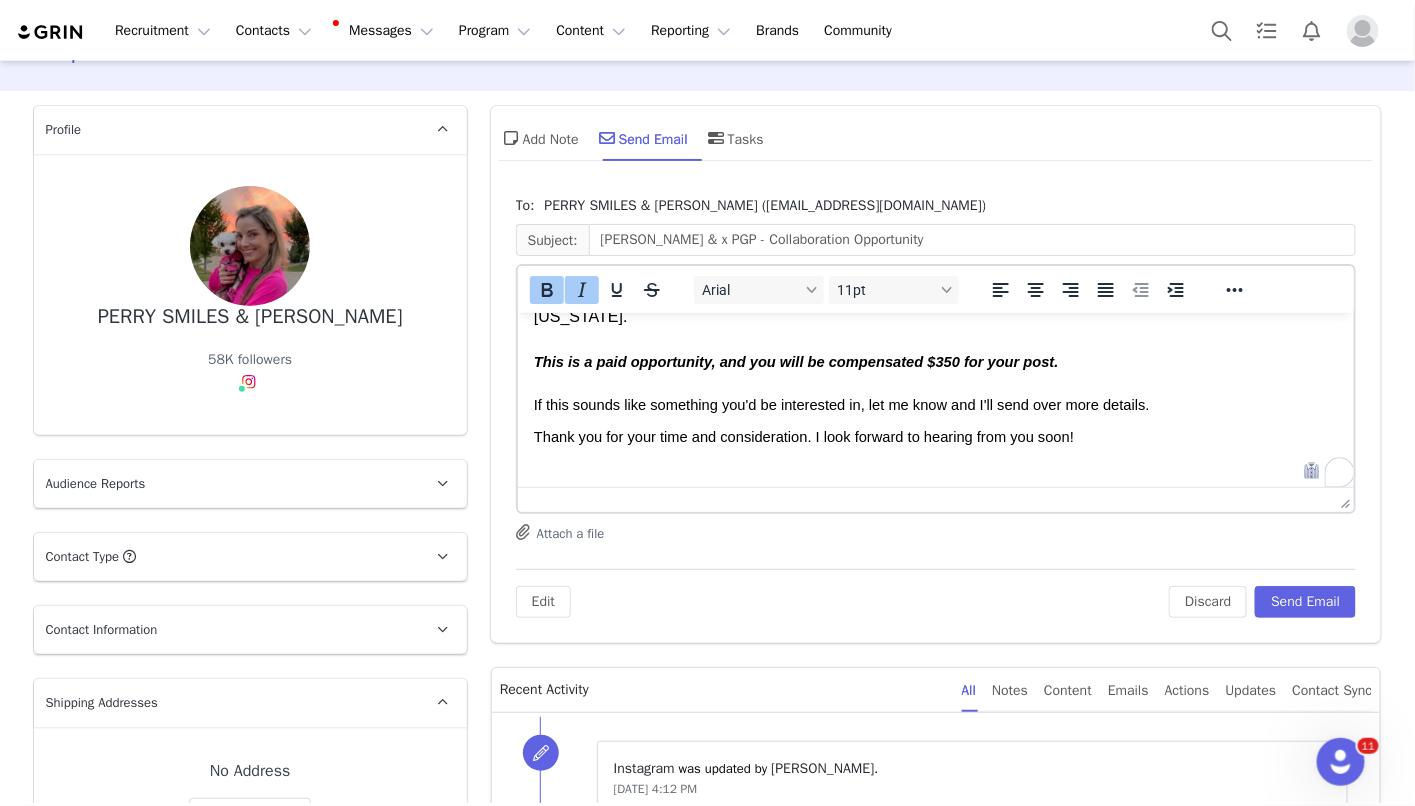 click on "We’re looking for influencers who are passionate about public health to help create engaging, memorable content about why you trust vaccines. You’ll also showcase Shared Health MN as a trusted resource for people across [US_STATE]. This is a paid opportunity, and you will be compensated $350 for your post." at bounding box center (935, 316) 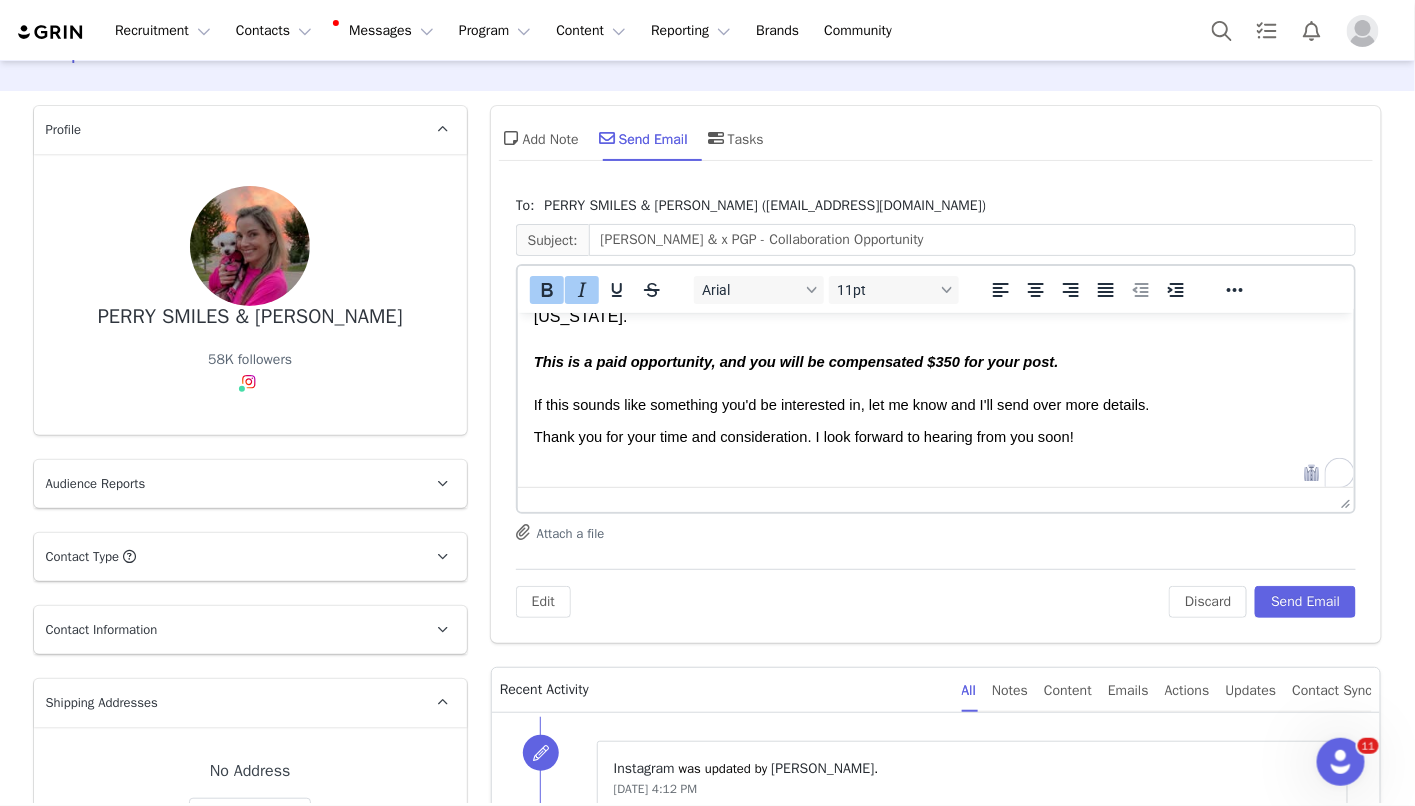 scroll, scrollTop: 303, scrollLeft: 0, axis: vertical 